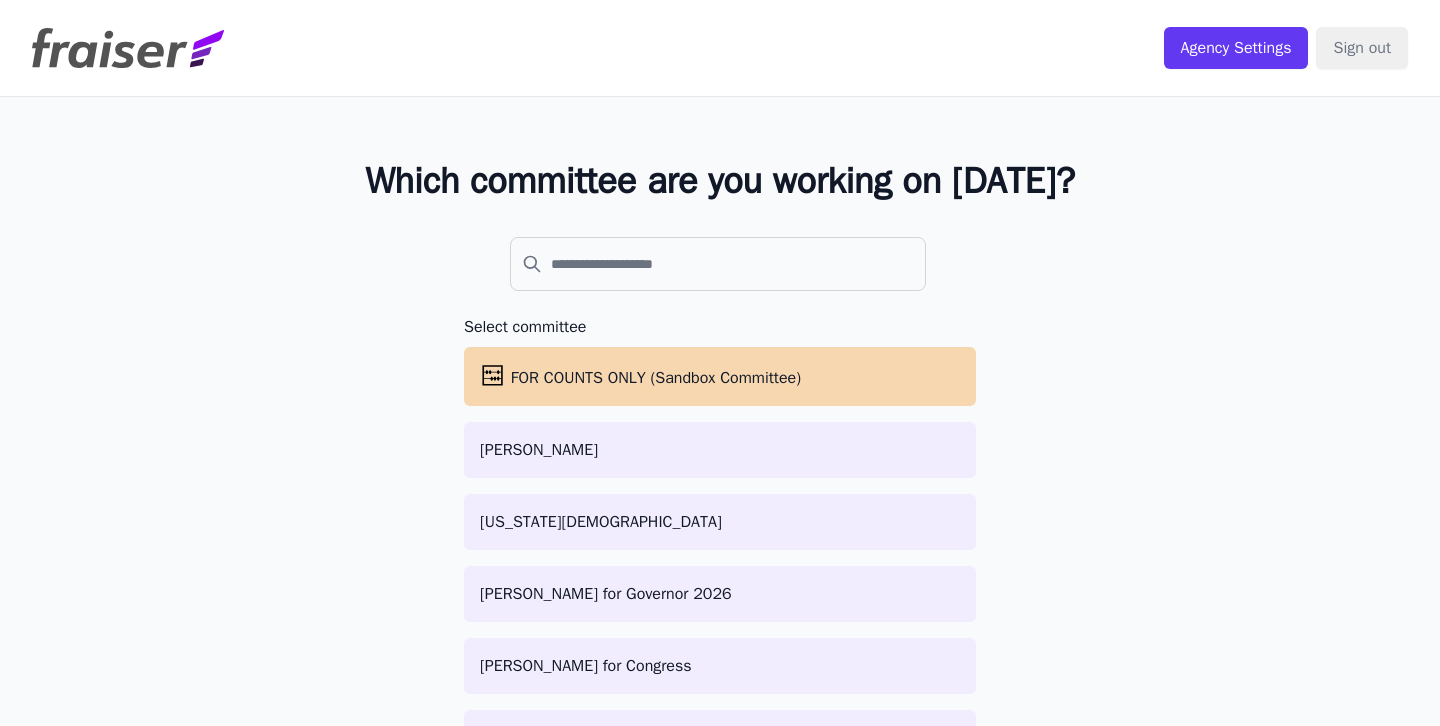 scroll, scrollTop: 0, scrollLeft: 0, axis: both 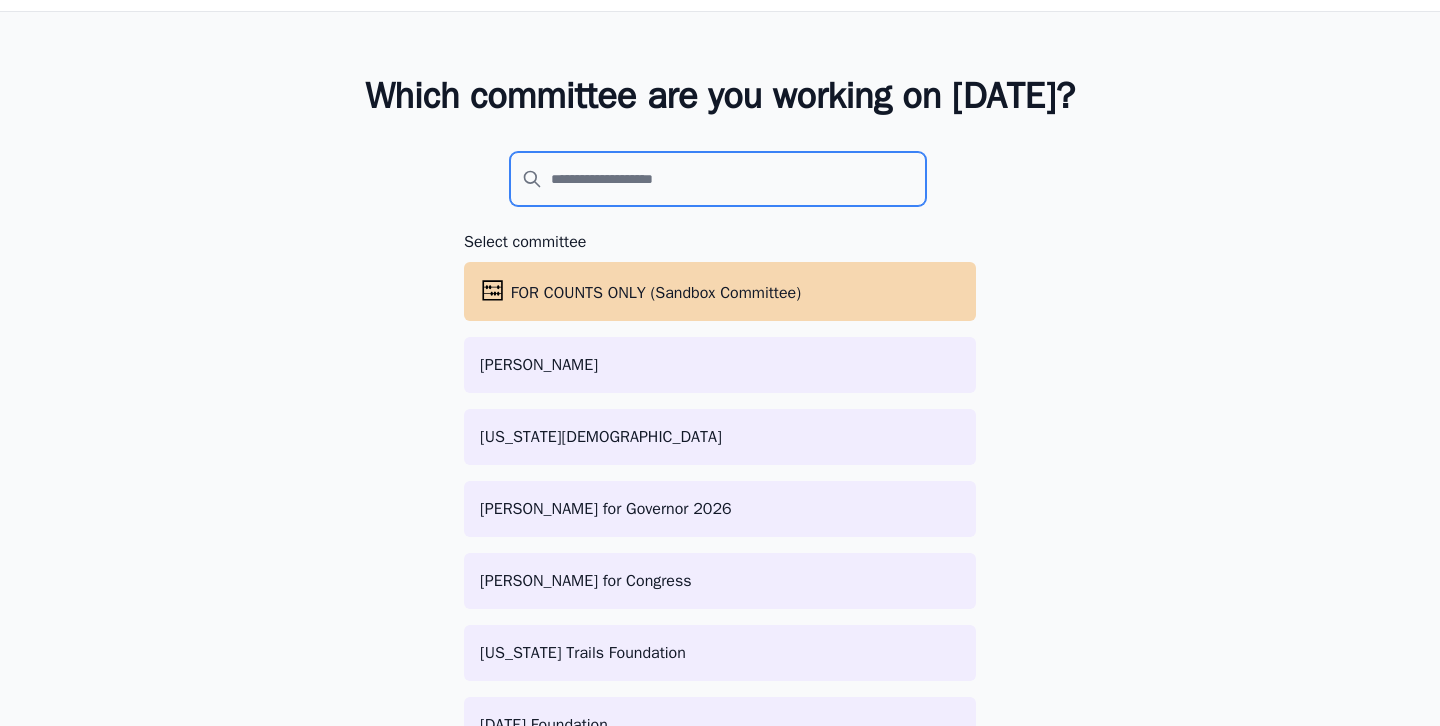 click 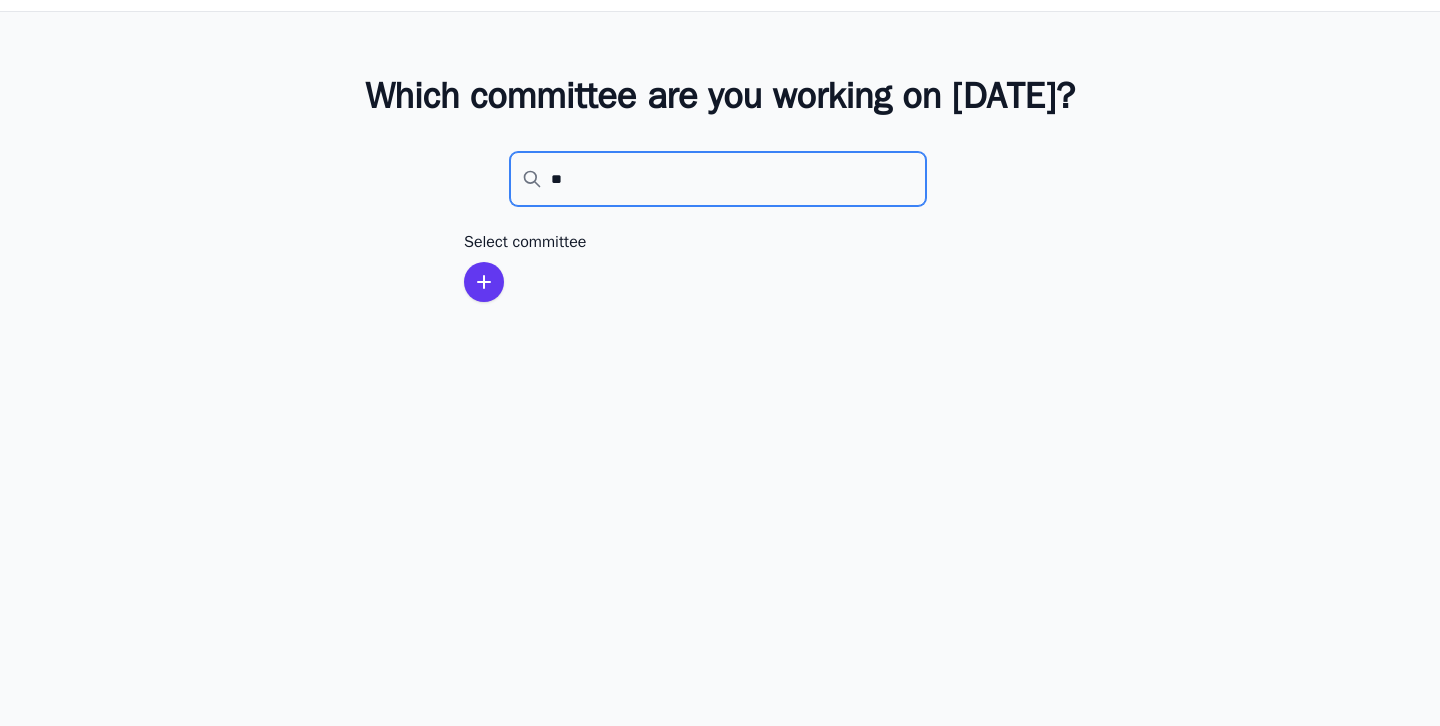 type on "*" 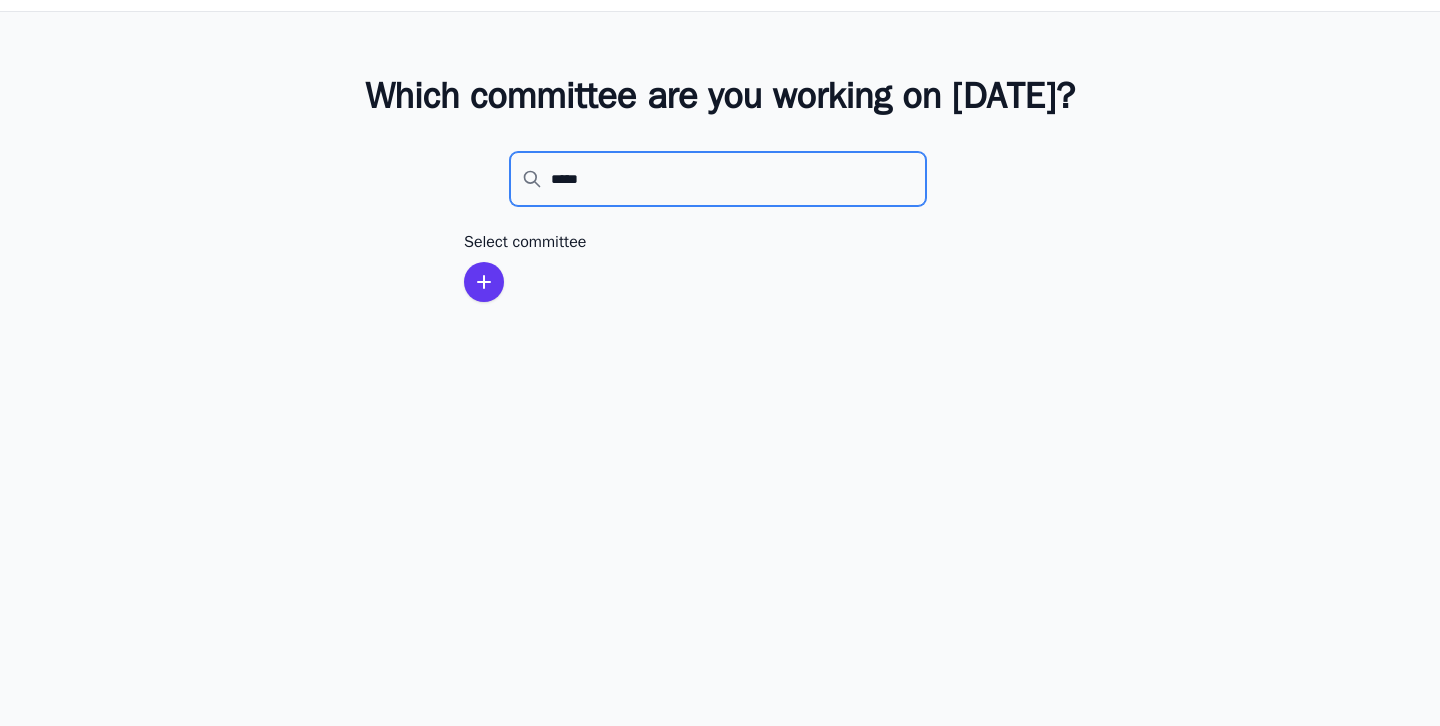 type on "******" 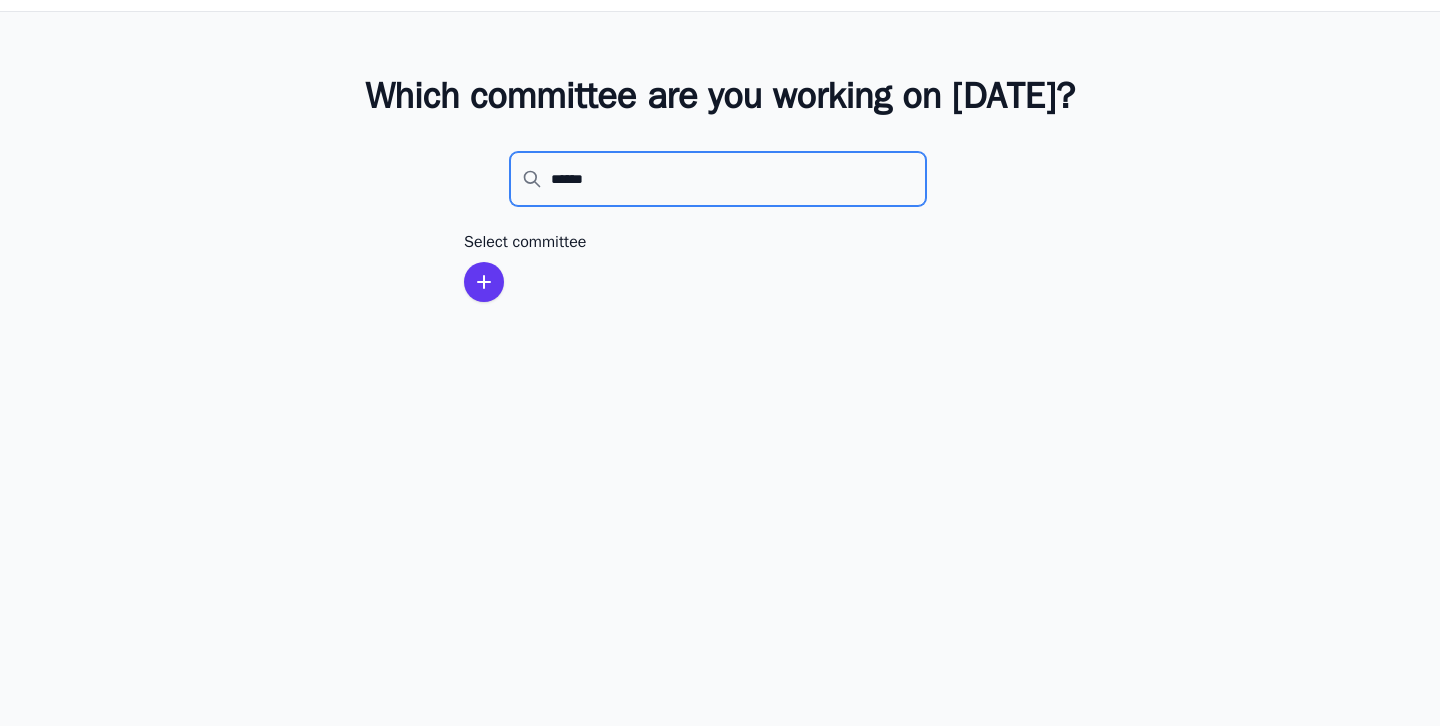 drag, startPoint x: 604, startPoint y: 186, endPoint x: 498, endPoint y: 186, distance: 106 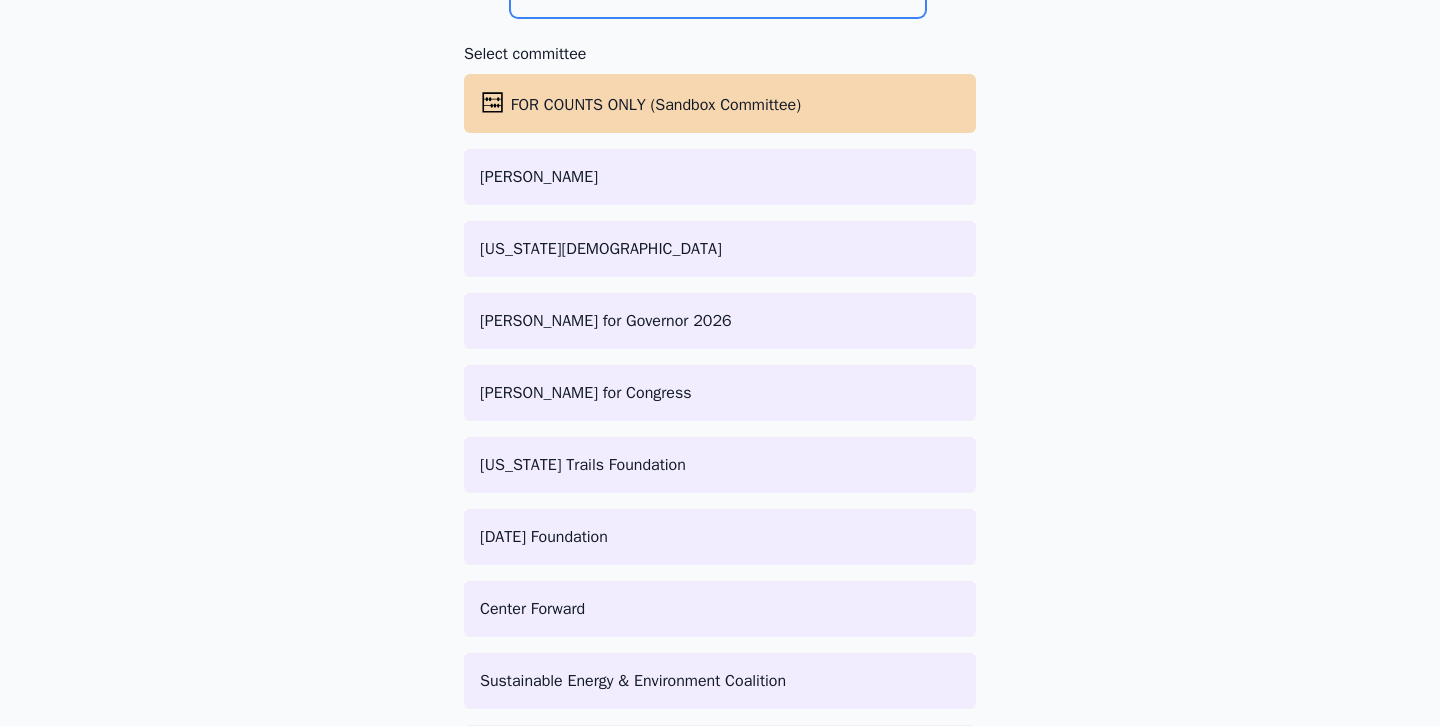 scroll, scrollTop: 321, scrollLeft: 0, axis: vertical 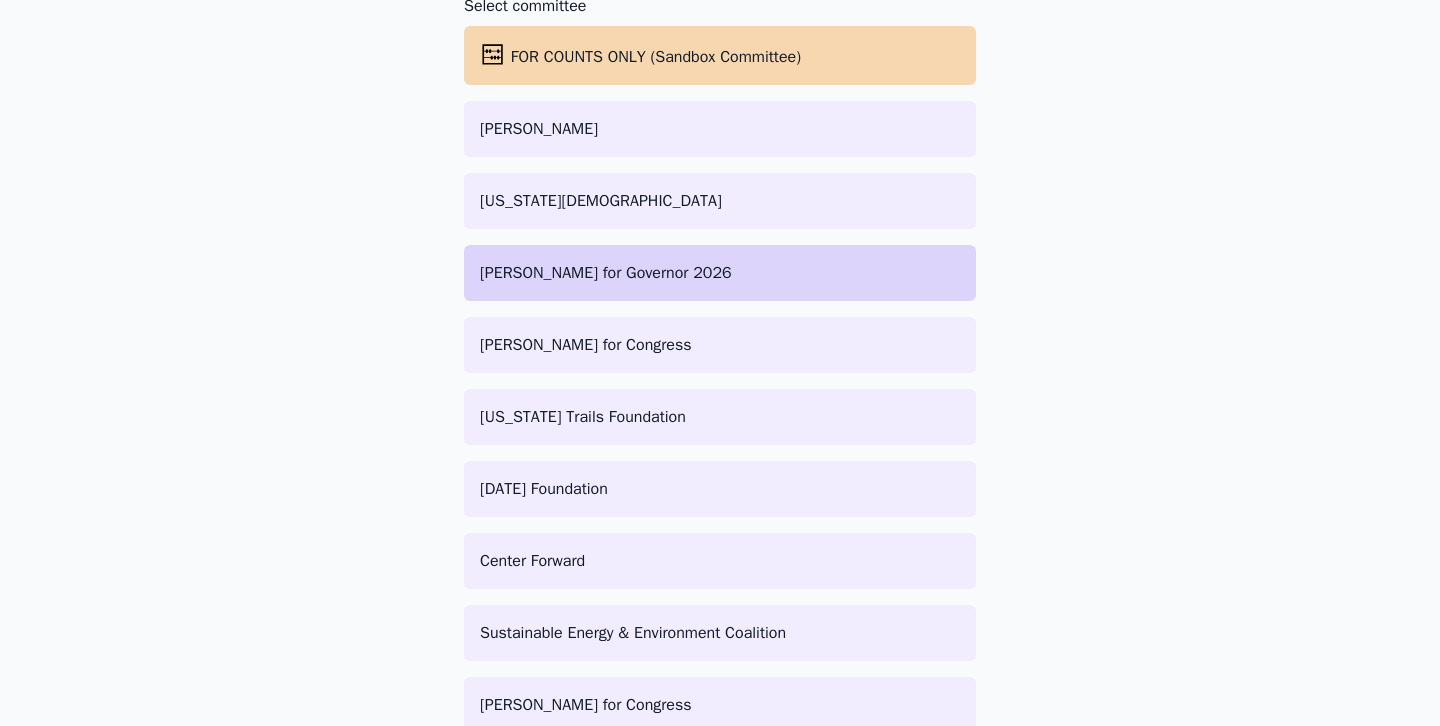 click on "Antonio Villaraigosa for Governor 2026" 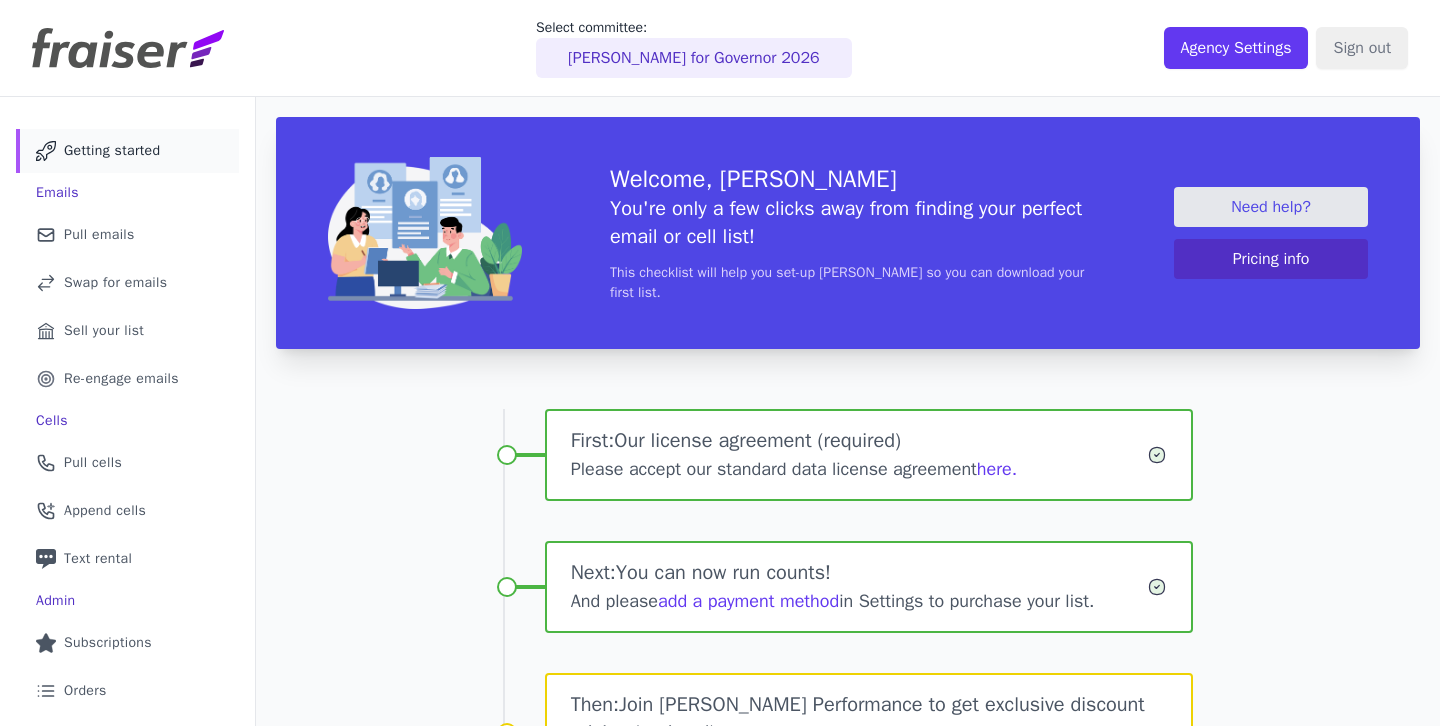 scroll, scrollTop: 0, scrollLeft: 0, axis: both 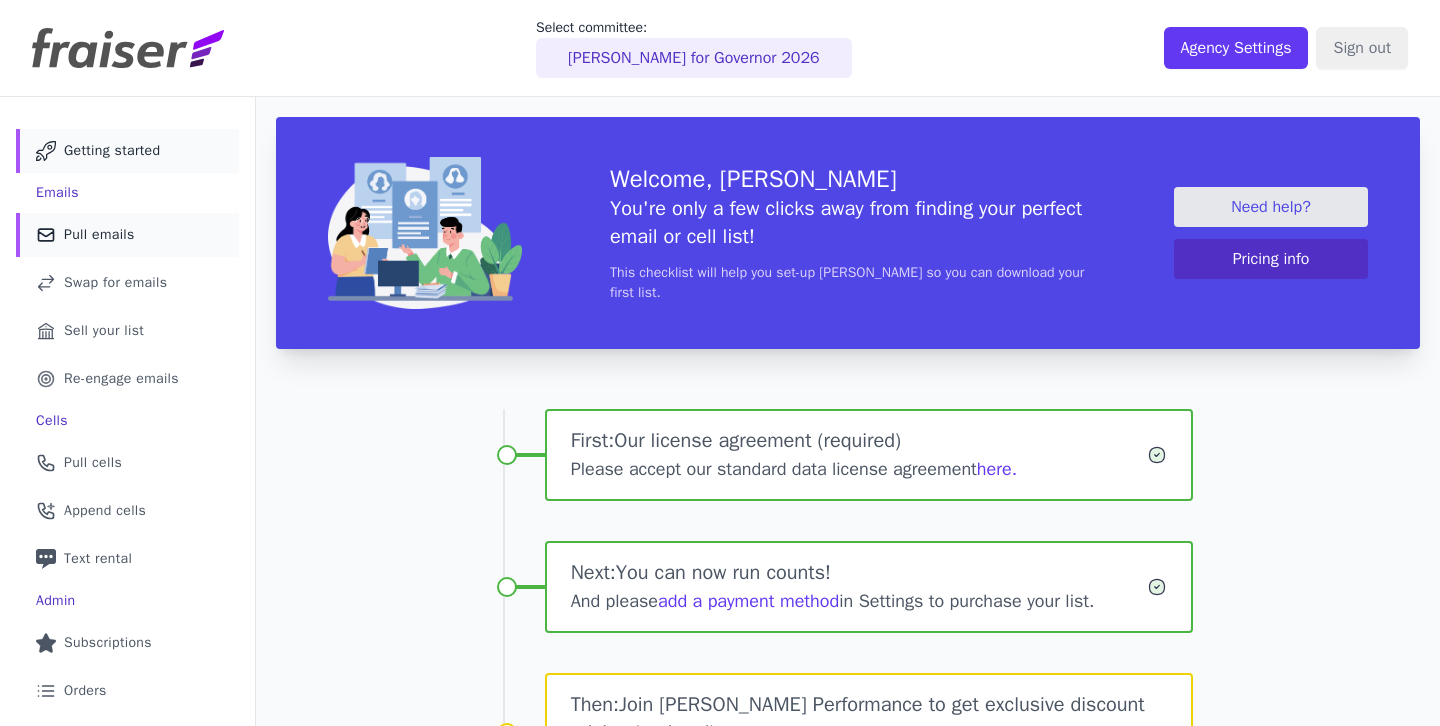 click on "Mail Icon Outline of a mail envelope
Pull emails" at bounding box center [127, 235] 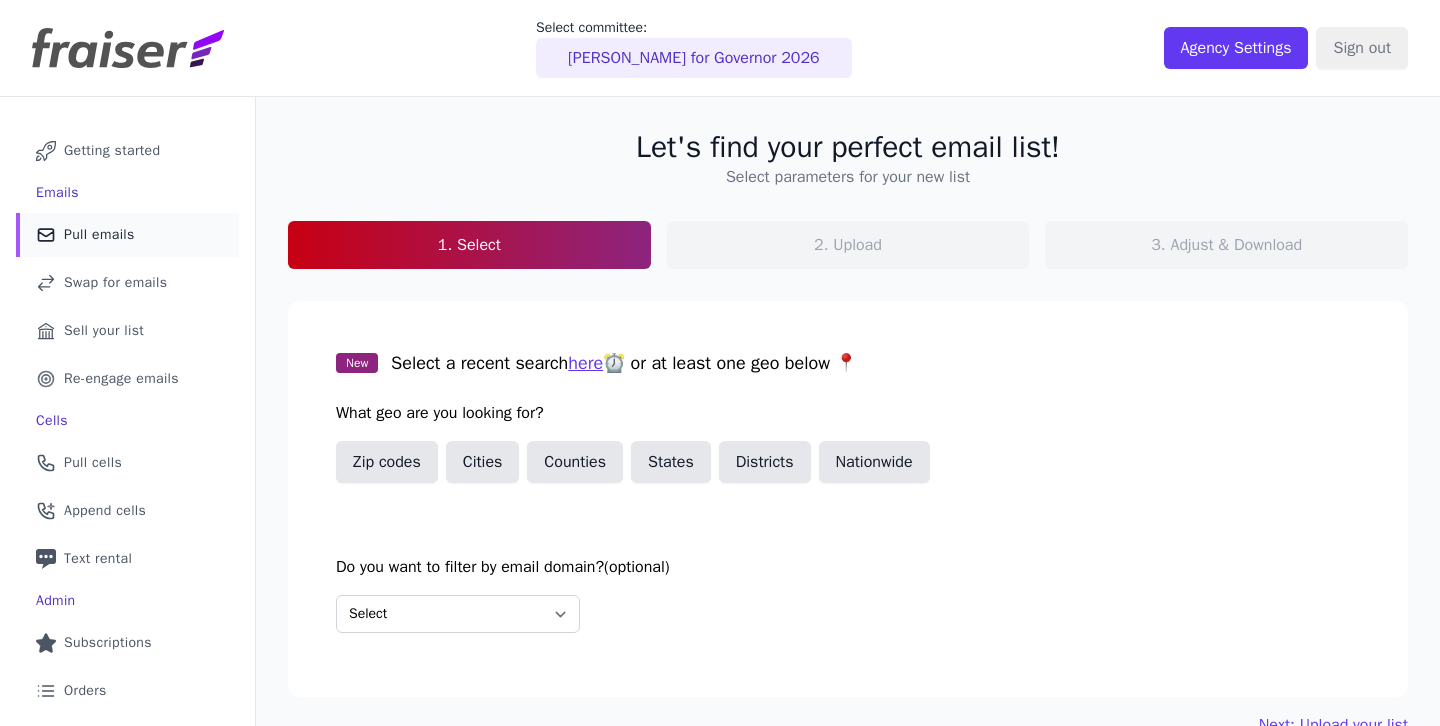 scroll, scrollTop: 0, scrollLeft: 0, axis: both 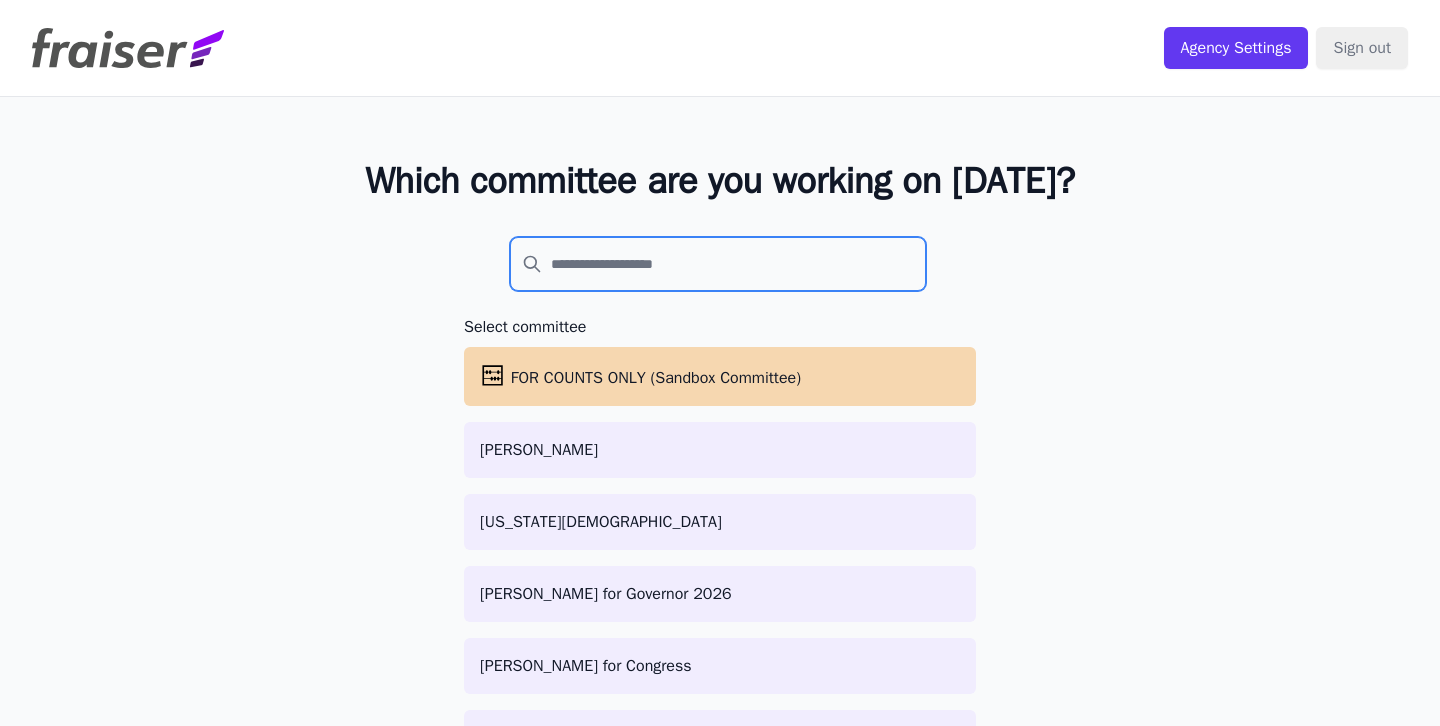 click 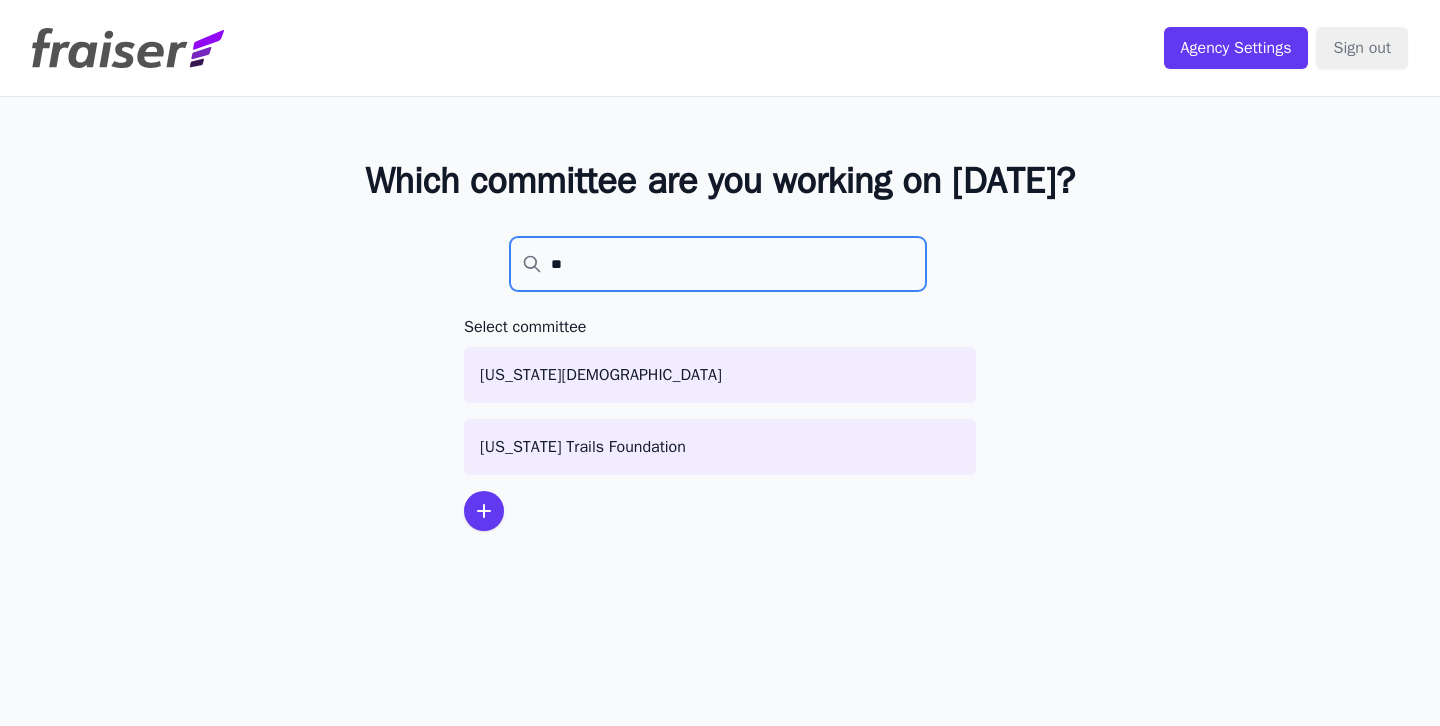 type on "*" 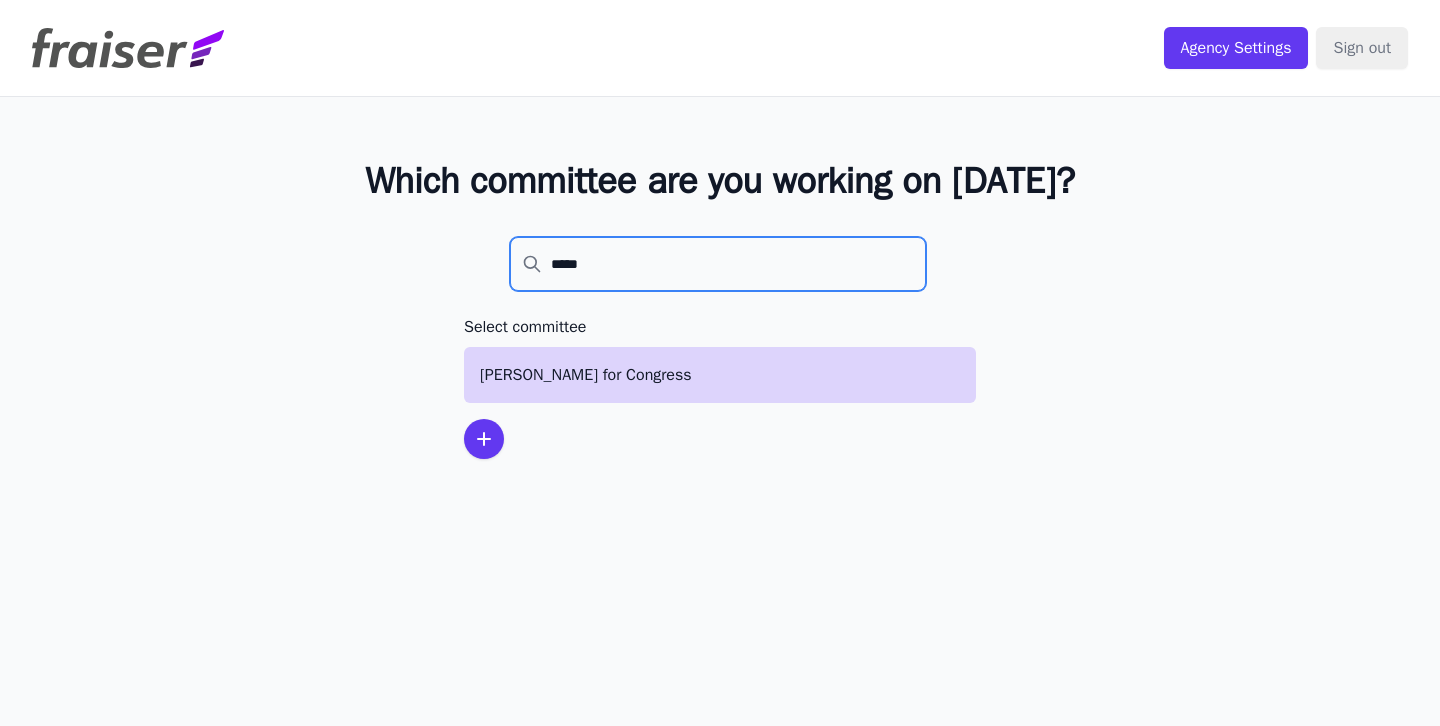 type on "*****" 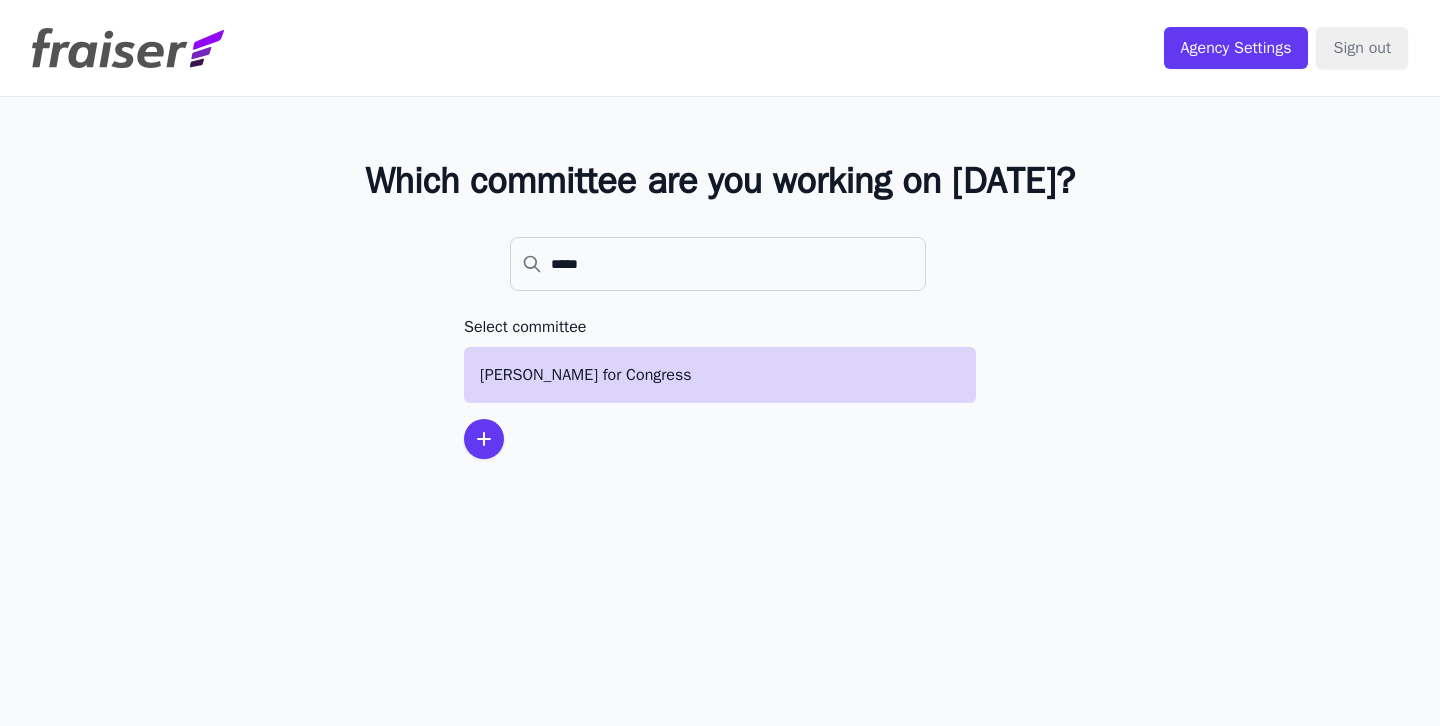 click on "Varela for Congress" 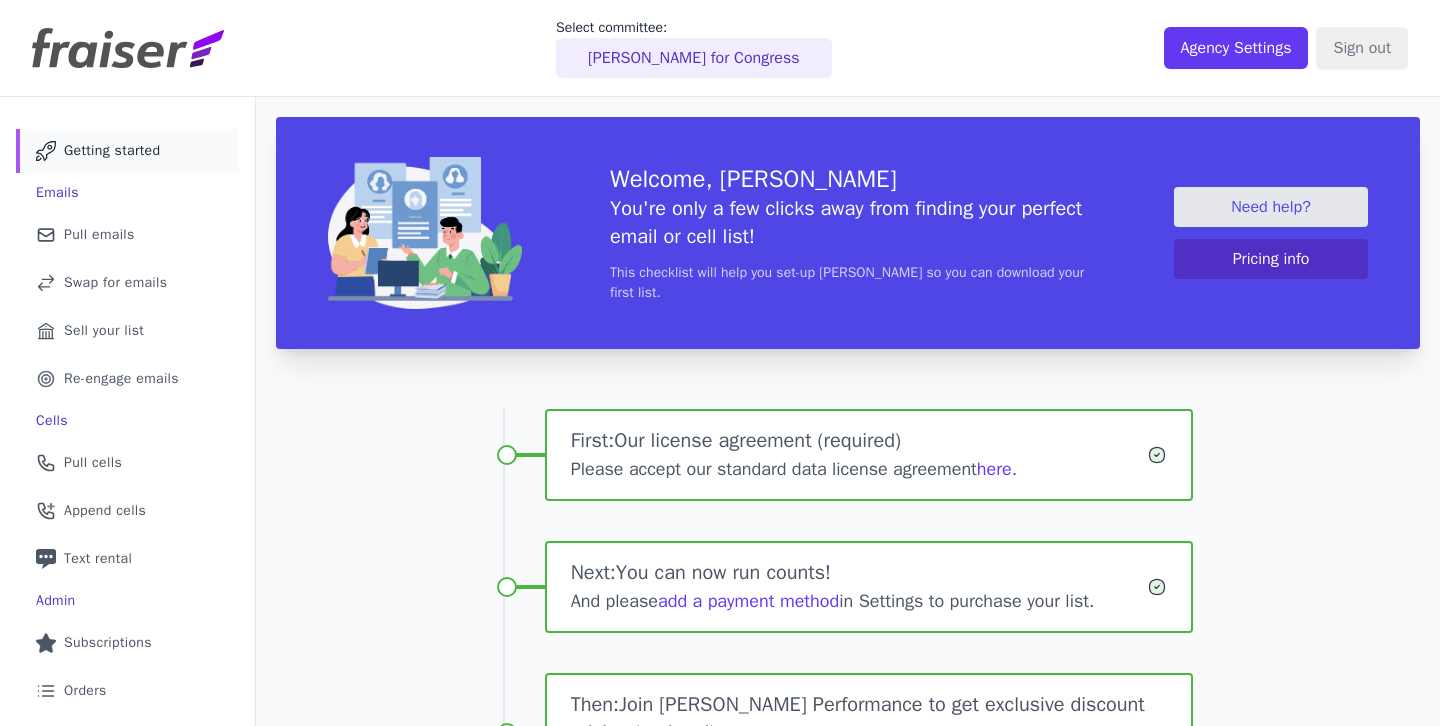 scroll, scrollTop: 0, scrollLeft: 0, axis: both 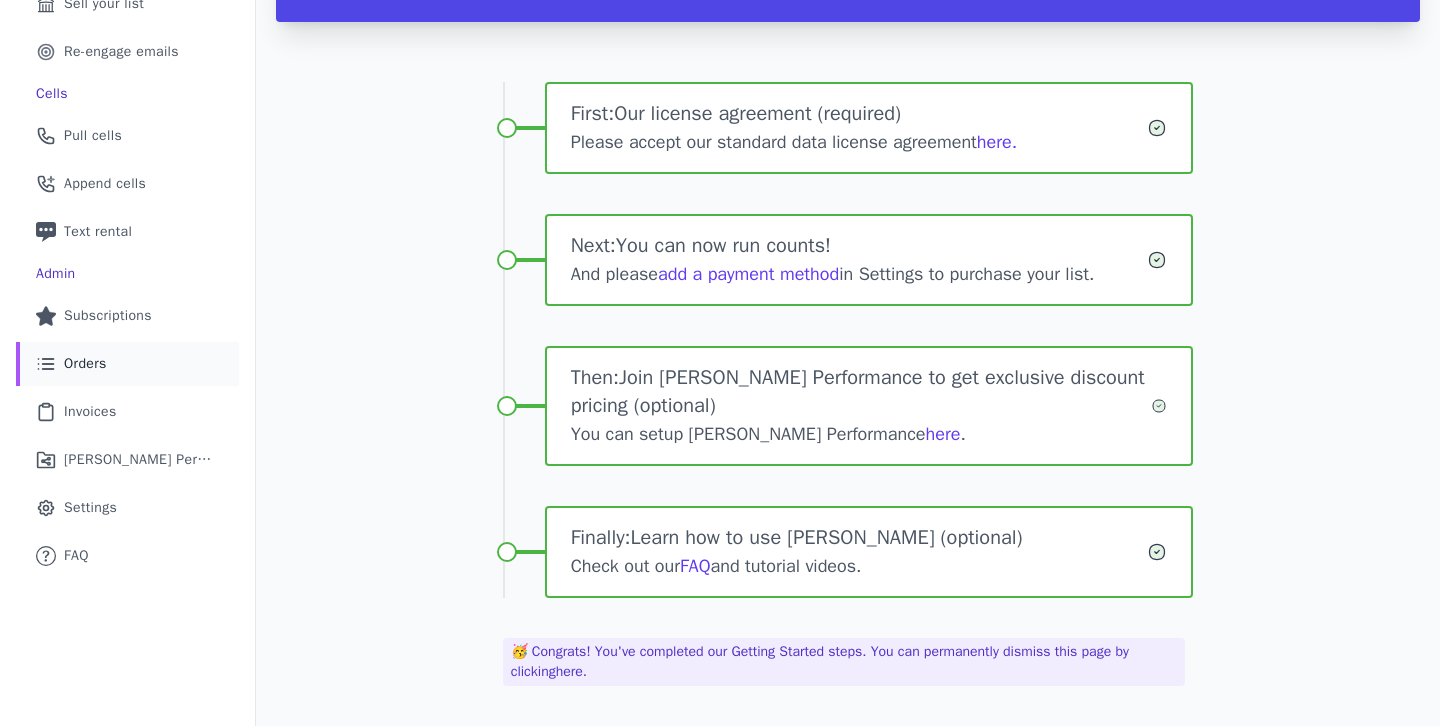 click on "List Icon Outline of bulleted list
Orders" at bounding box center (127, 364) 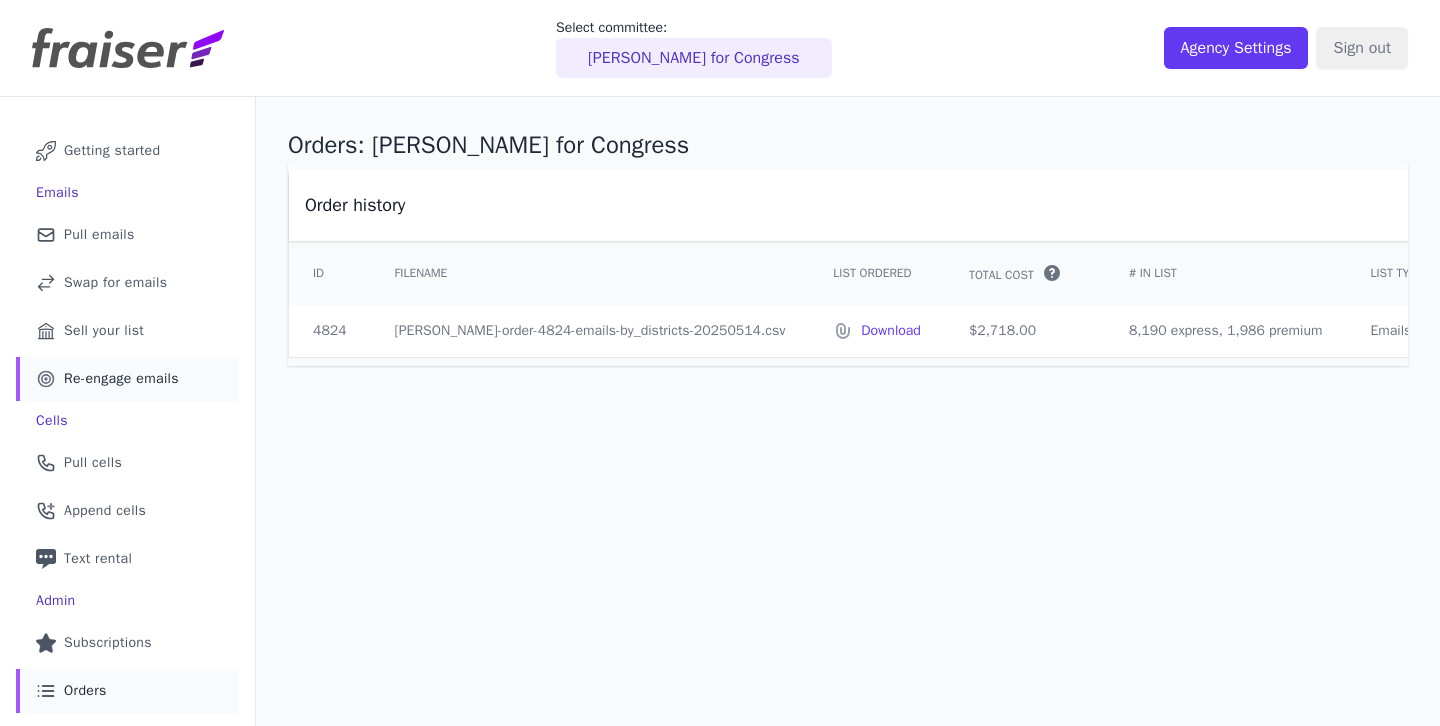 scroll, scrollTop: 0, scrollLeft: 0, axis: both 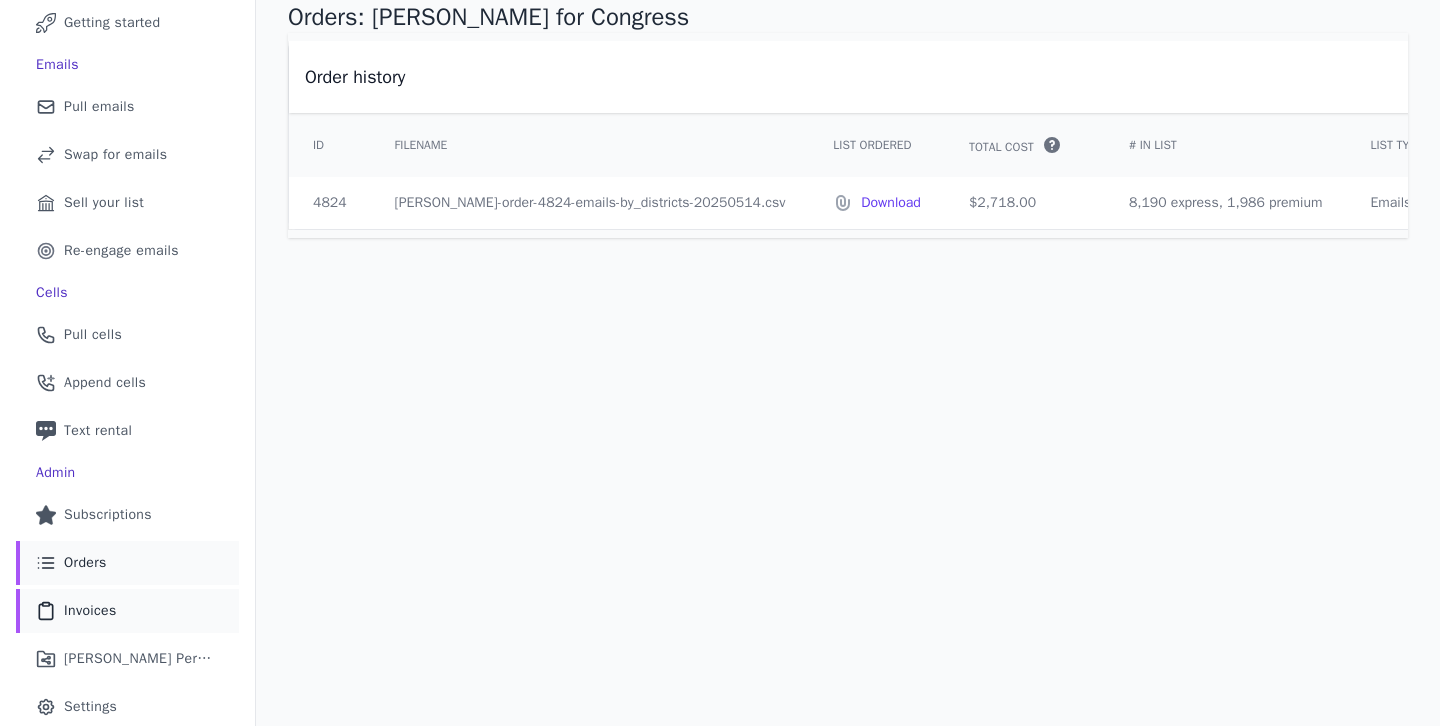 click on "Invoices" at bounding box center [90, 611] 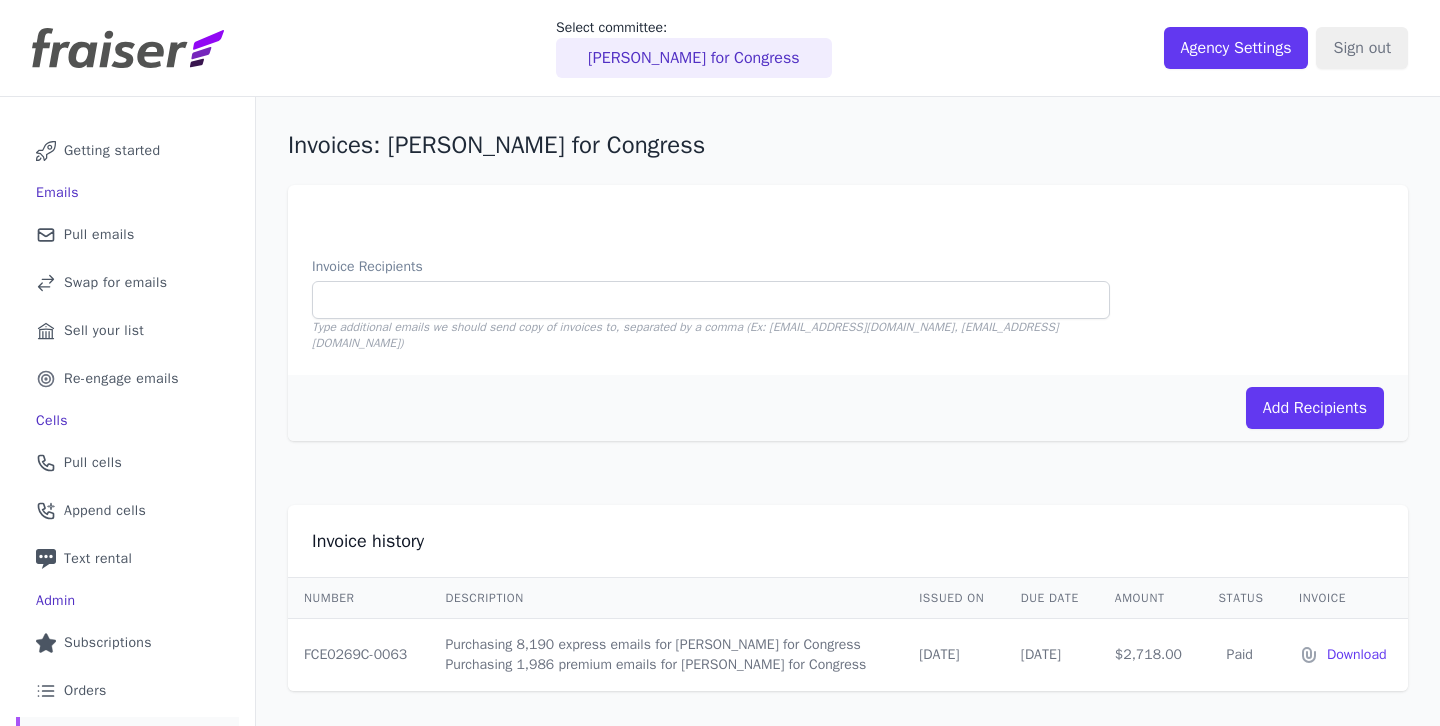 scroll, scrollTop: 0, scrollLeft: 0, axis: both 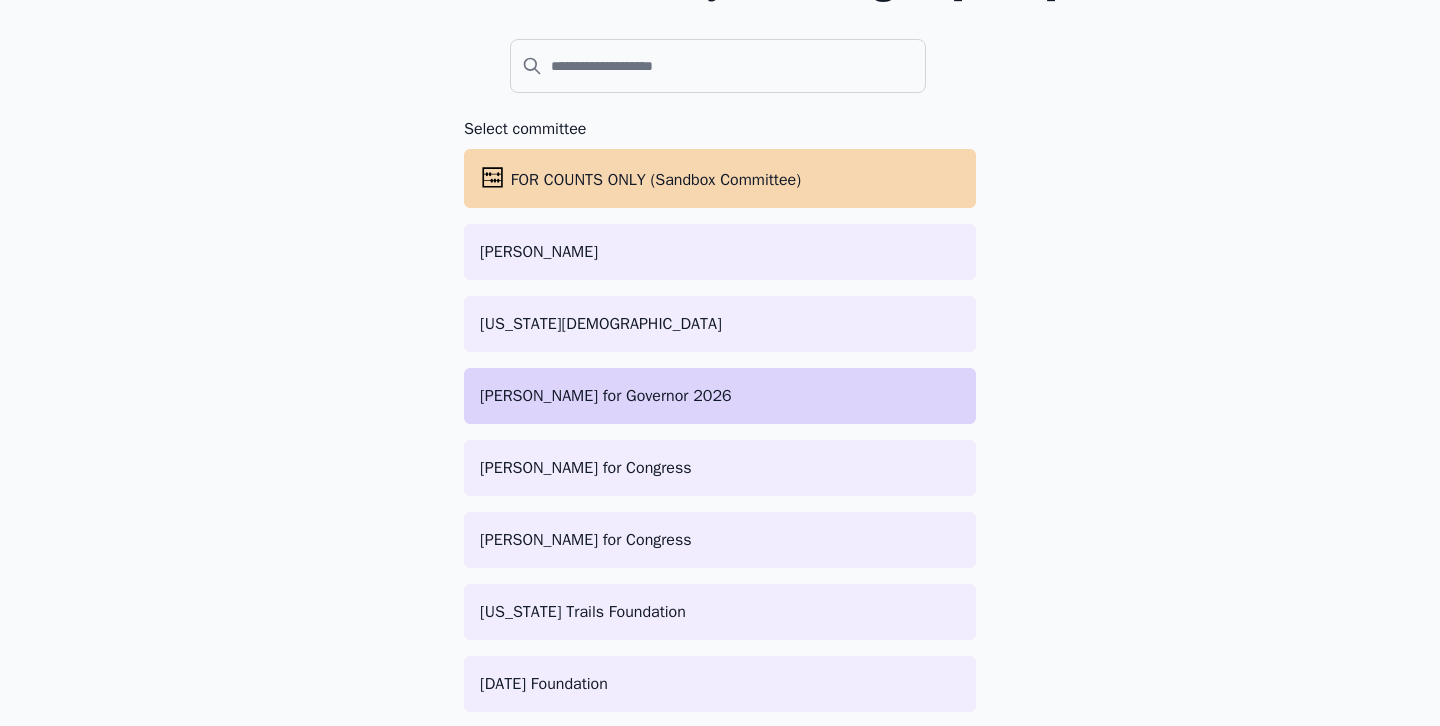click on "[PERSON_NAME] for Governor 2026" 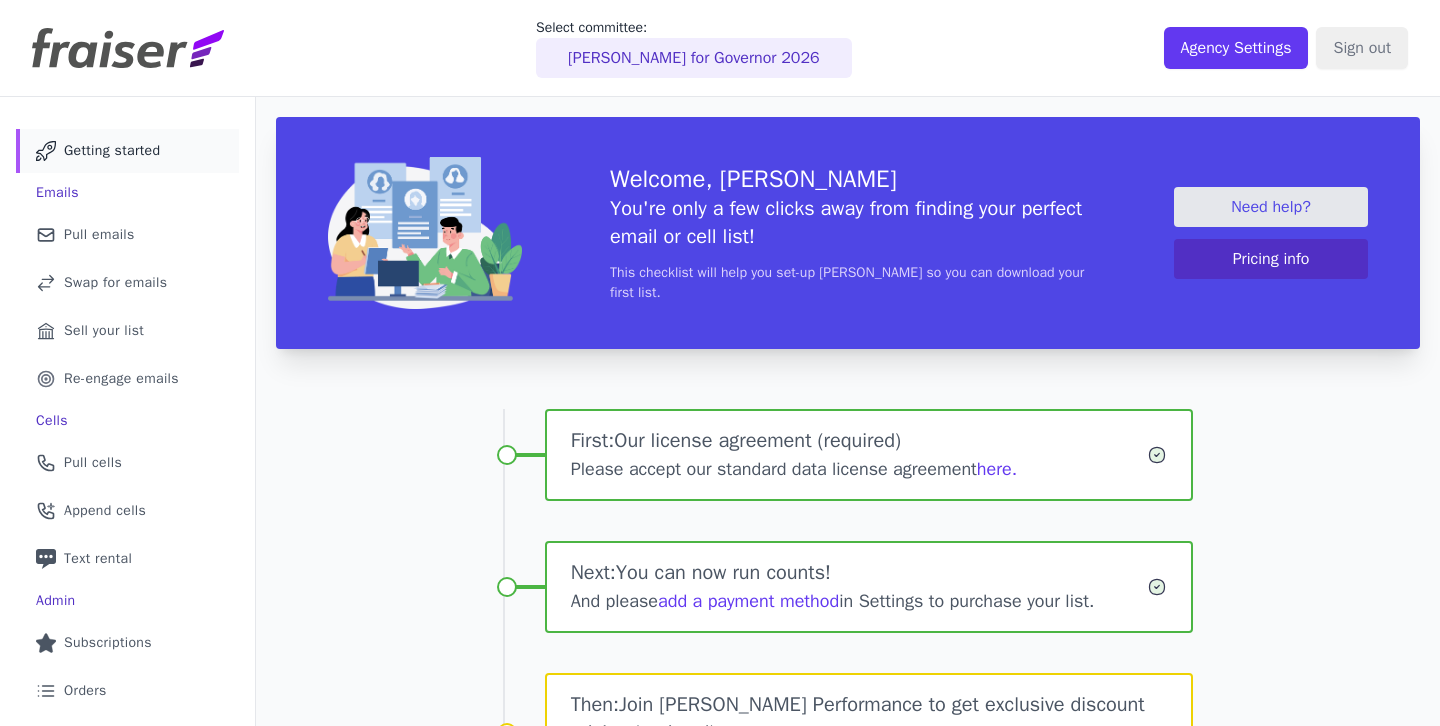 scroll, scrollTop: 0, scrollLeft: 0, axis: both 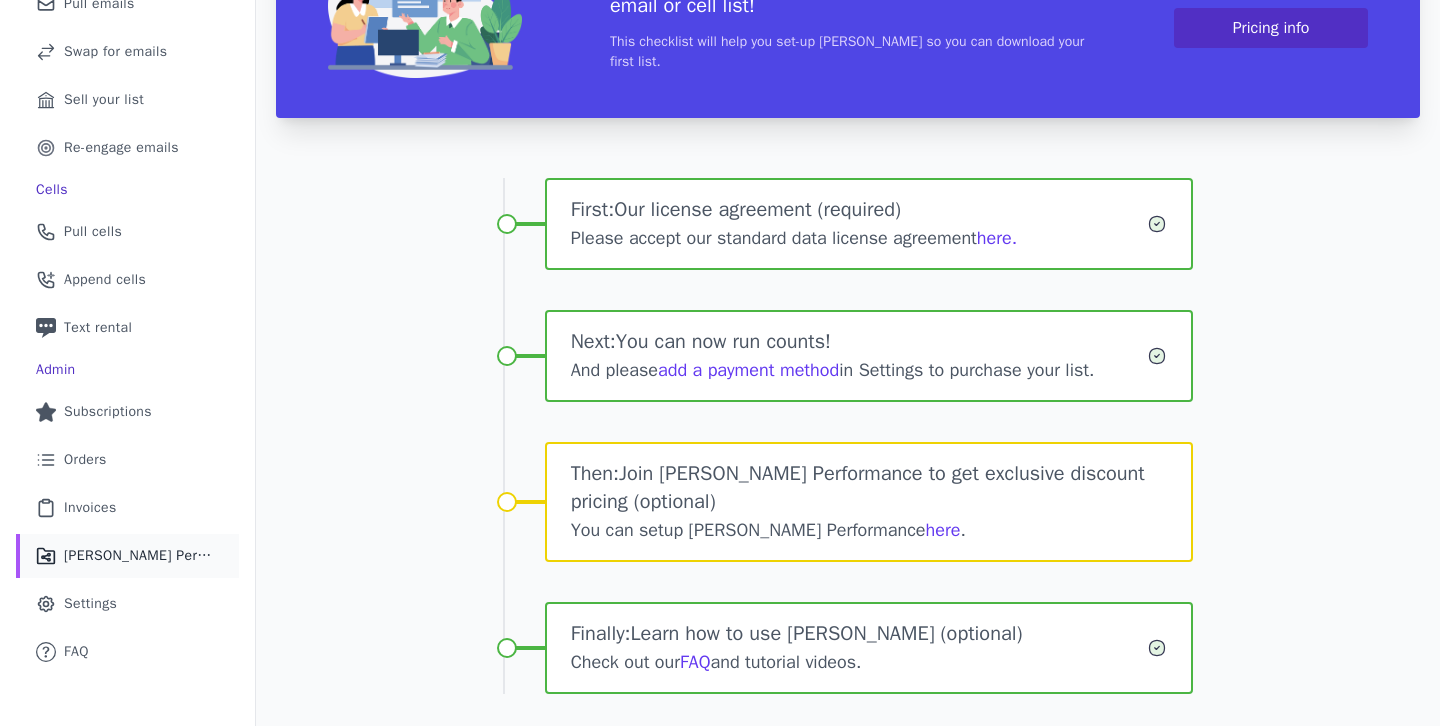 click on "Share Icon Outline of a share
Fraiser Performance" at bounding box center (127, 556) 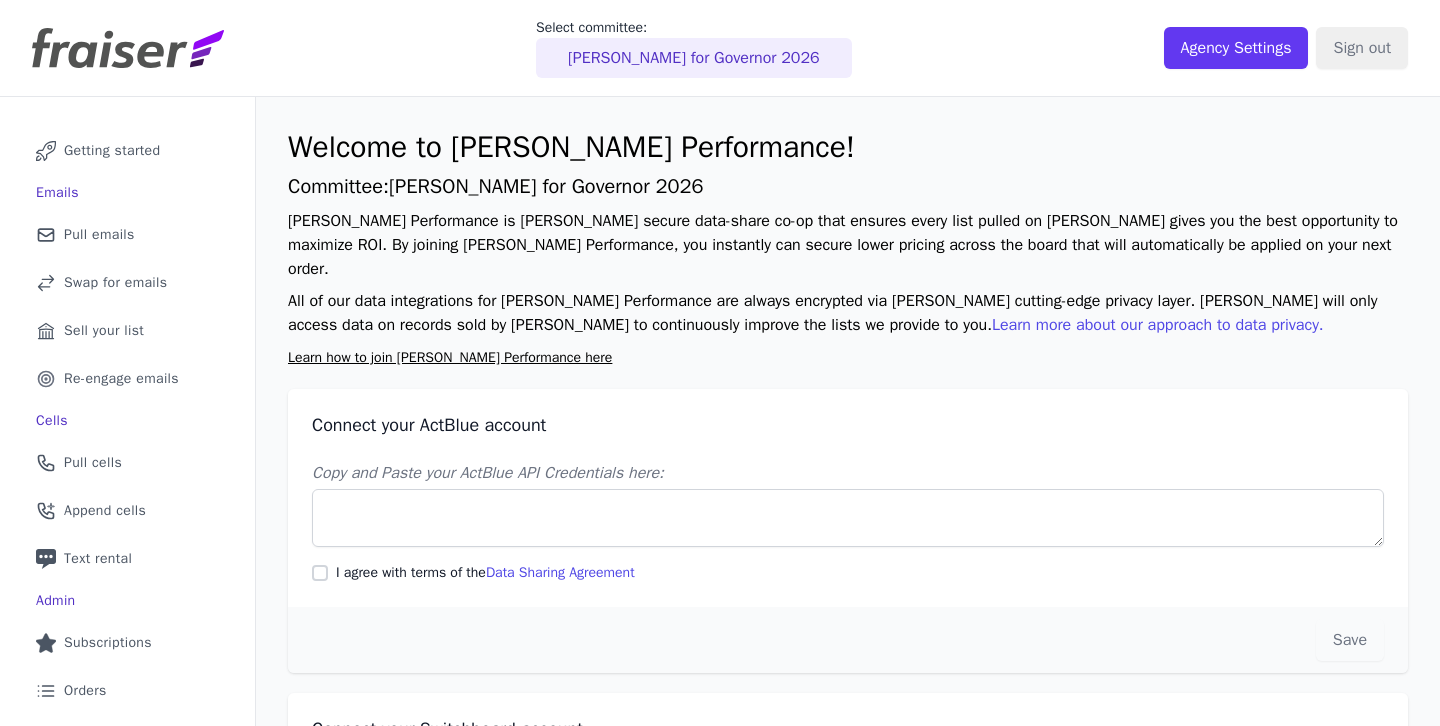 scroll, scrollTop: 0, scrollLeft: 0, axis: both 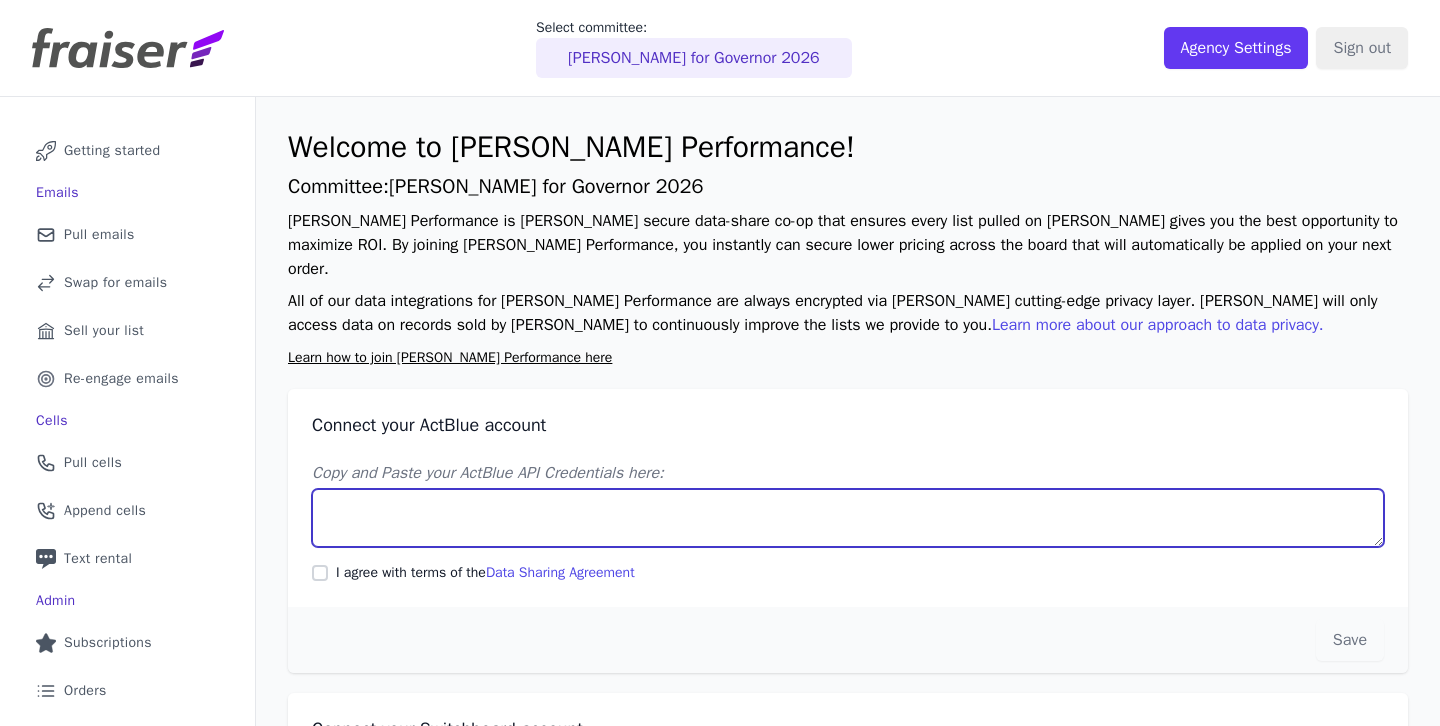 click on "Copy and Paste your ActBlue API Credentials here:" 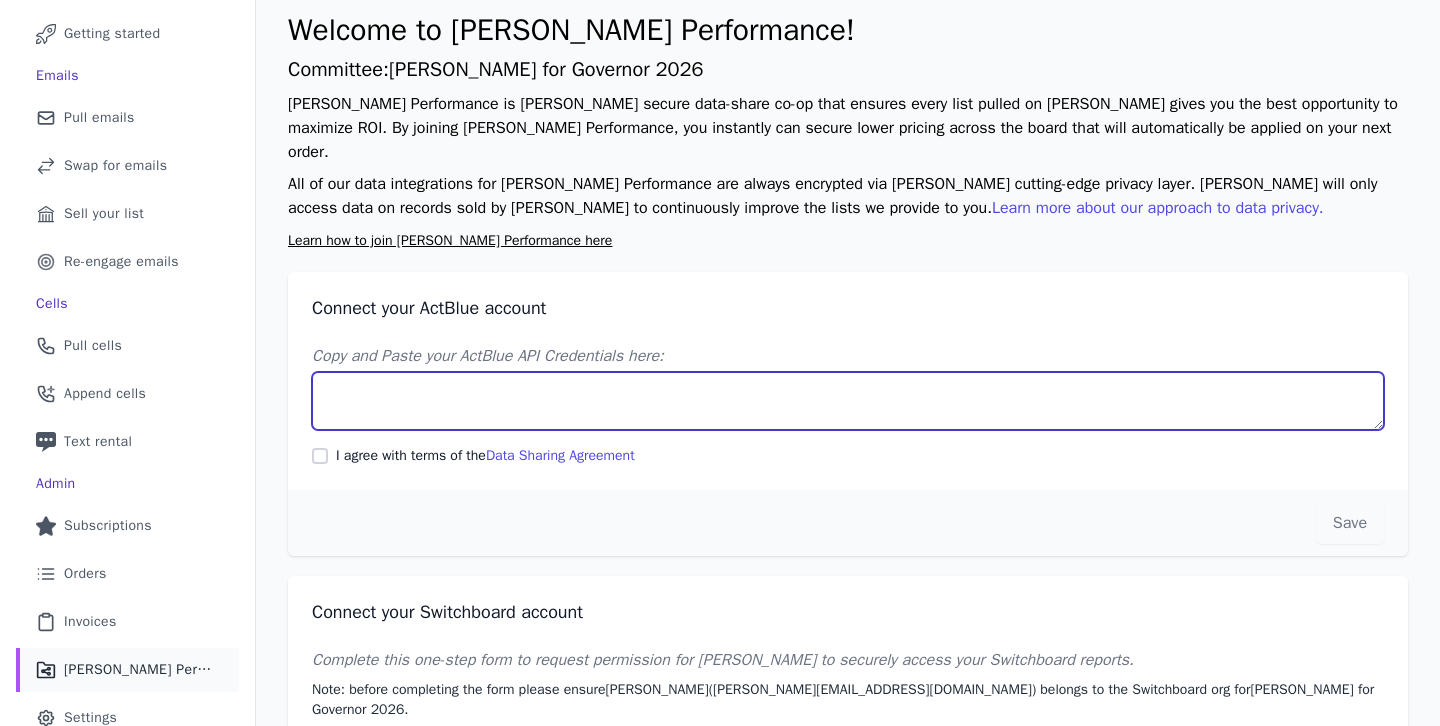 scroll, scrollTop: 118, scrollLeft: 0, axis: vertical 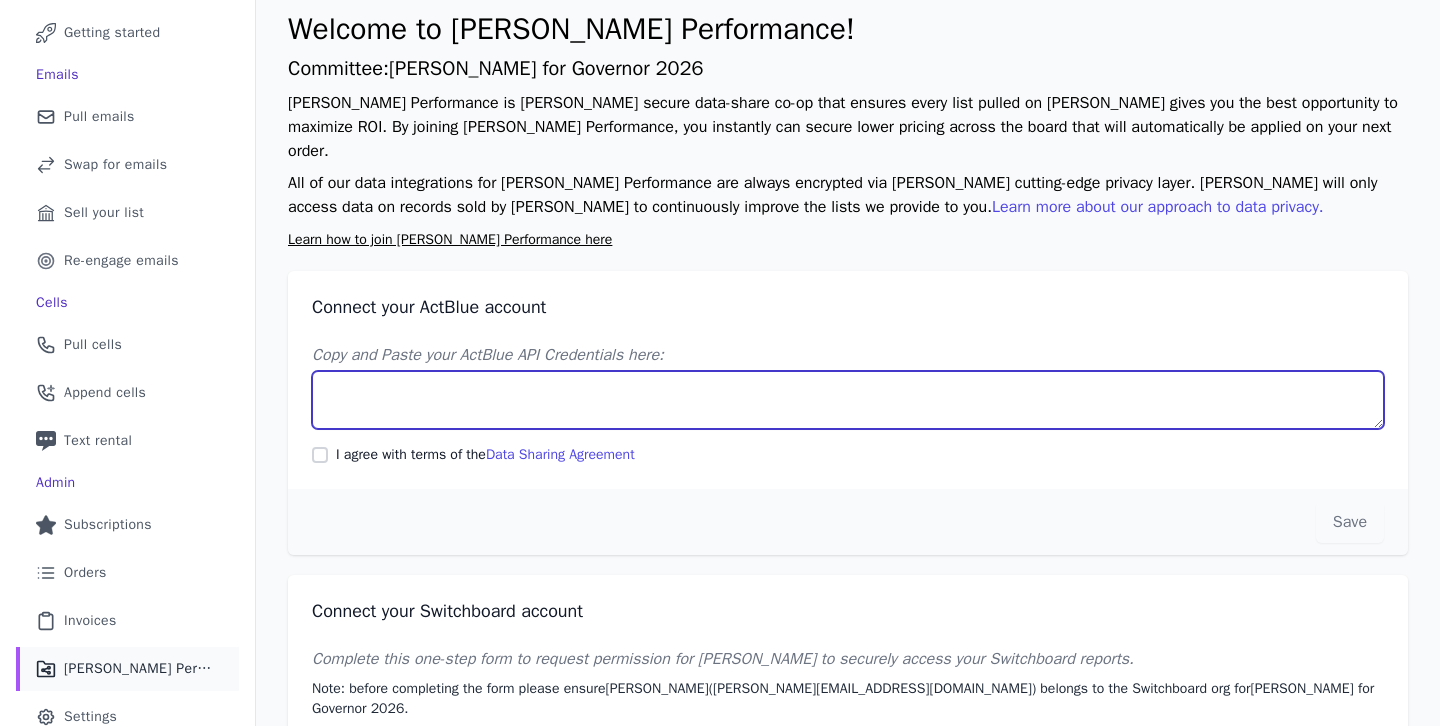 paste on "Client UUID: 588da57f-3242-4240-b72e-78a22b5ea85e
Client Secret: WQ1LRW/wNpd5uvB/DPChFspuBkZQ8HKB53Df8il03ApdjvGlmeJv2g==" 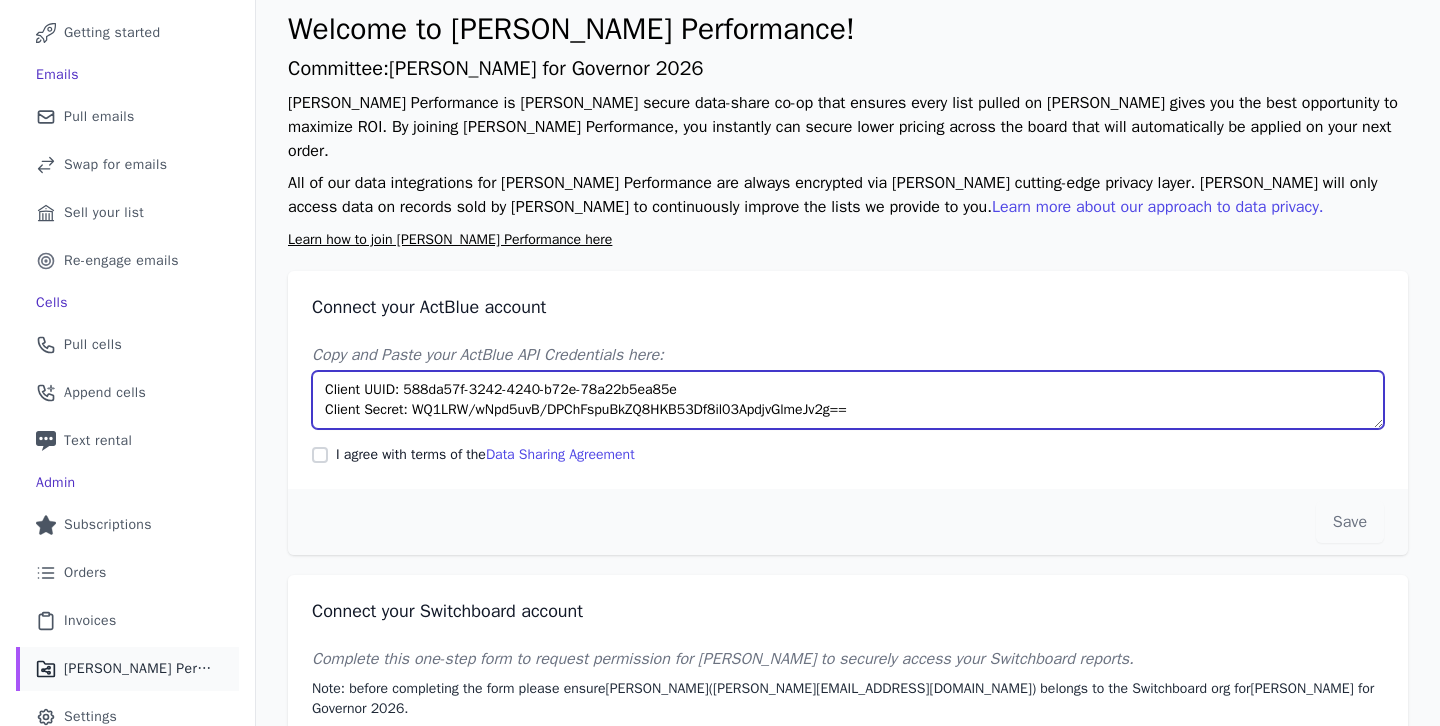 type on "Client UUID: 588da57f-3242-4240-b72e-78a22b5ea85e
Client Secret: WQ1LRW/wNpd5uvB/DPChFspuBkZQ8HKB53Df8il03ApdjvGlmeJv2g==" 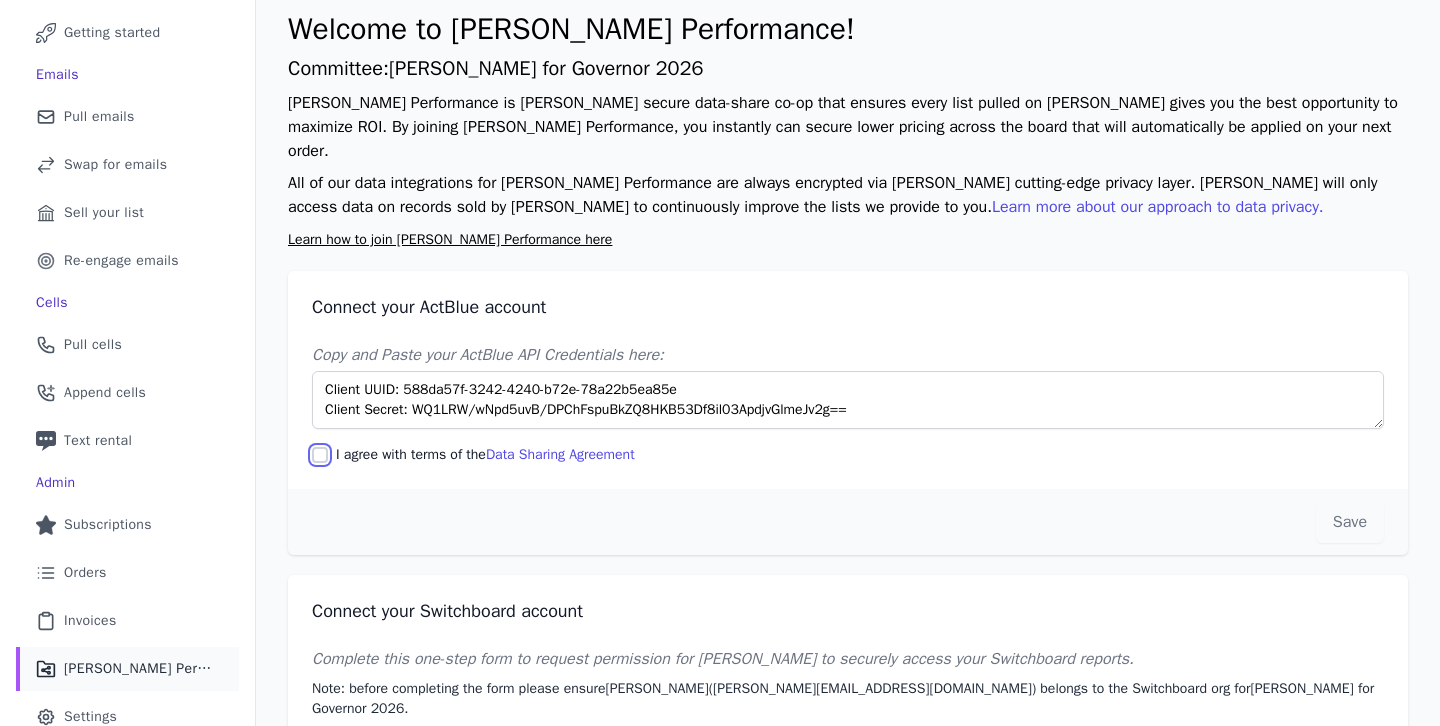 click on "I agree with terms of the  Data Sharing Agreement" 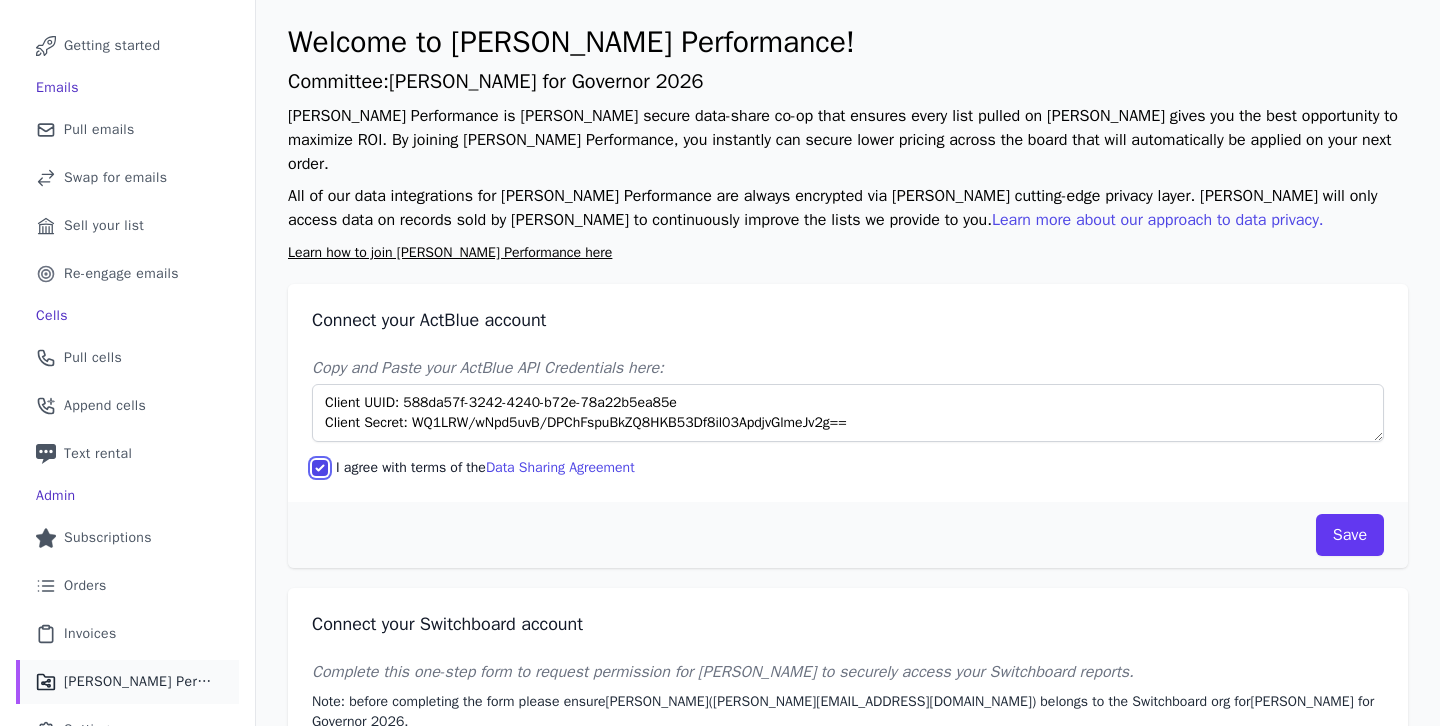 scroll, scrollTop: 46, scrollLeft: 0, axis: vertical 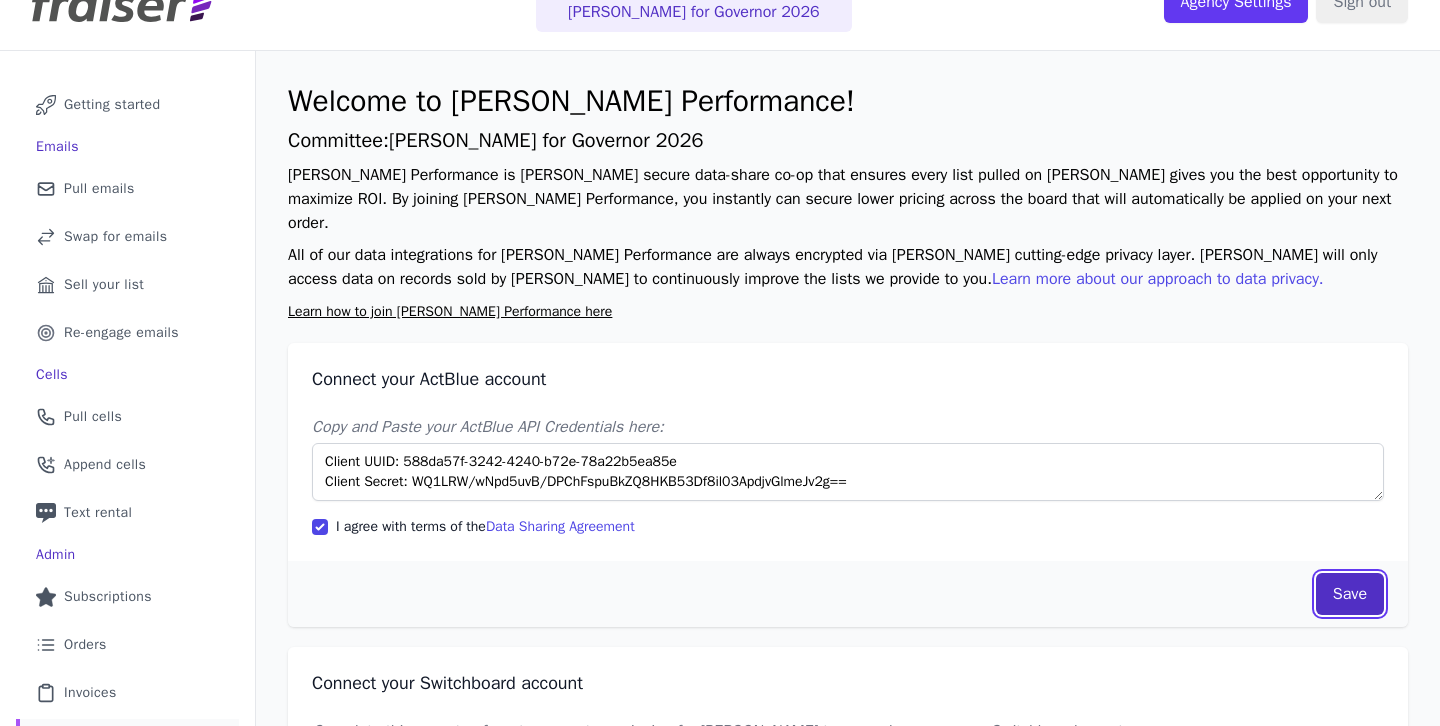 click on "Save" 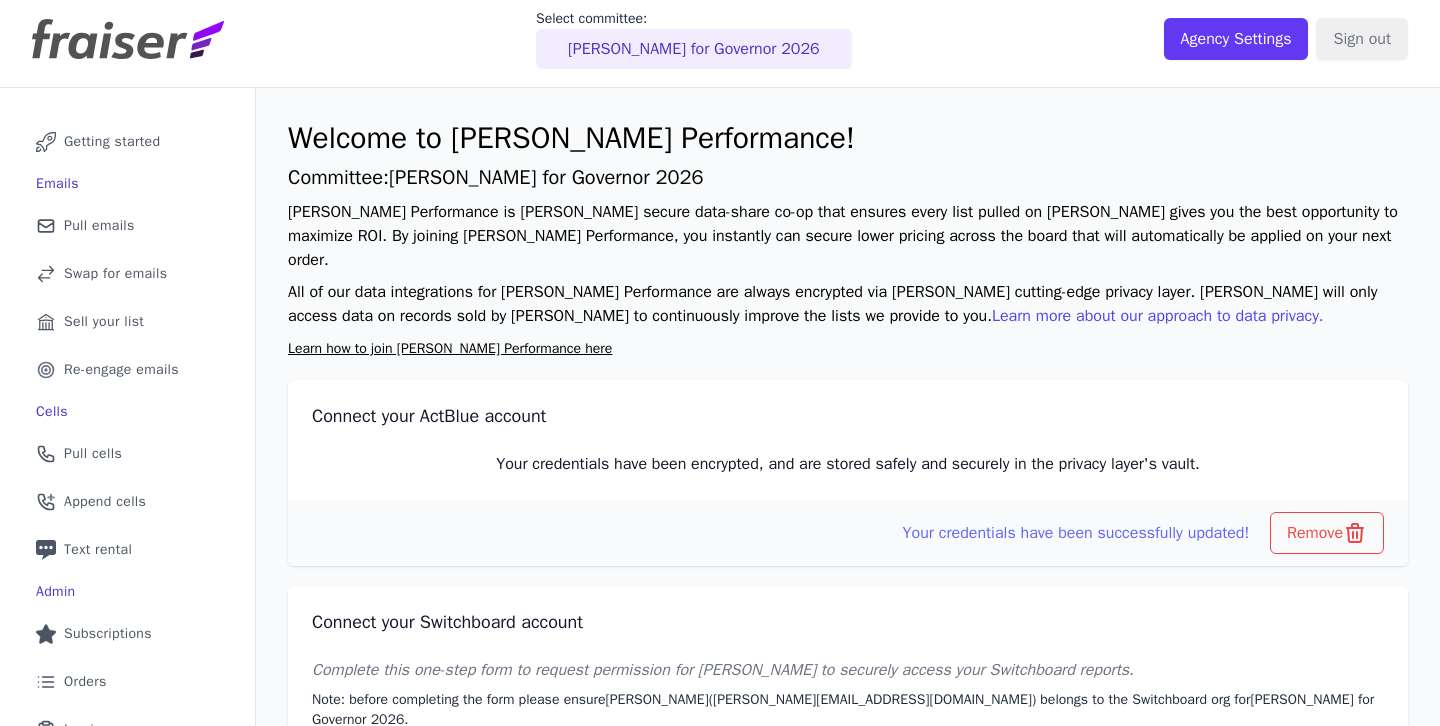 scroll, scrollTop: 0, scrollLeft: 0, axis: both 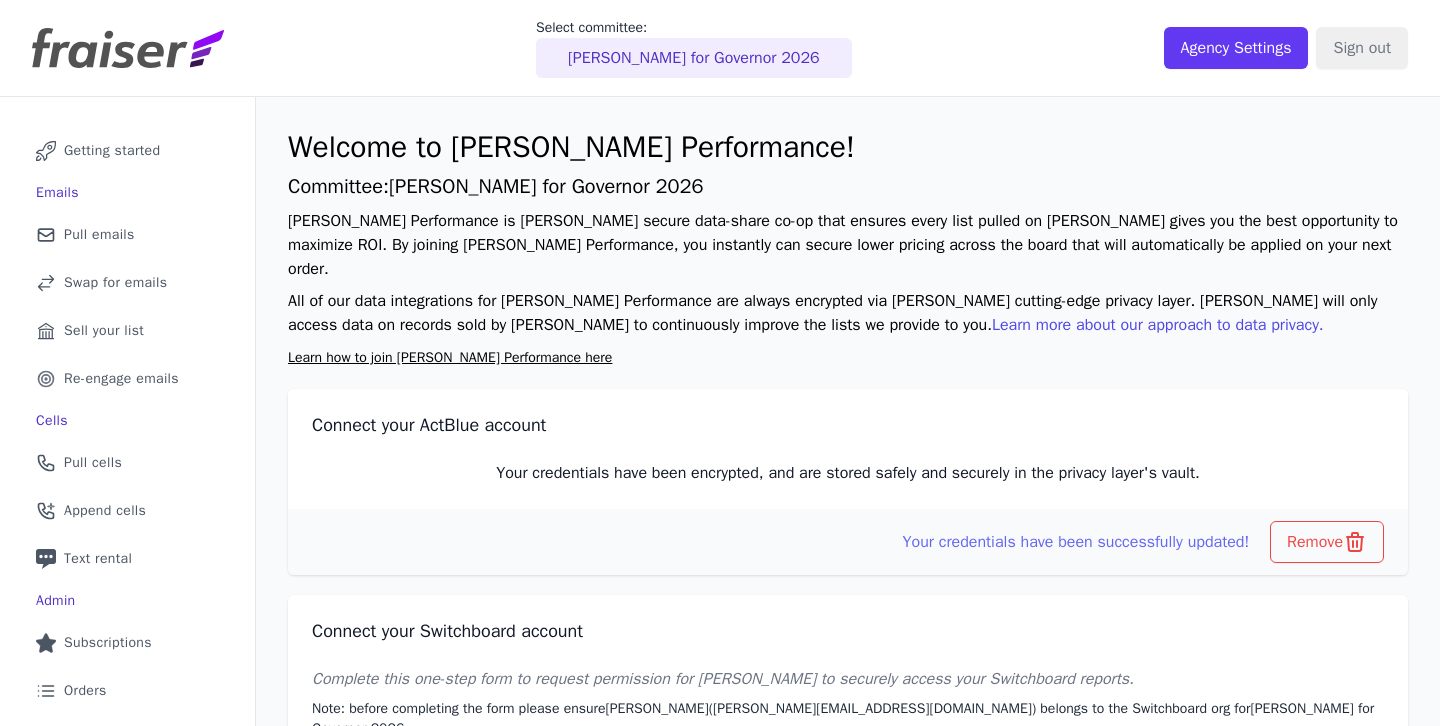 click on "Connect your ActBlue account   Your credentials have been encrypted, and are stored safely and securely in the
privacy layer's vault." 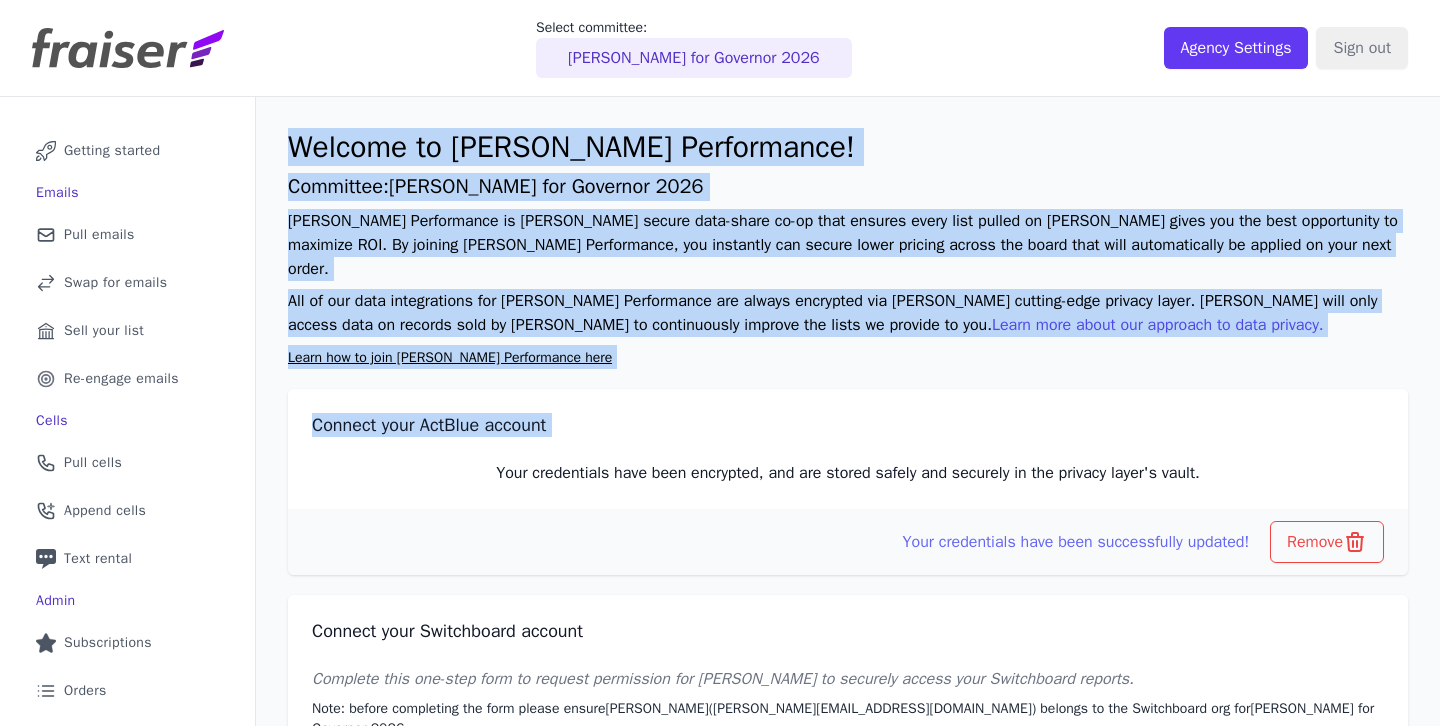 drag, startPoint x: 1260, startPoint y: 434, endPoint x: 282, endPoint y: 126, distance: 1025.3527 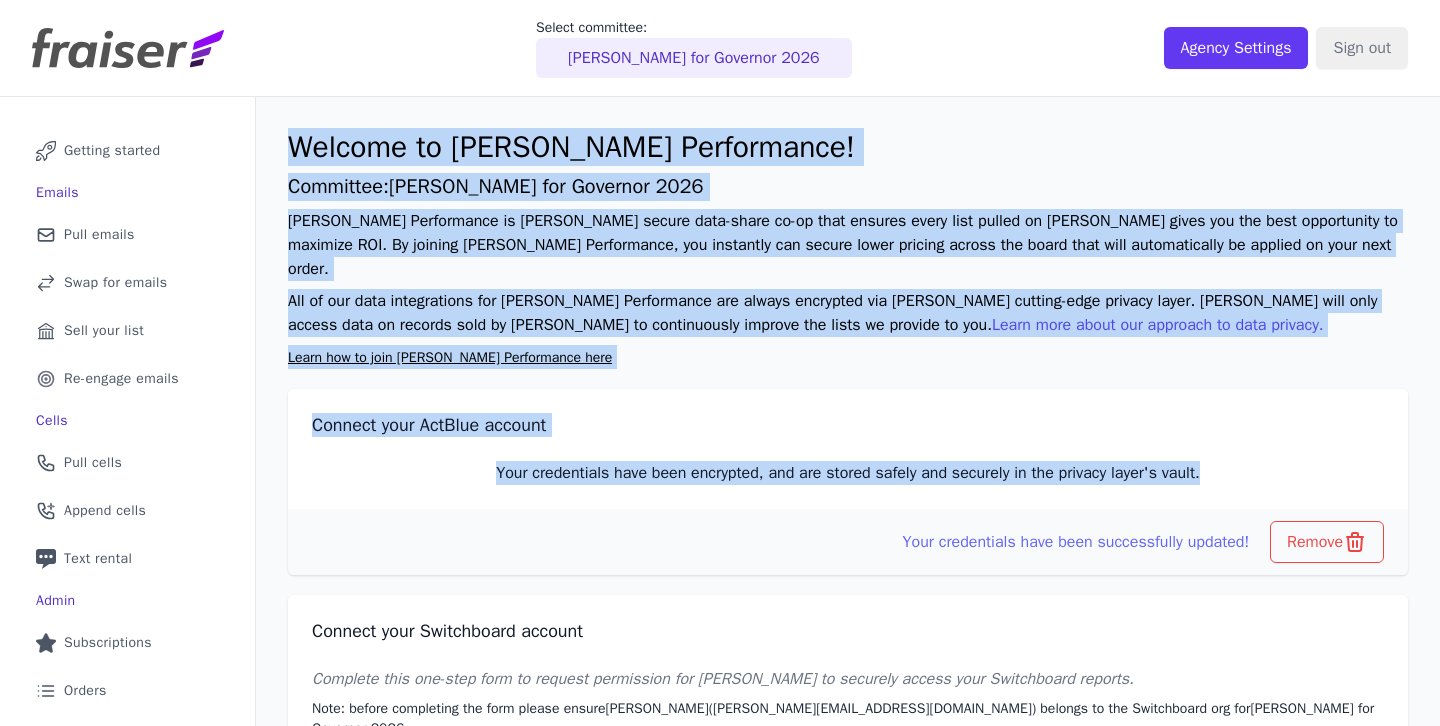 drag, startPoint x: 300, startPoint y: 151, endPoint x: 1264, endPoint y: 454, distance: 1010.4974 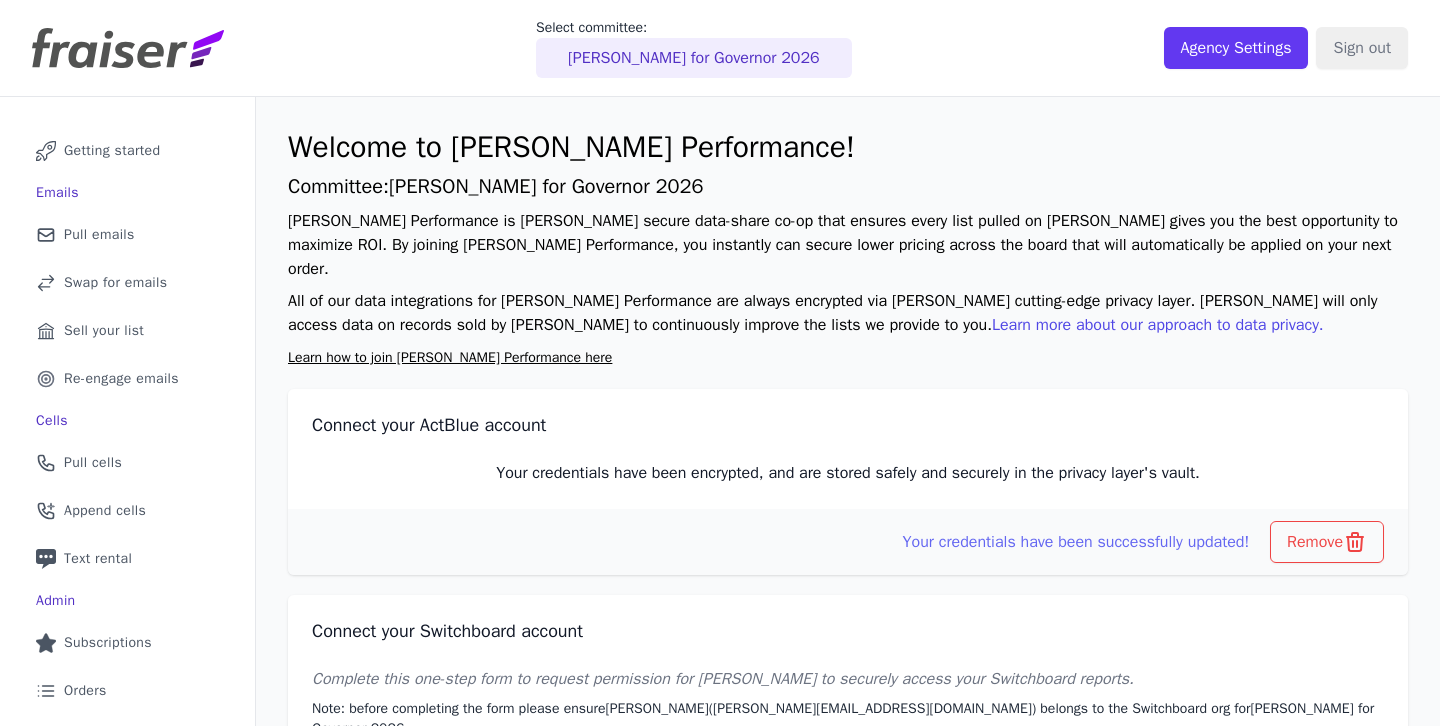 click on "Connect your ActBlue account" 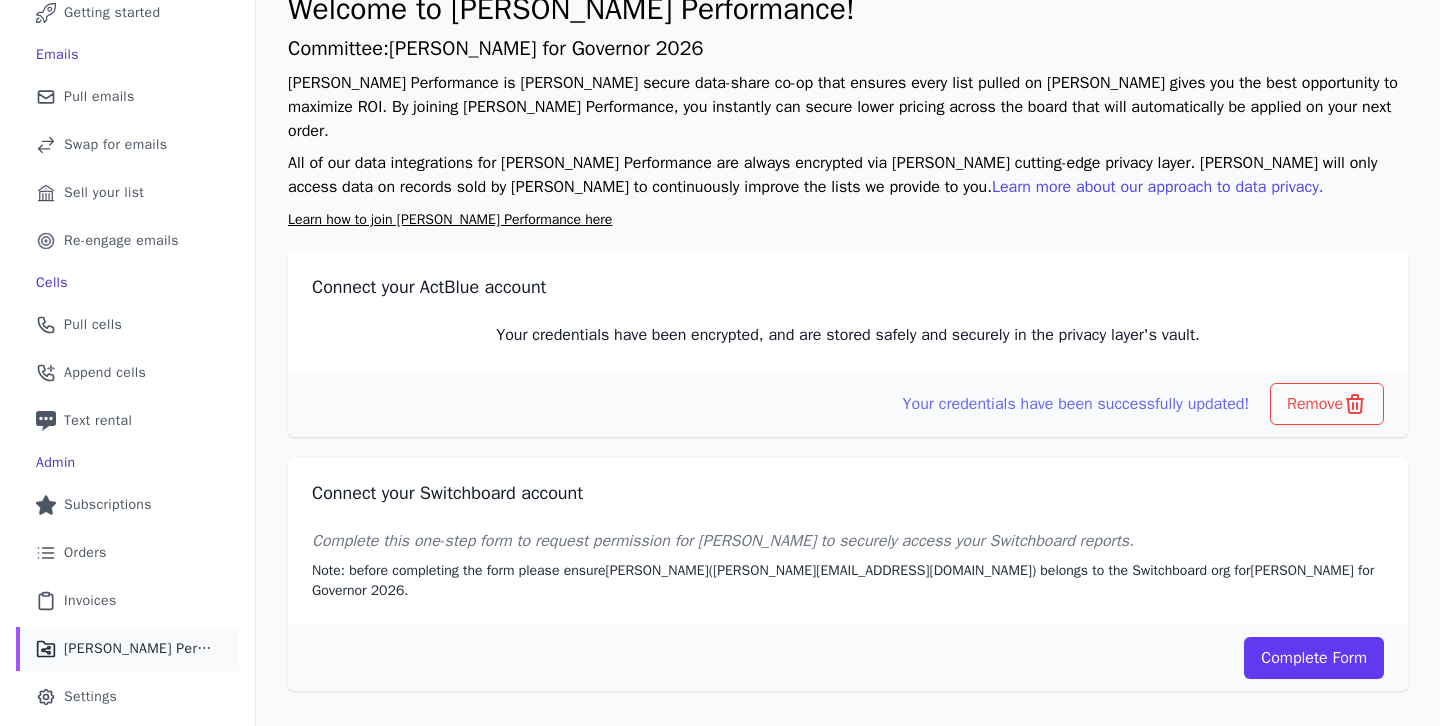 scroll, scrollTop: 179, scrollLeft: 0, axis: vertical 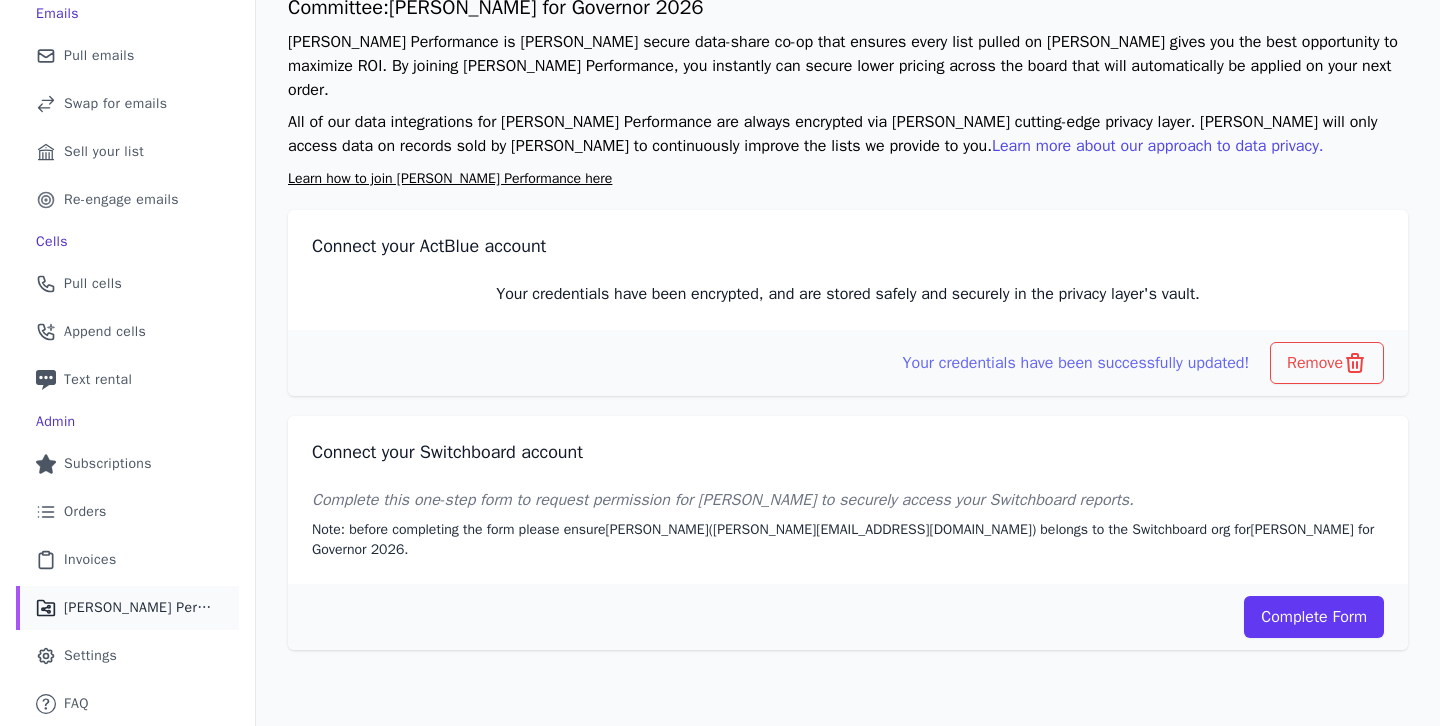 click on "Connect your Switchboard account" 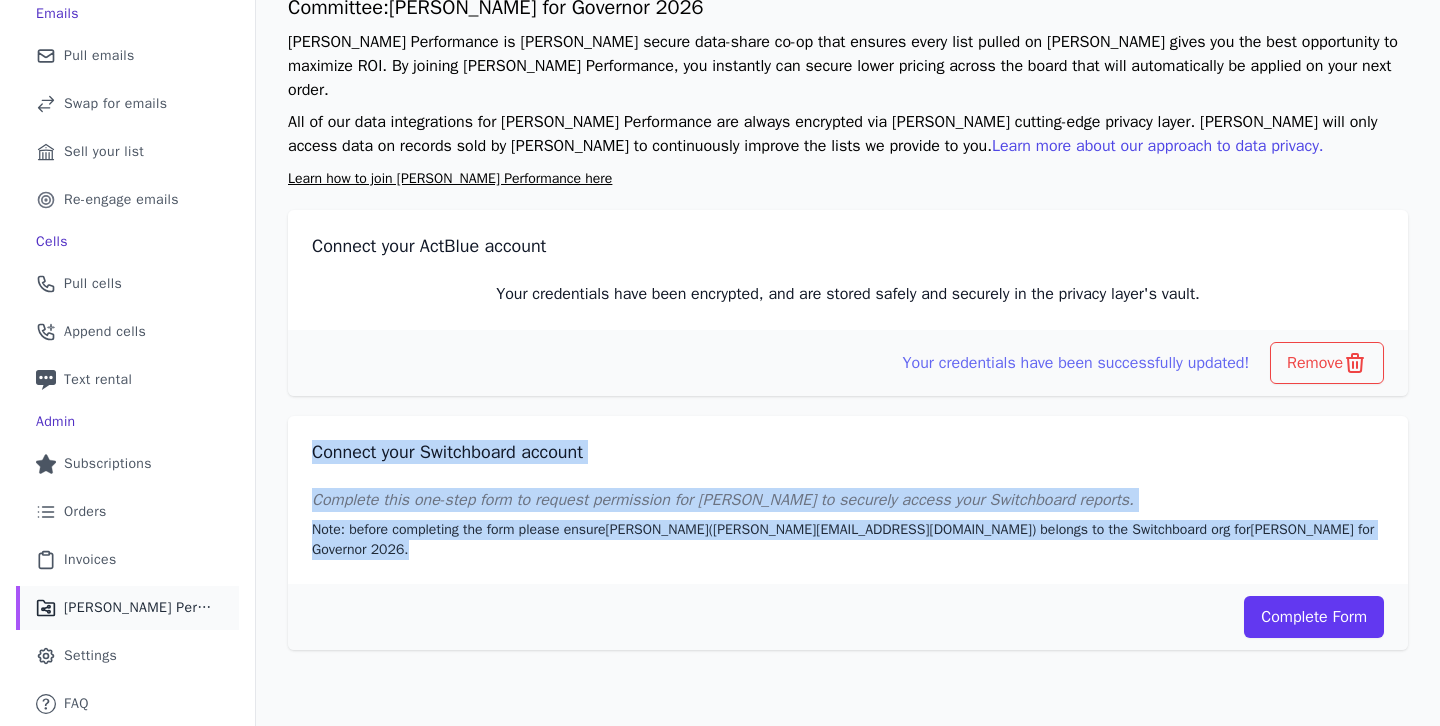drag, startPoint x: 1385, startPoint y: 510, endPoint x: 321, endPoint y: 396, distance: 1070.0897 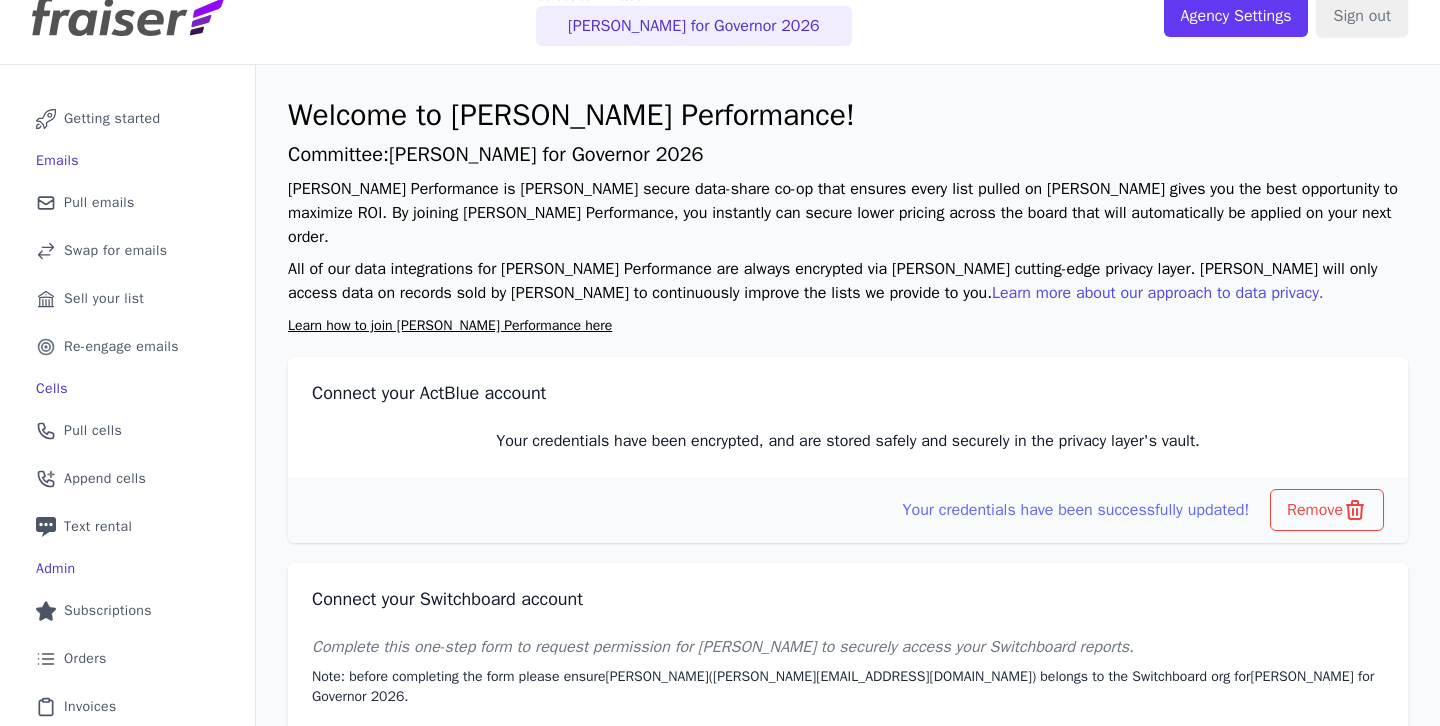 scroll, scrollTop: 0, scrollLeft: 0, axis: both 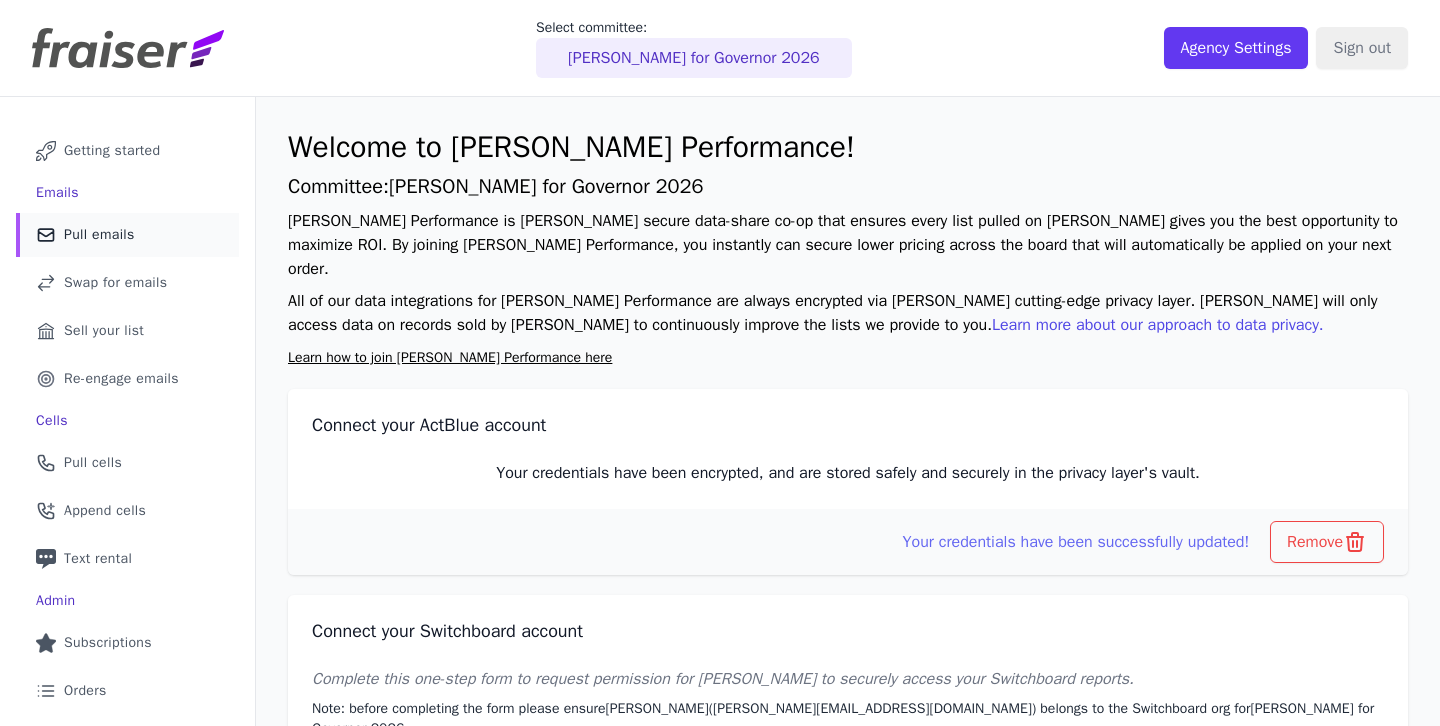 click on "Mail Icon Outline of a mail envelope
Pull emails" at bounding box center (127, 235) 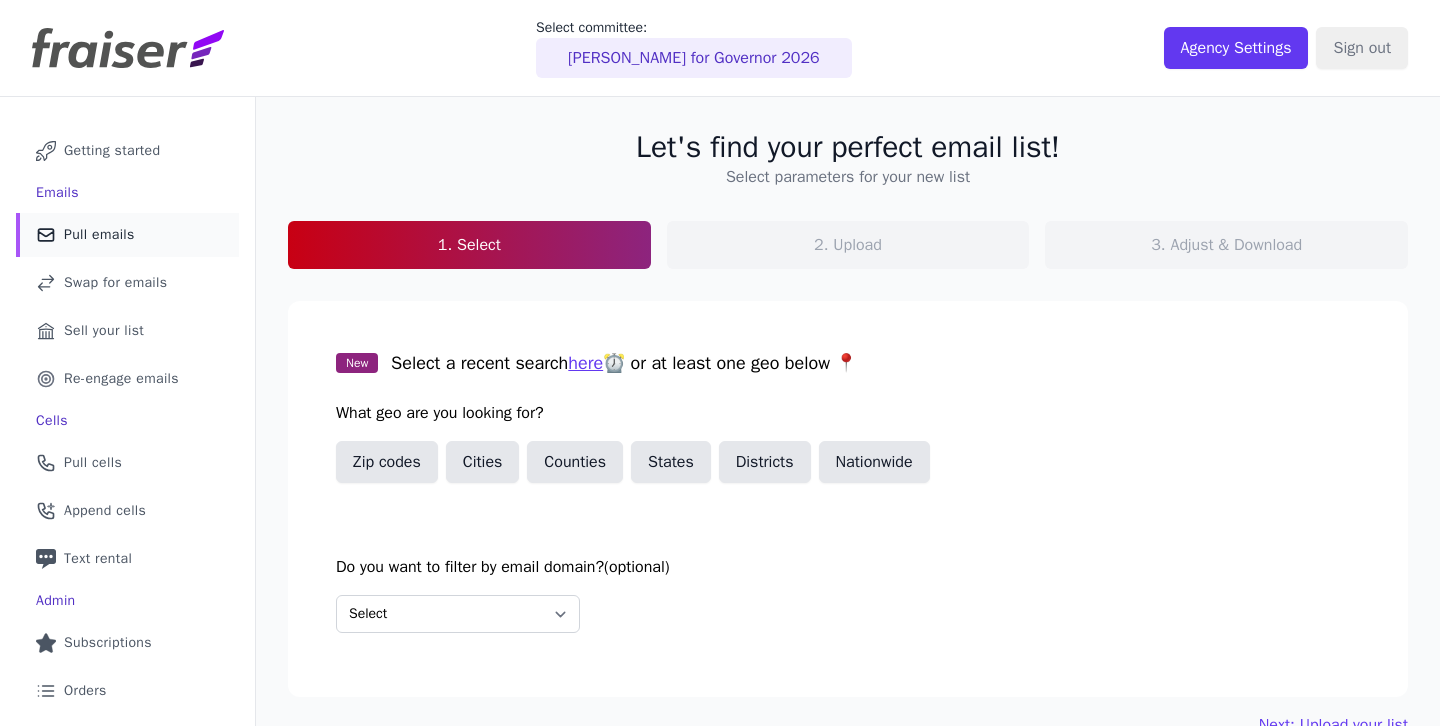 scroll, scrollTop: 0, scrollLeft: 0, axis: both 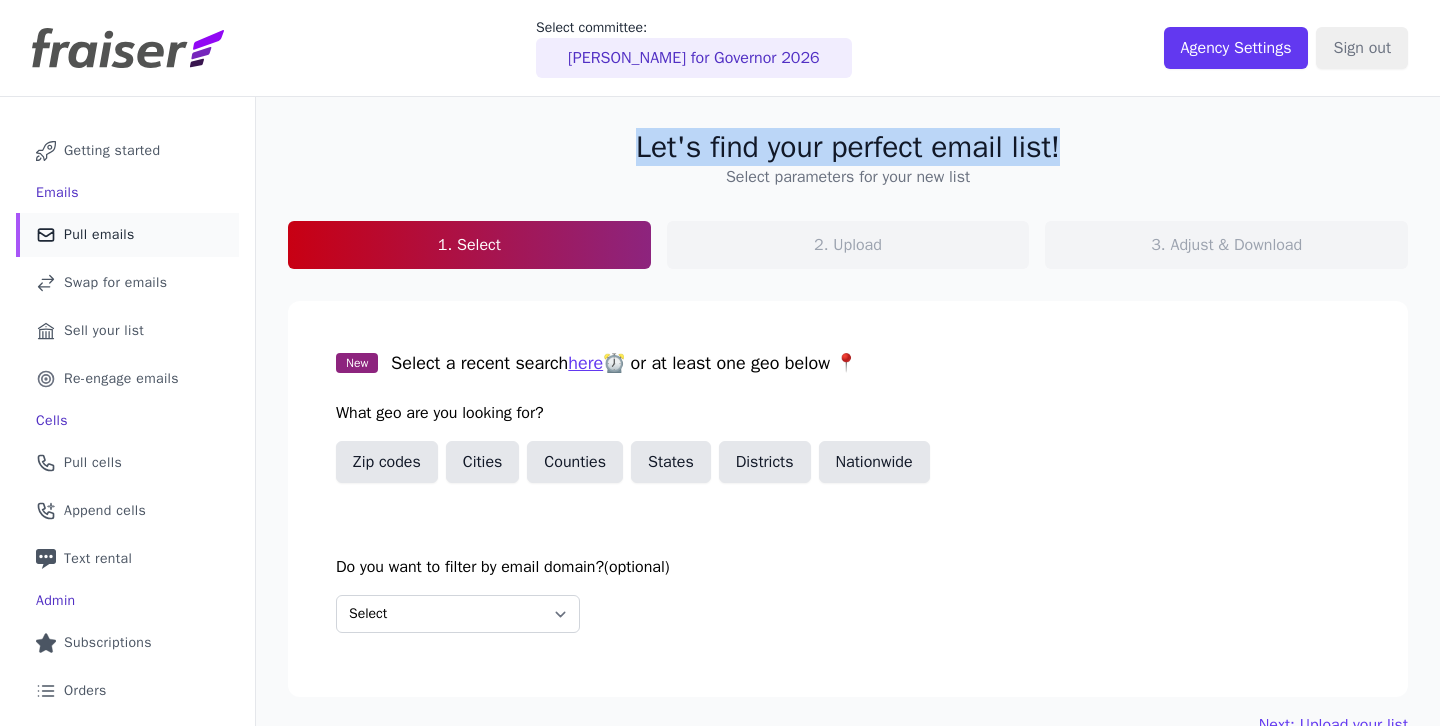 drag, startPoint x: 1018, startPoint y: 177, endPoint x: 618, endPoint y: 139, distance: 401.80093 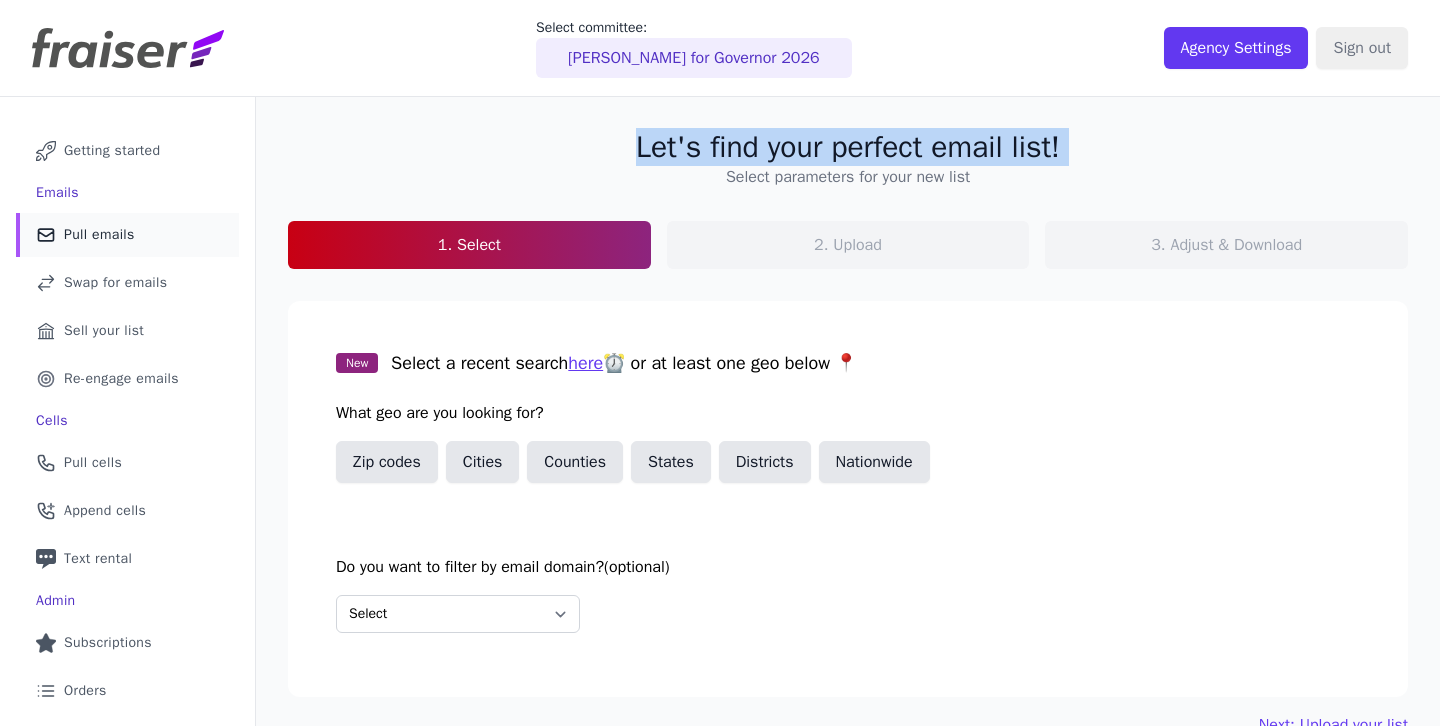 drag, startPoint x: 618, startPoint y: 139, endPoint x: 999, endPoint y: 190, distance: 384.39822 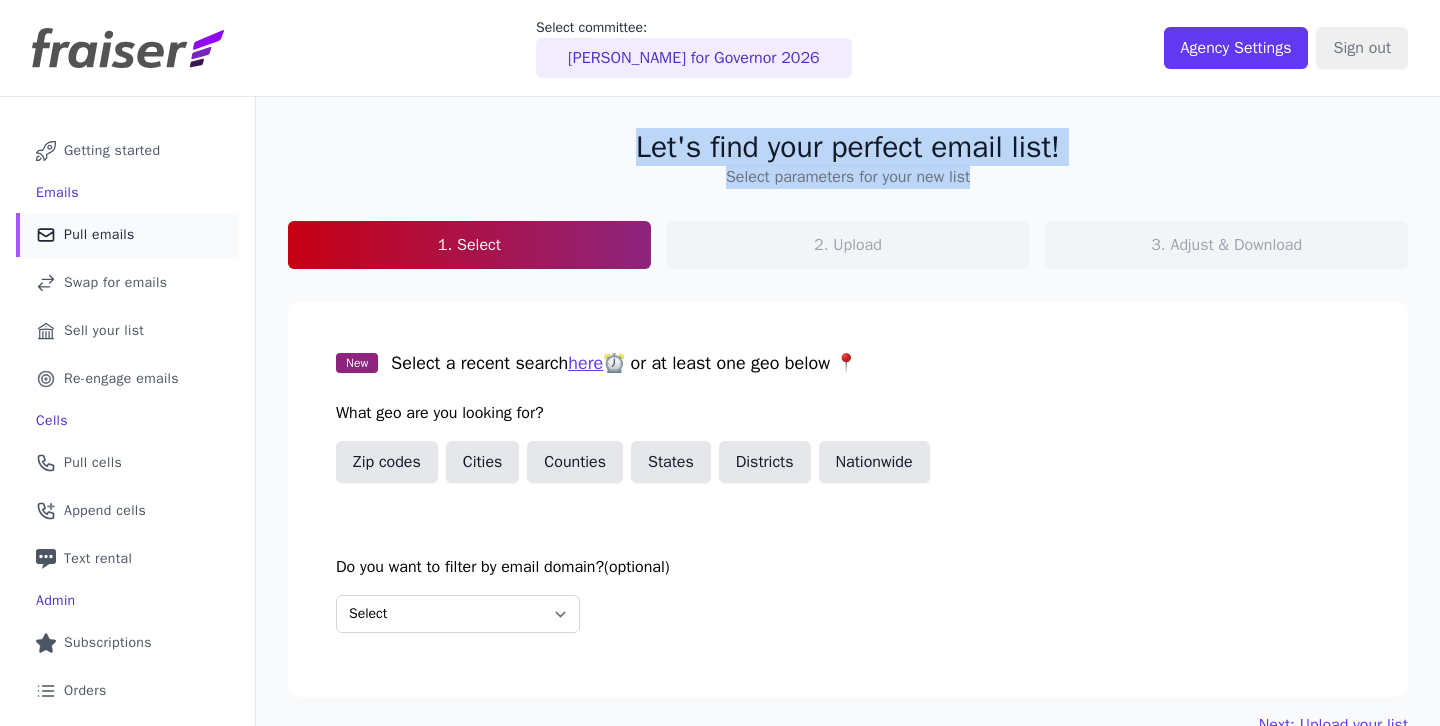drag, startPoint x: 981, startPoint y: 178, endPoint x: 628, endPoint y: 145, distance: 354.53912 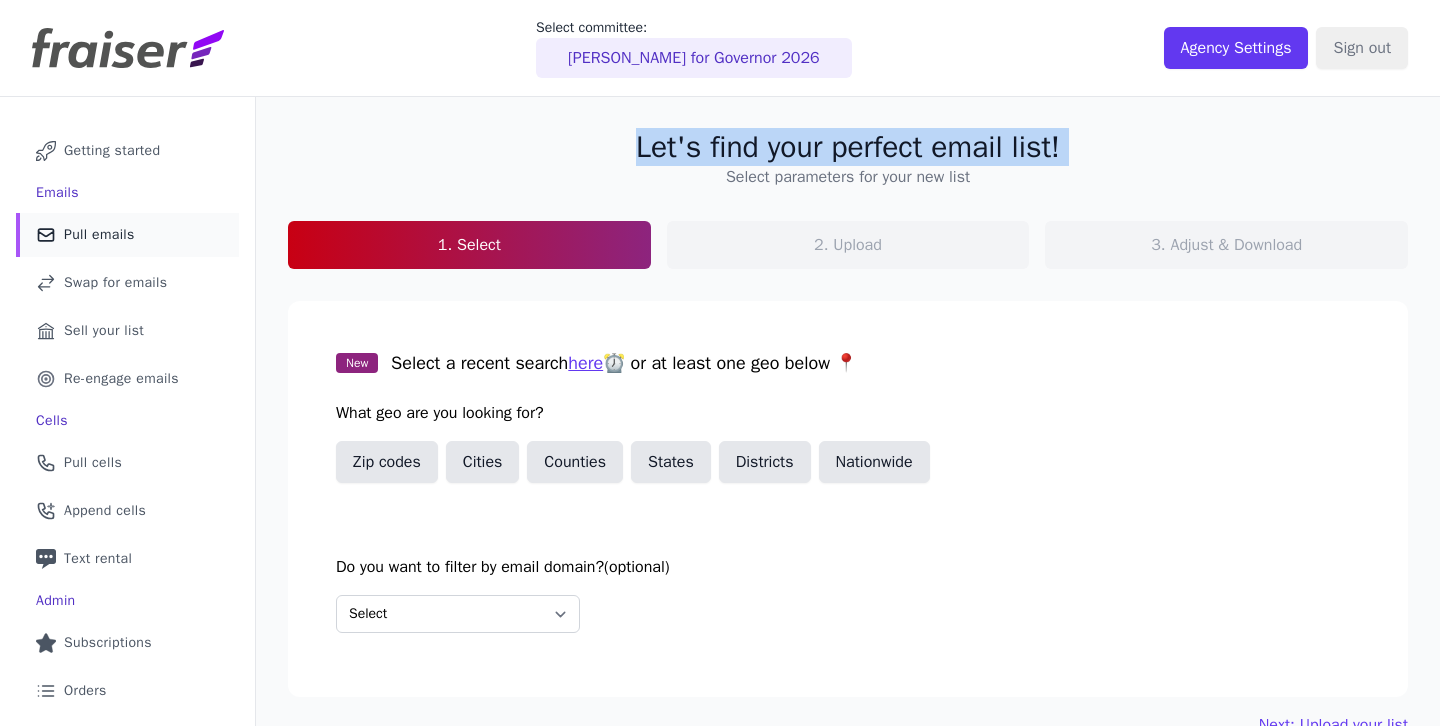 drag, startPoint x: 628, startPoint y: 145, endPoint x: 999, endPoint y: 175, distance: 372.21097 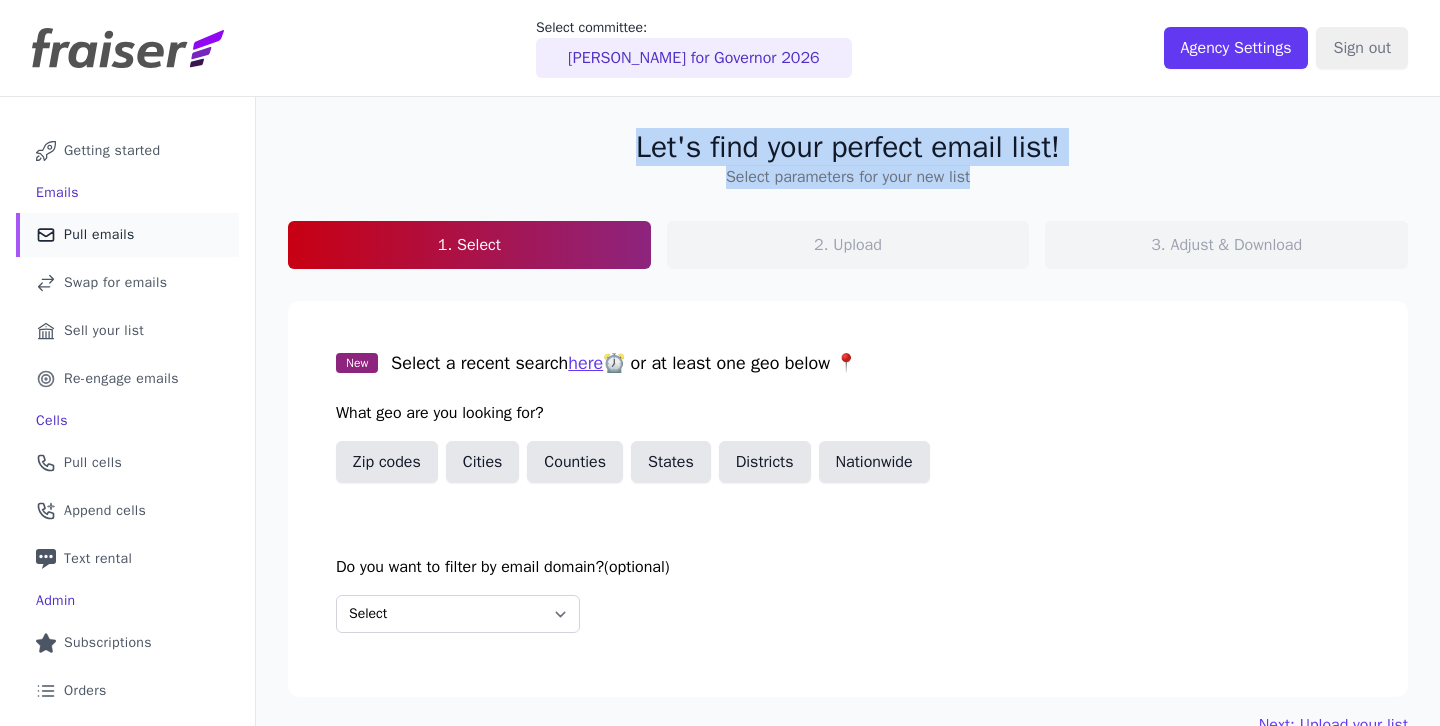 drag, startPoint x: 983, startPoint y: 178, endPoint x: 623, endPoint y: 153, distance: 360.867 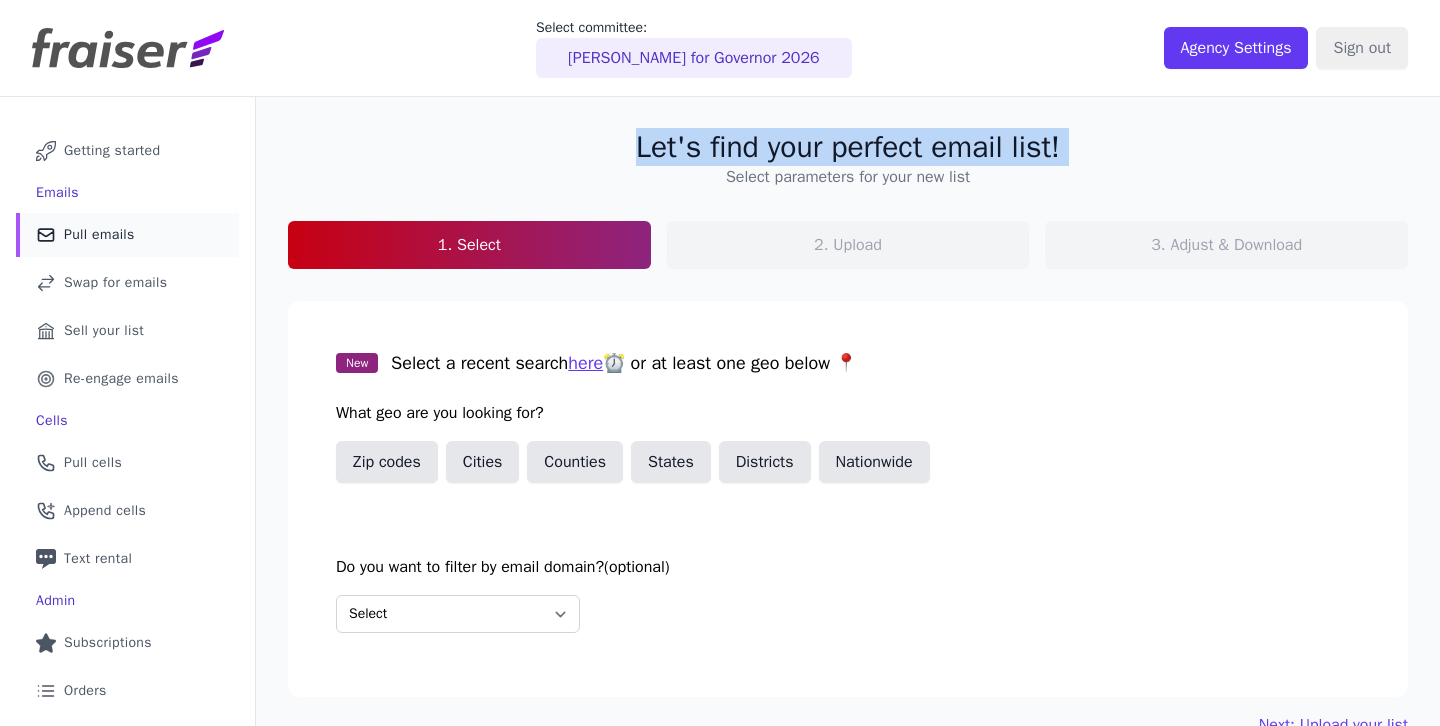drag, startPoint x: 623, startPoint y: 153, endPoint x: 993, endPoint y: 177, distance: 370.77756 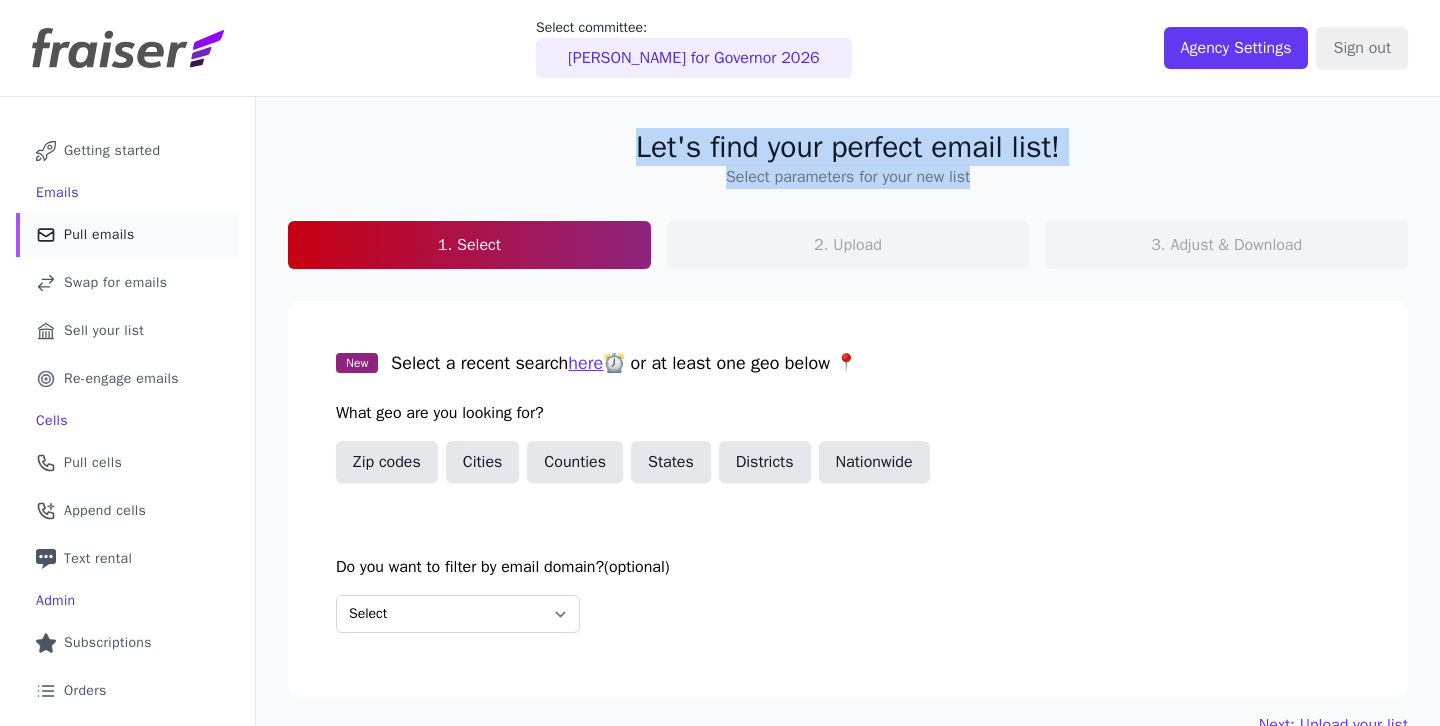 drag, startPoint x: 977, startPoint y: 181, endPoint x: 624, endPoint y: 133, distance: 356.2485 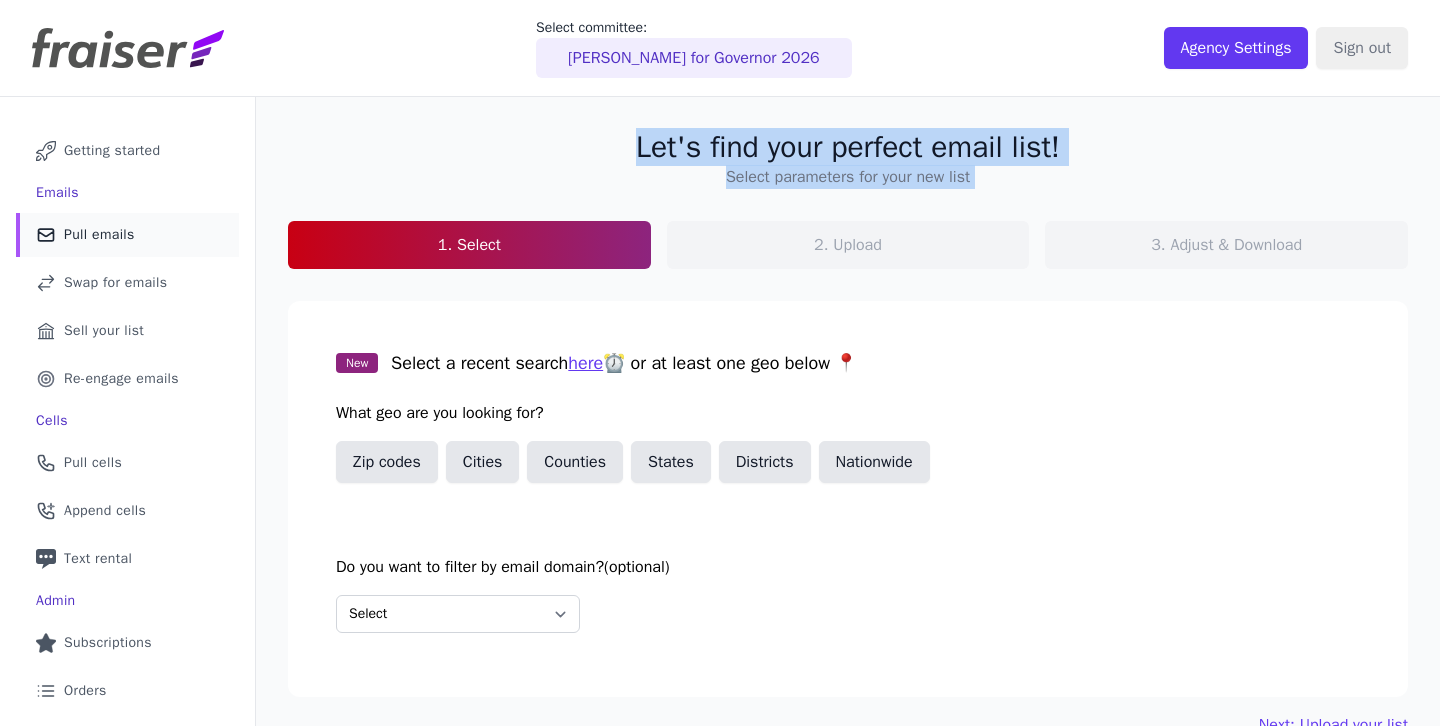 drag, startPoint x: 625, startPoint y: 149, endPoint x: 986, endPoint y: 176, distance: 362.0083 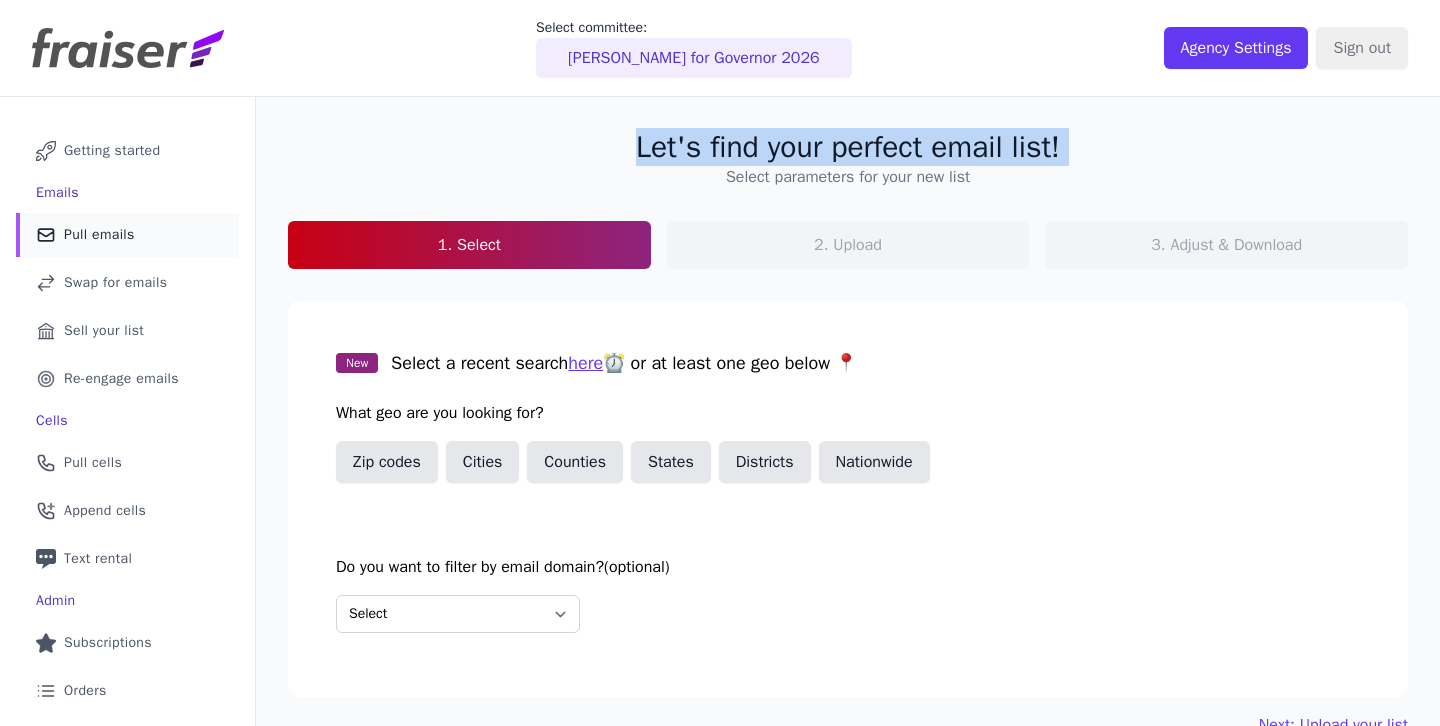 click on "Let's find your perfect email list!   Select parameters for your new list   1. Select   2. Upload   3. Adjust & Download" at bounding box center (848, 199) 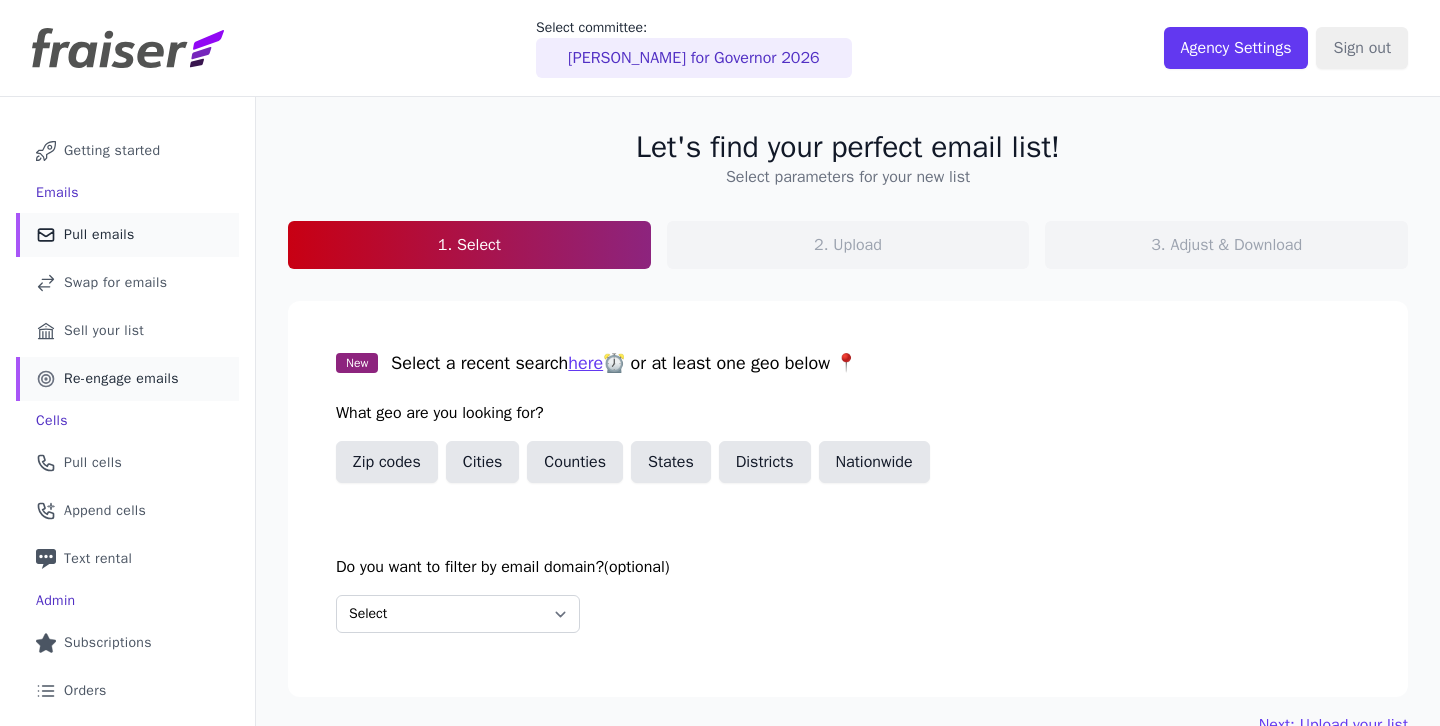 scroll, scrollTop: 179, scrollLeft: 0, axis: vertical 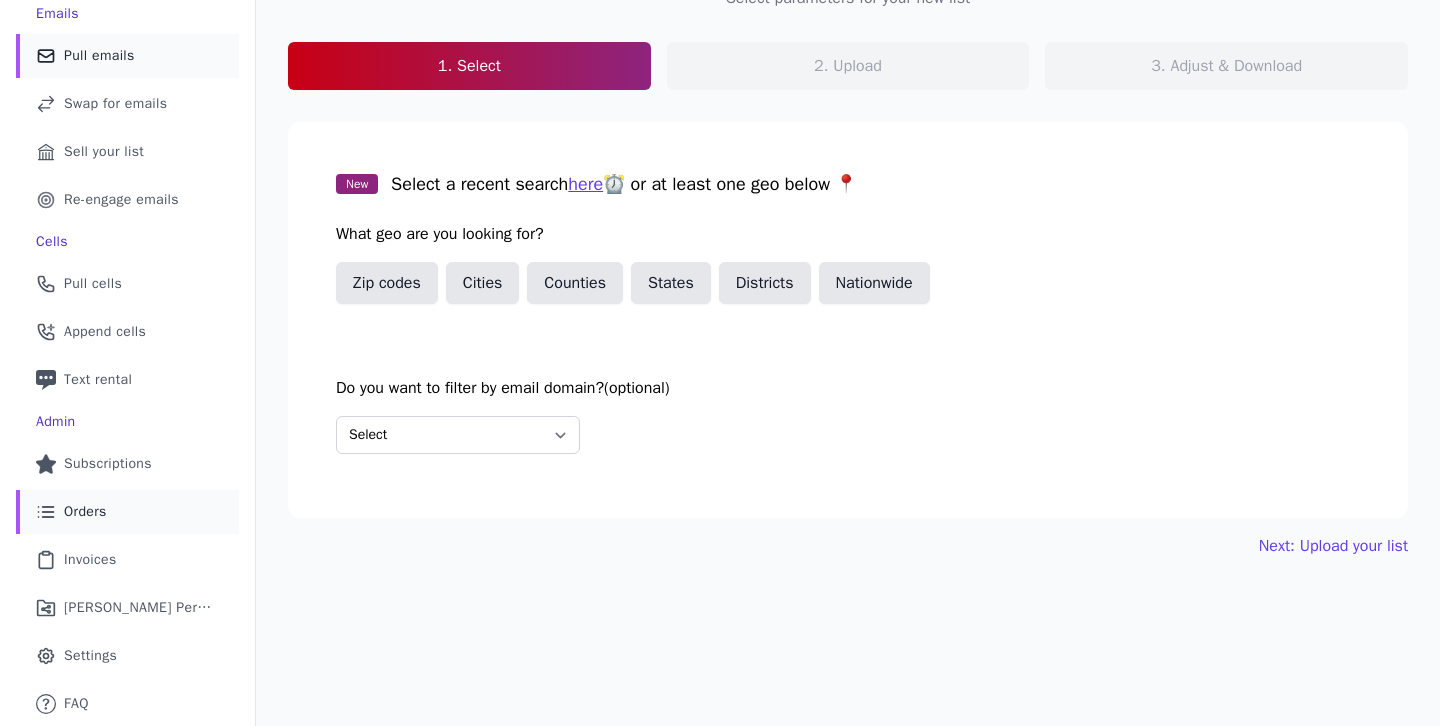 click on "Orders" at bounding box center [85, 512] 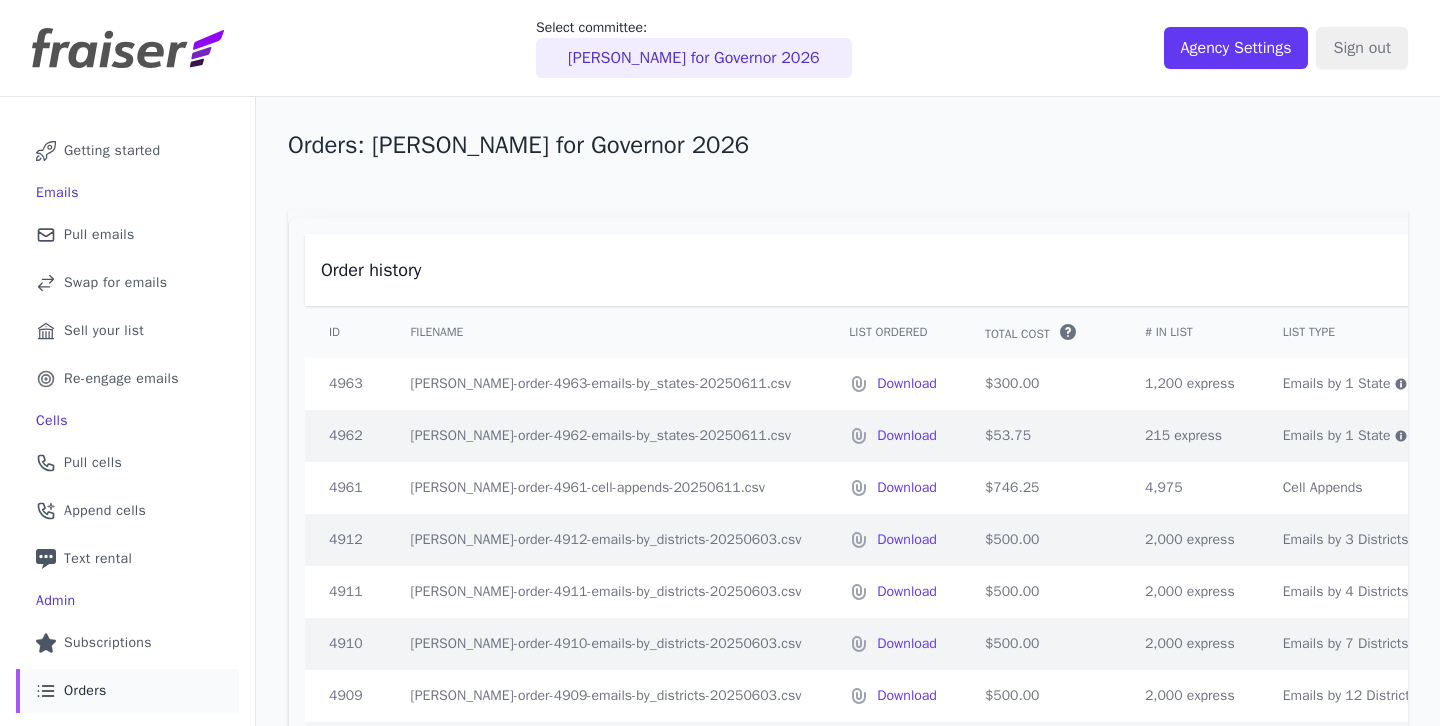 scroll, scrollTop: 0, scrollLeft: 0, axis: both 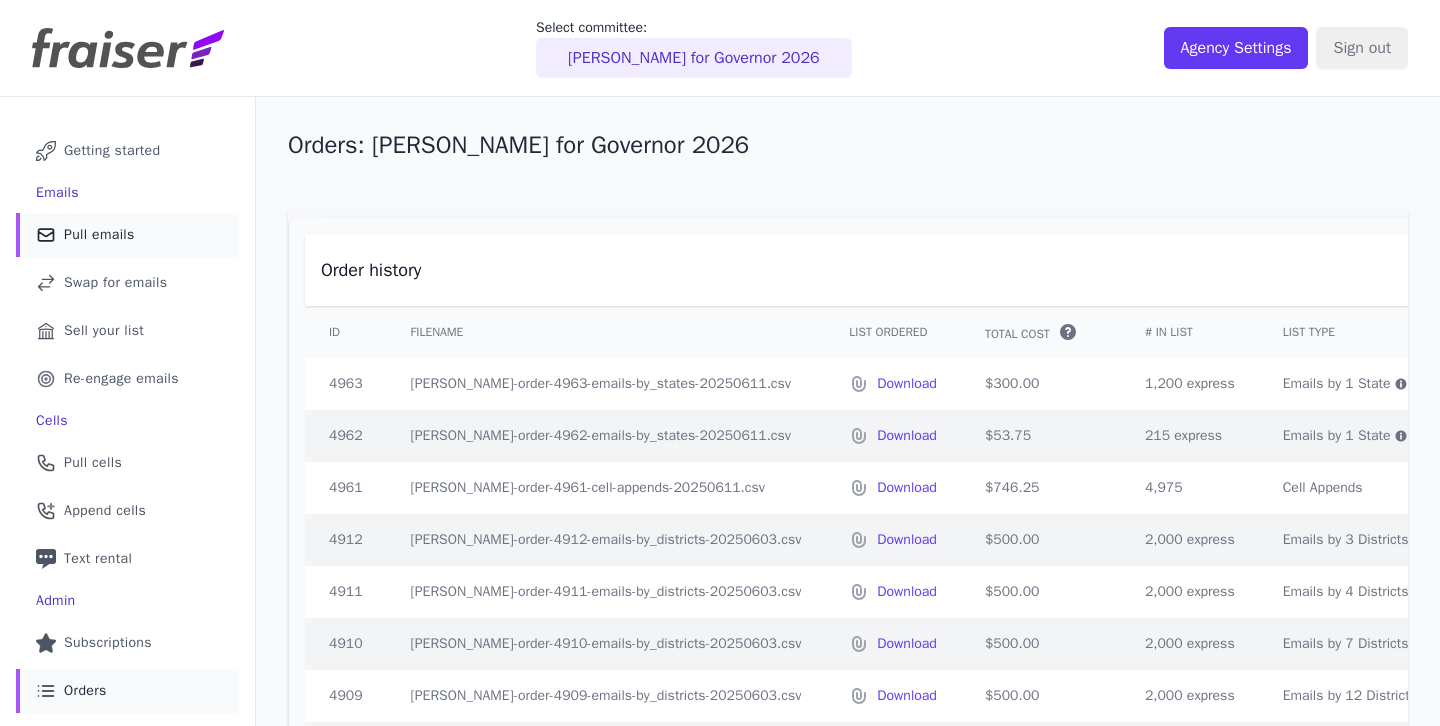 click on "Mail Icon Outline of a mail envelope
Pull emails" at bounding box center [127, 235] 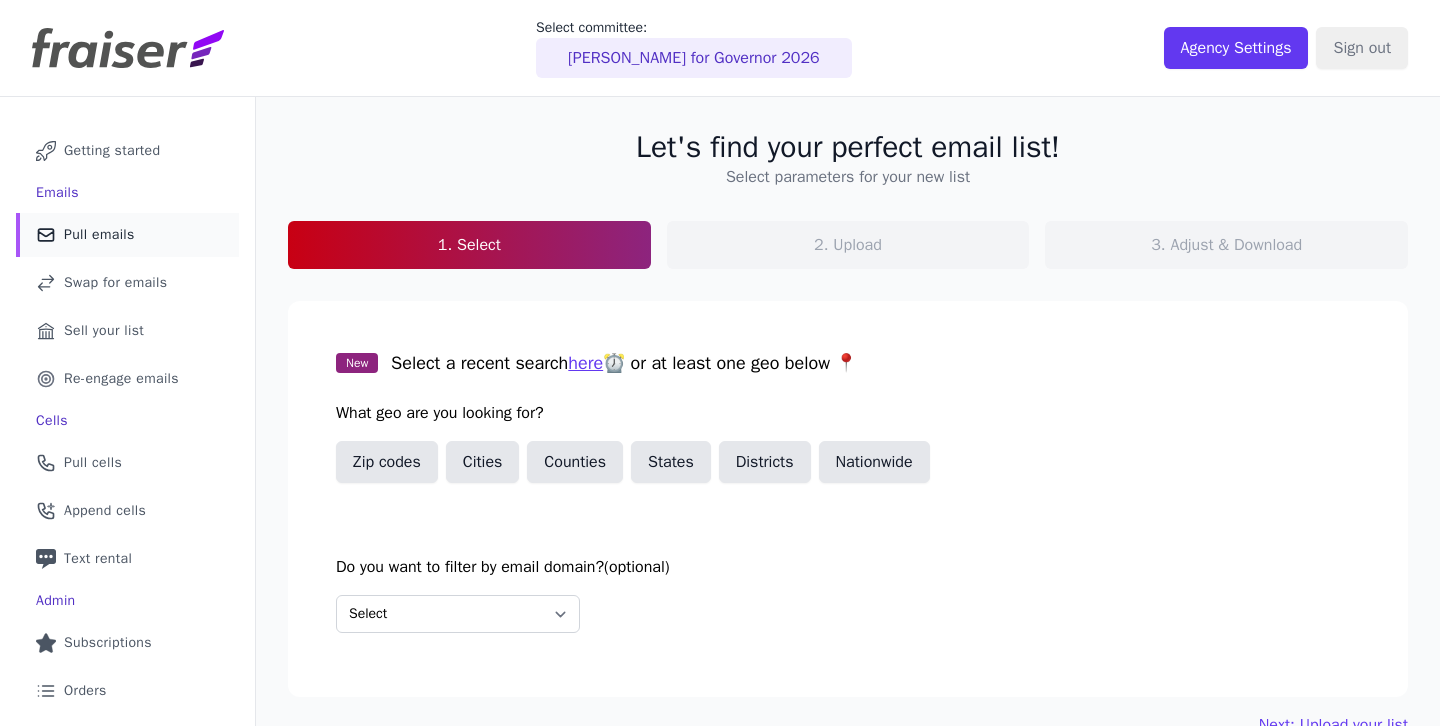 scroll, scrollTop: 0, scrollLeft: 0, axis: both 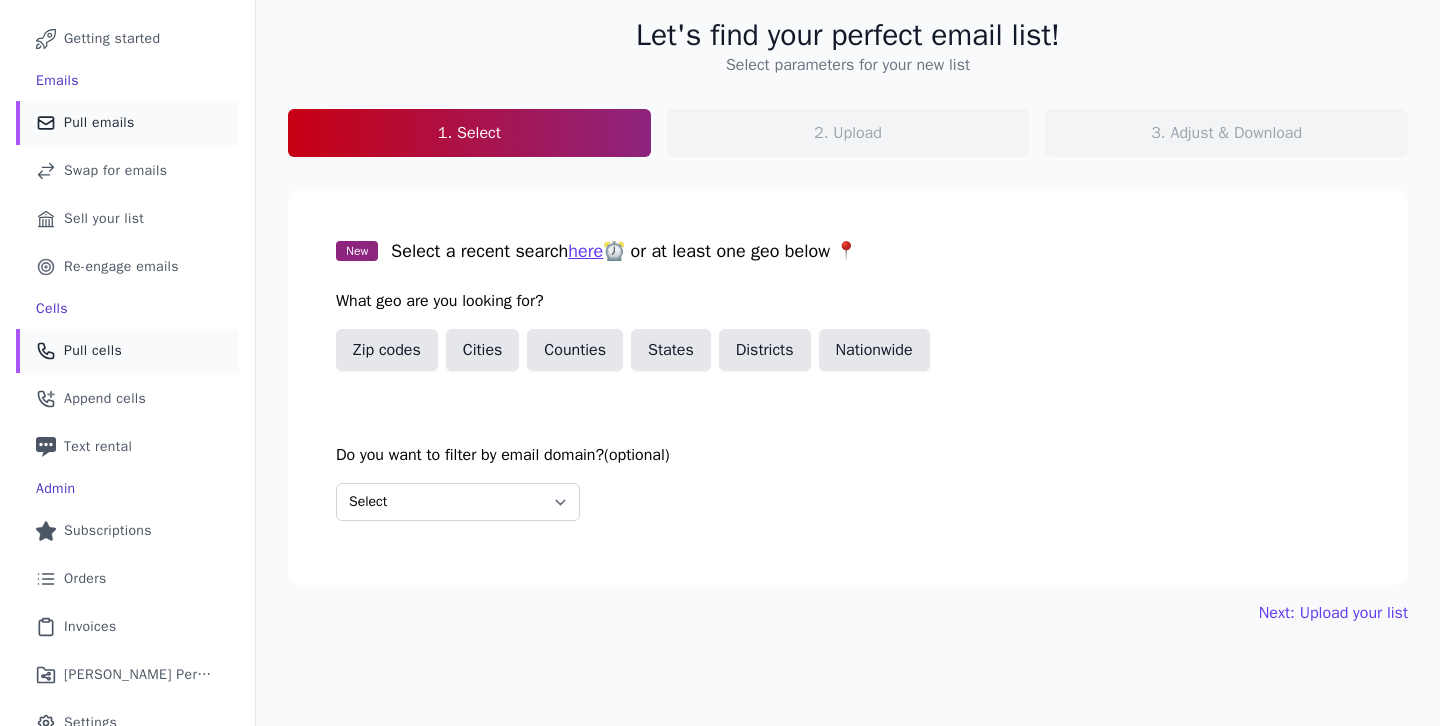 click on "Phone Icon Outline of a phone
Pull cells" at bounding box center (127, 351) 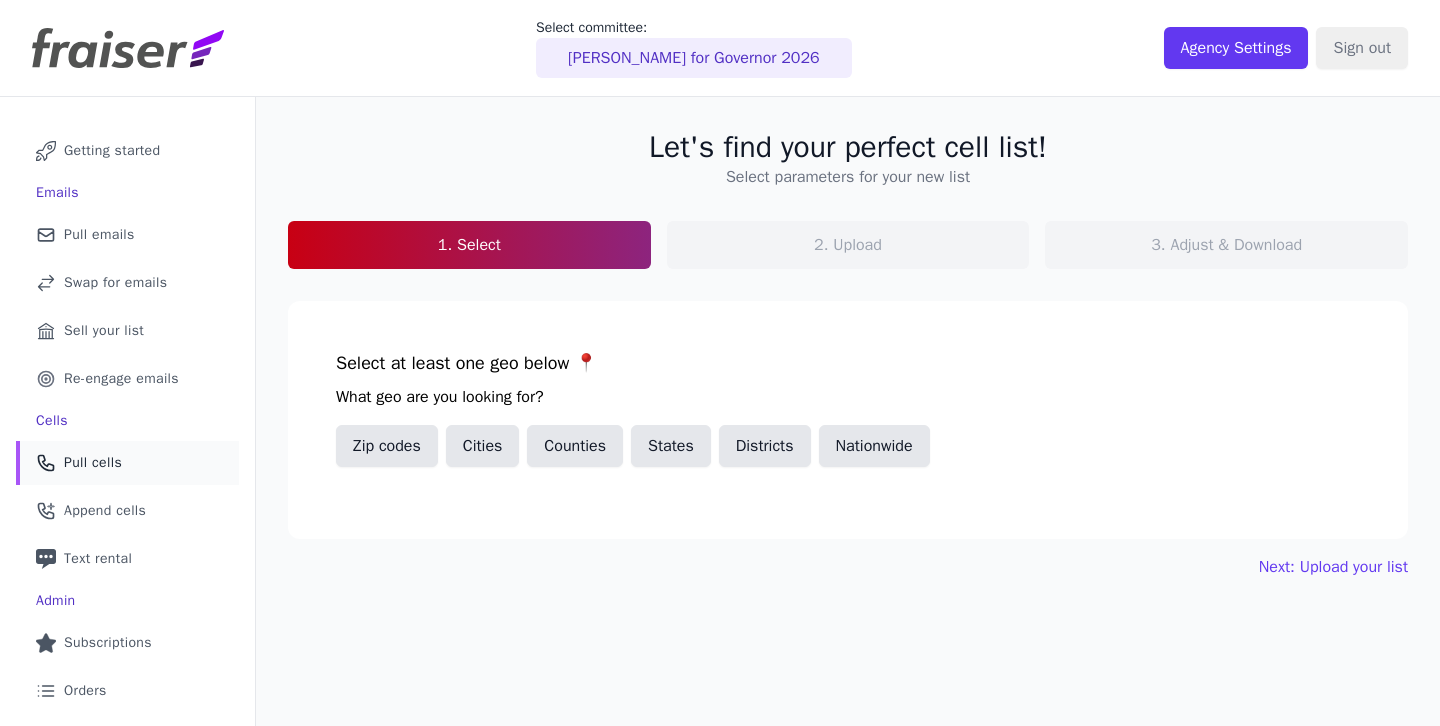 scroll, scrollTop: 0, scrollLeft: 0, axis: both 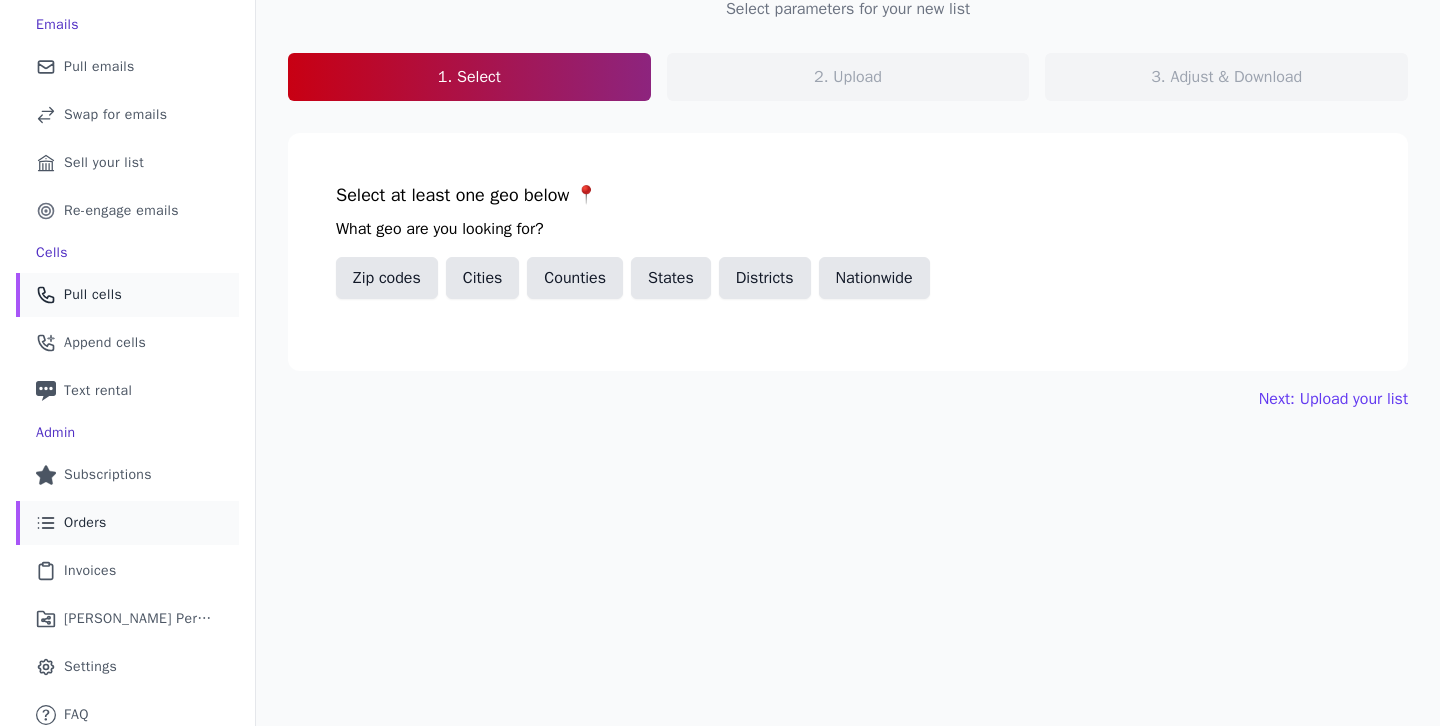 click on "Orders" at bounding box center [85, 523] 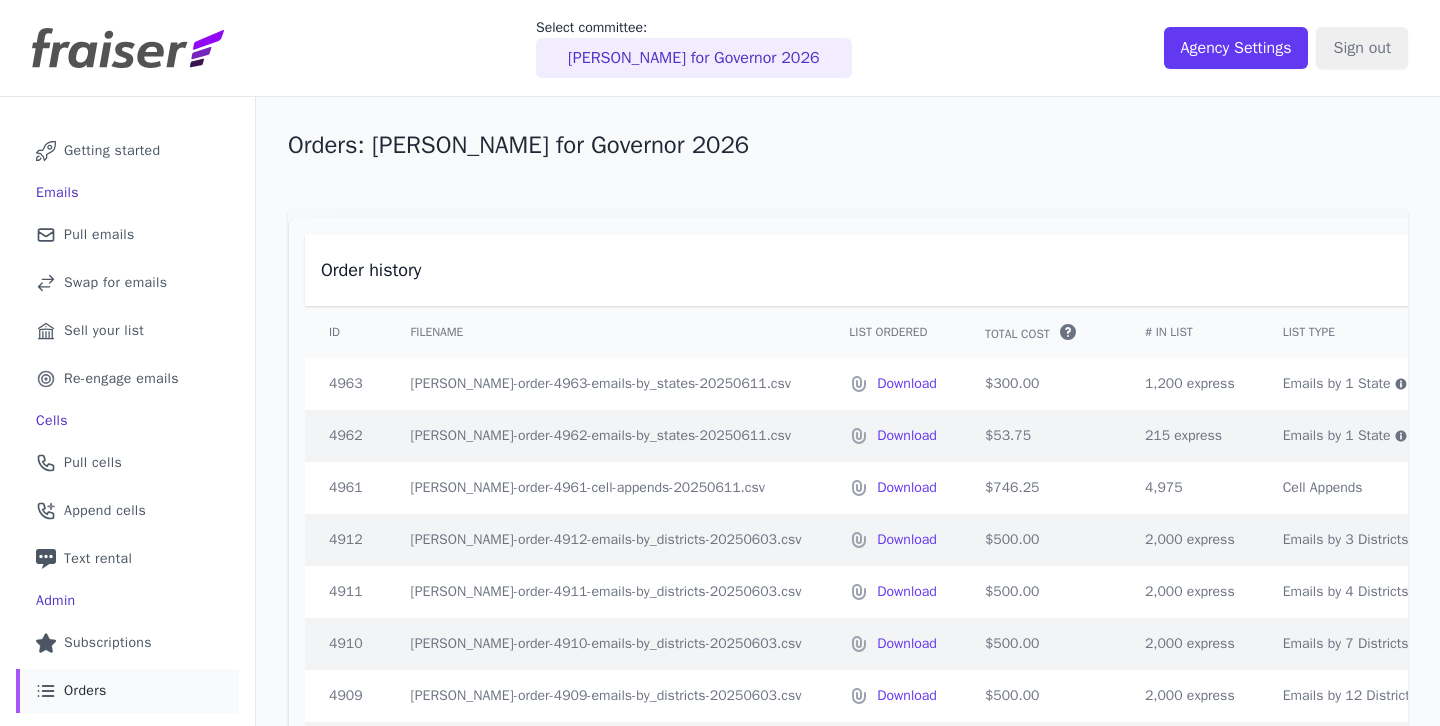 scroll, scrollTop: 0, scrollLeft: 0, axis: both 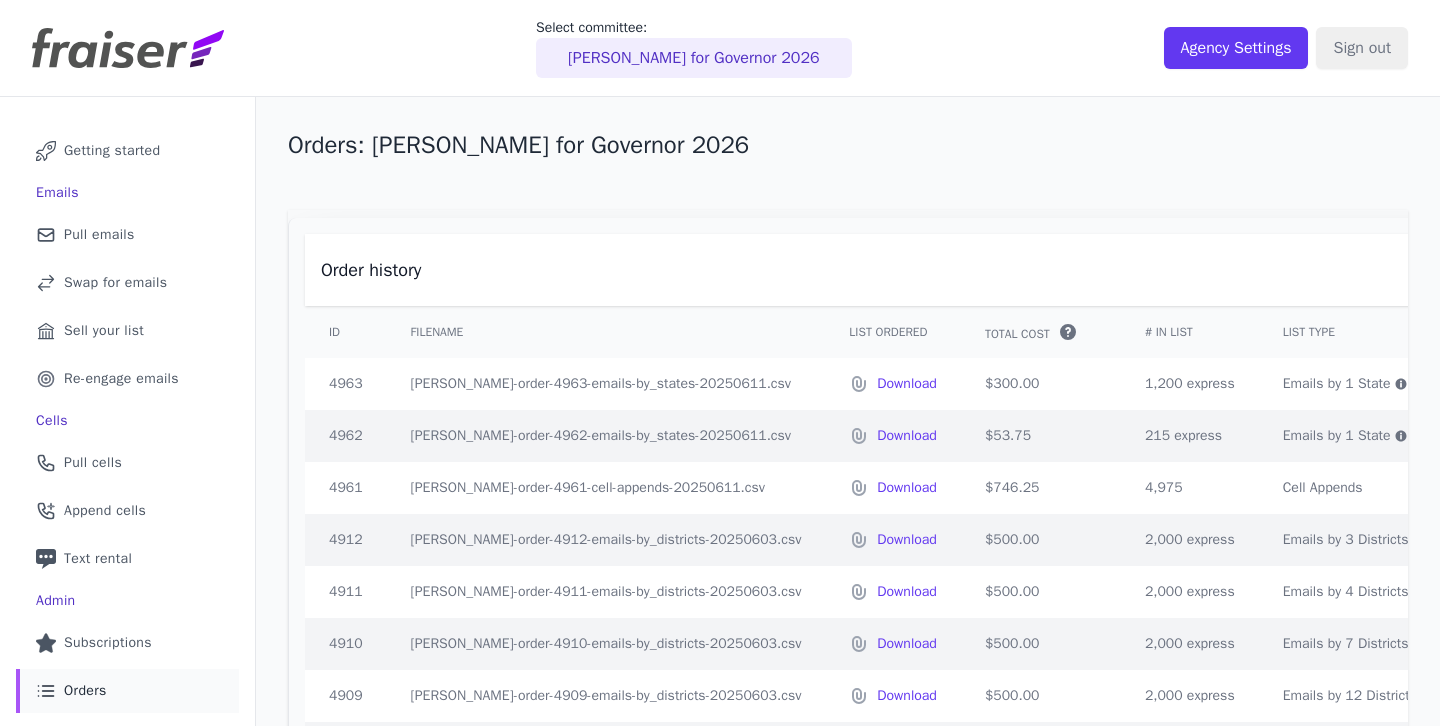 click on "Orders: [PERSON_NAME] for Governor 2026" at bounding box center (848, 145) 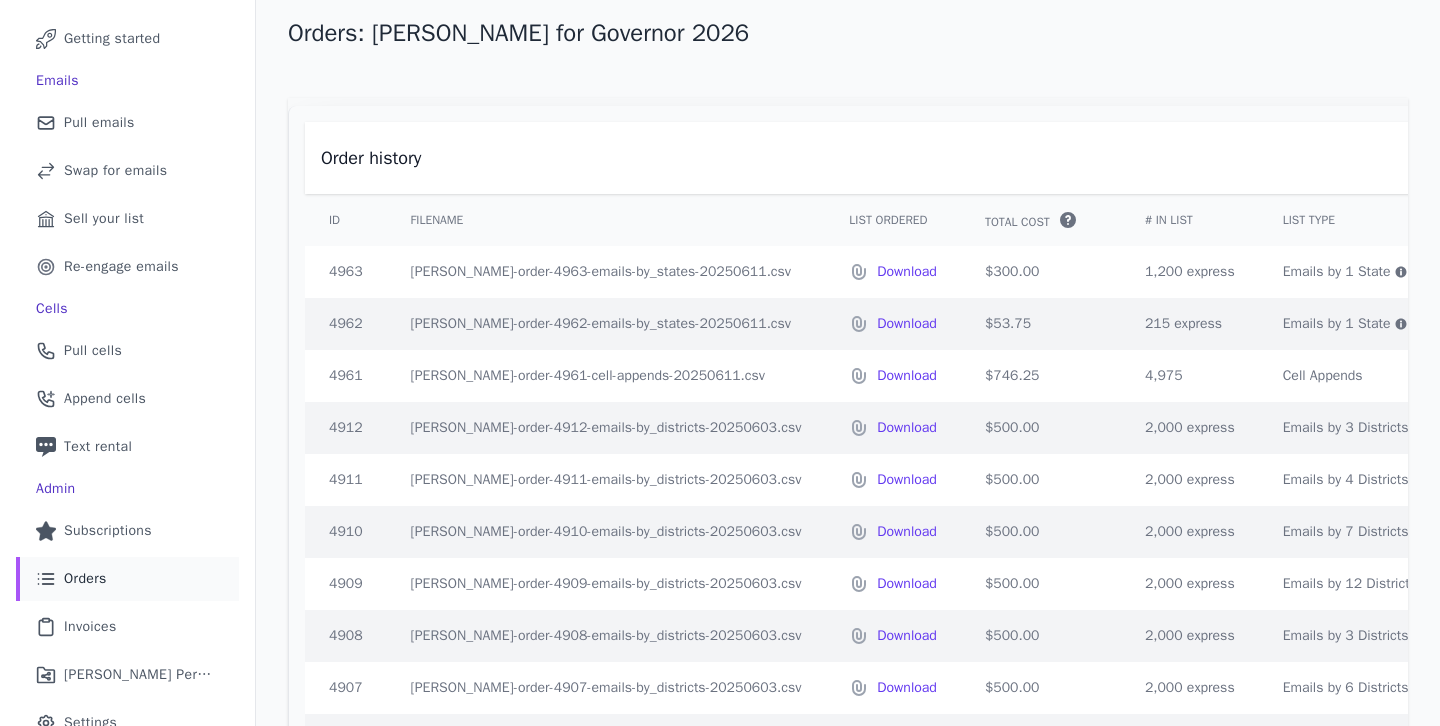 scroll, scrollTop: 0, scrollLeft: 0, axis: both 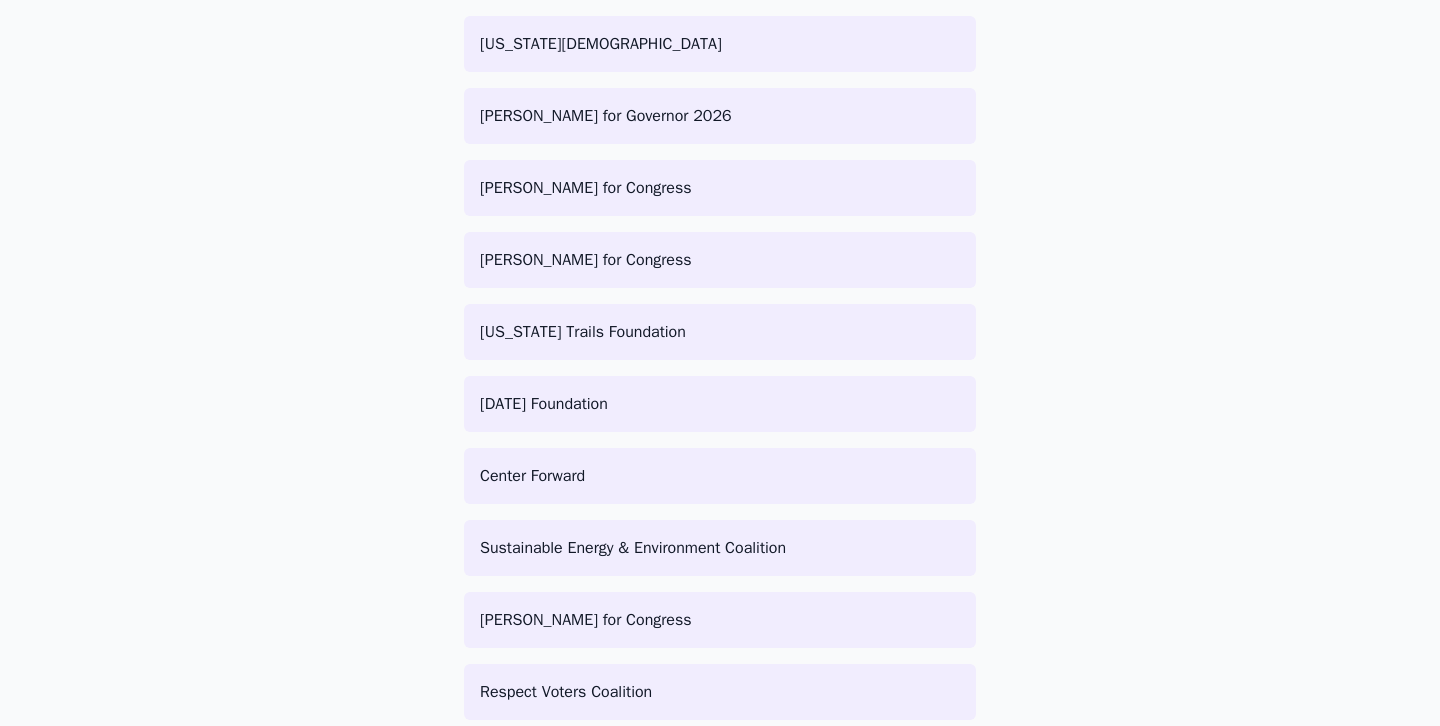 click on "abacus   FOR COUNTS ONLY (Sandbox Committee)   [PERSON_NAME]   [US_STATE][DEMOGRAPHIC_DATA]   [PERSON_NAME] for Governor 2026   [PERSON_NAME] for Congress   [PERSON_NAME] for Congress   [US_STATE] Trails Foundation   [DATE] Foundation   Center Forward   Sustainable Energy & Environment Coalition   [PERSON_NAME] for Congress   Respect Voters Coalition    [PERSON_NAME] for Congress   Protect Our Schools [US_STATE]   Mi [PERSON_NAME] for [US_STATE]   Friends of [PERSON_NAME]   [DEMOGRAPHIC_DATA][US_STATE]   Friends of [PERSON_NAME][DATE]   [PERSON_NAME] for [US_STATE]   Committee to Elect [PERSON_NAME]   [PERSON_NAME] for Congress   American Wild Horse Campaign   [PERSON_NAME]-Corn for Delegate   [PERSON_NAME] for Congress   [PERSON_NAME] for Congress   Blue Dog PAC   [US_STATE] Senate Democratic Campaign Committee   [US_STATE] House Democratic Campaign Committee   [PERSON_NAME] for Congress" 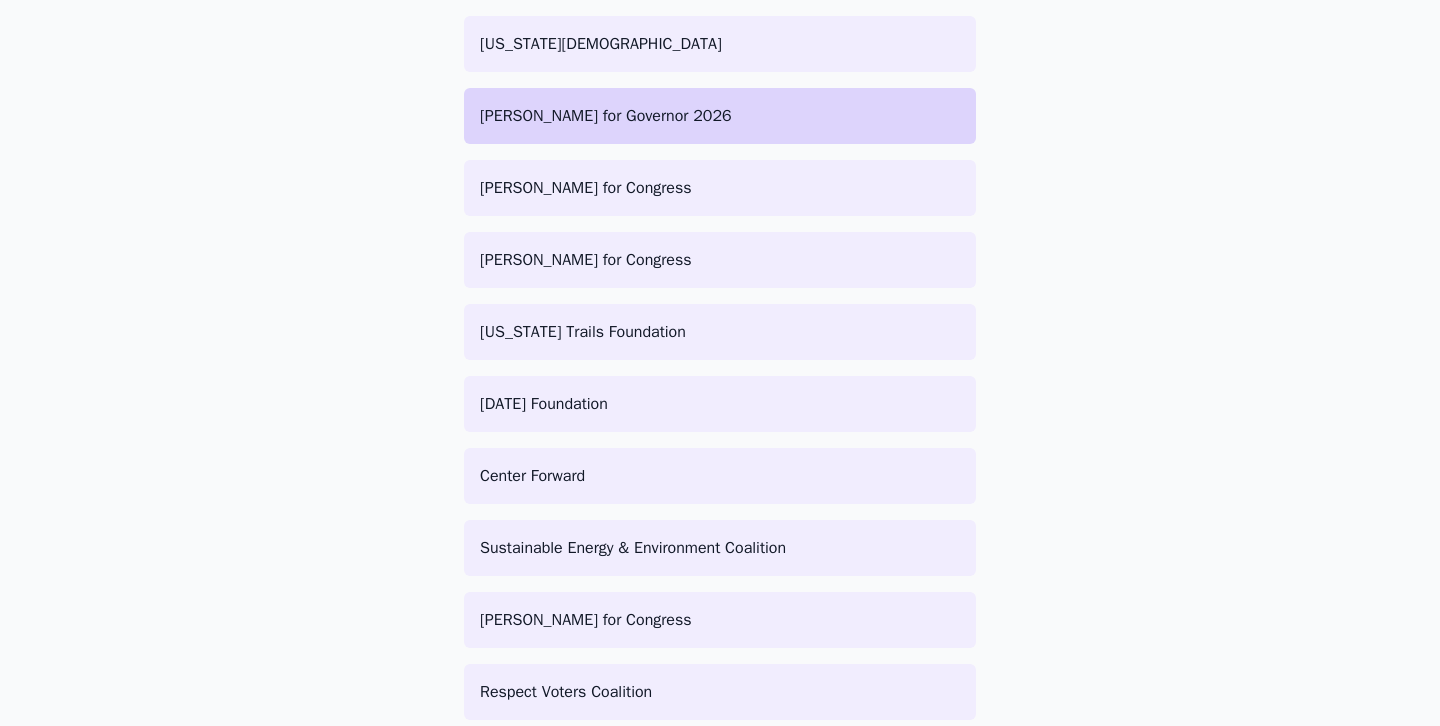 click on "[PERSON_NAME] for Governor 2026" 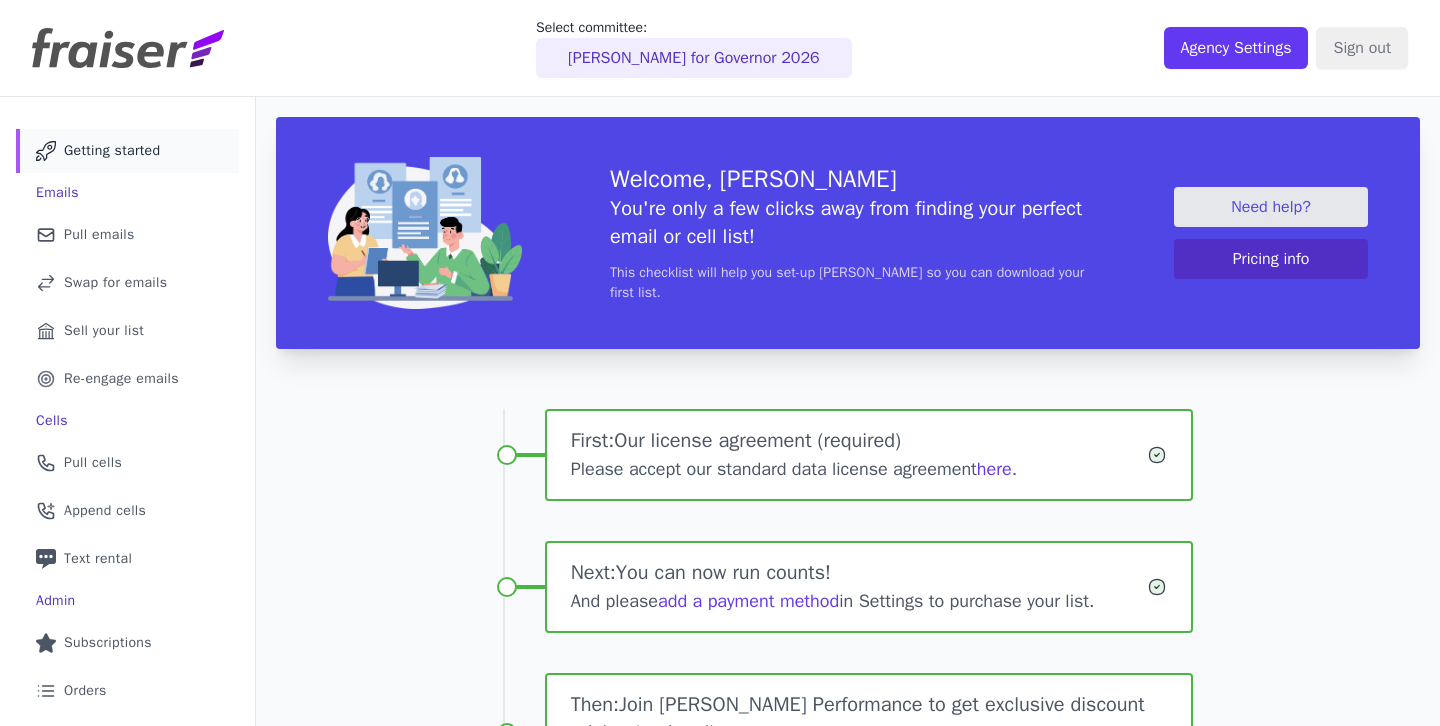 scroll, scrollTop: 0, scrollLeft: 0, axis: both 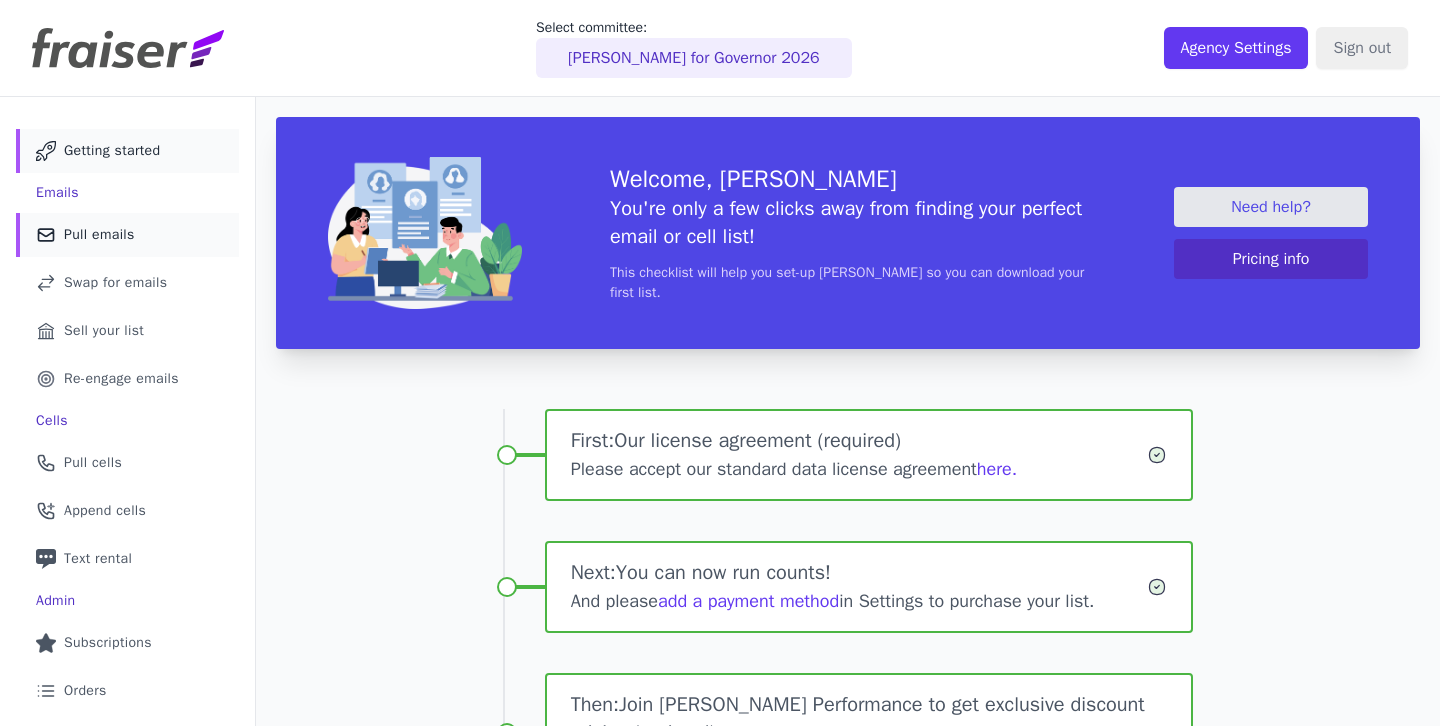 click on "Pull emails" at bounding box center [99, 235] 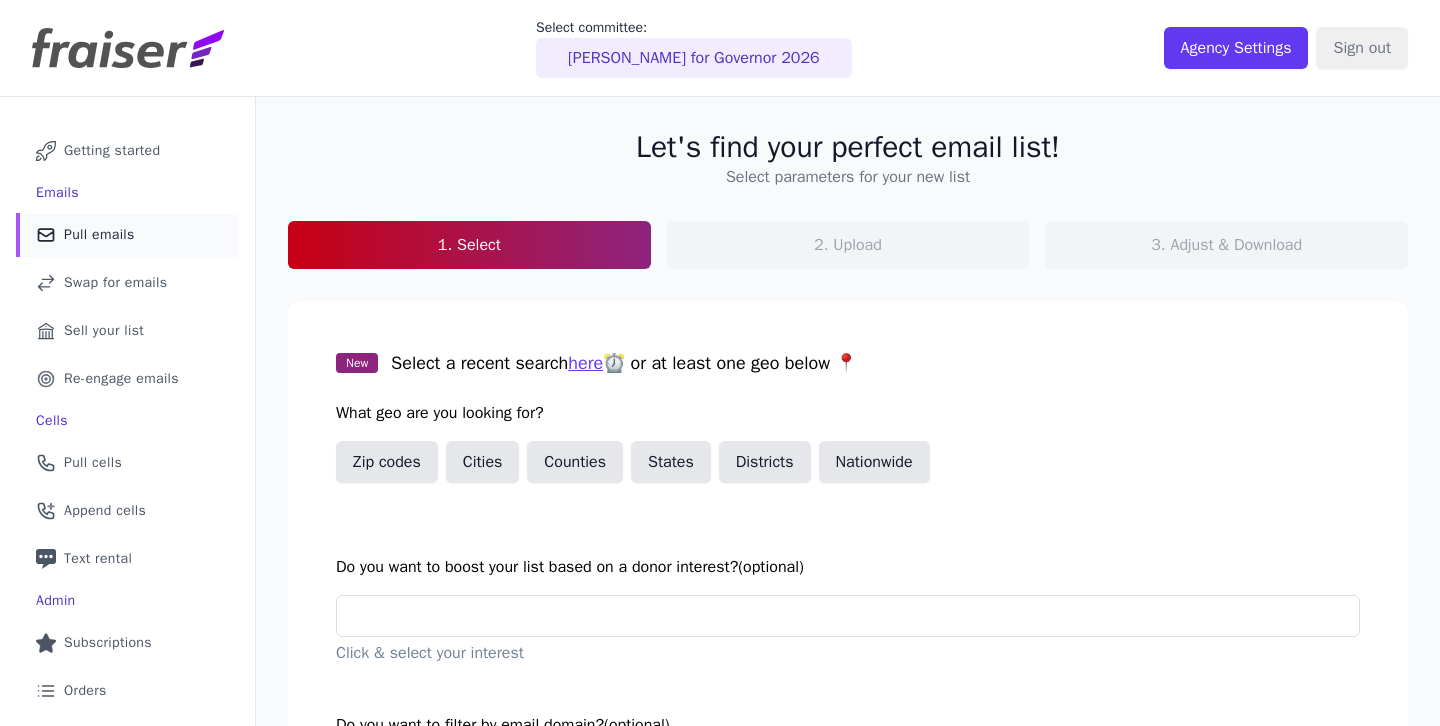 scroll, scrollTop: 0, scrollLeft: 0, axis: both 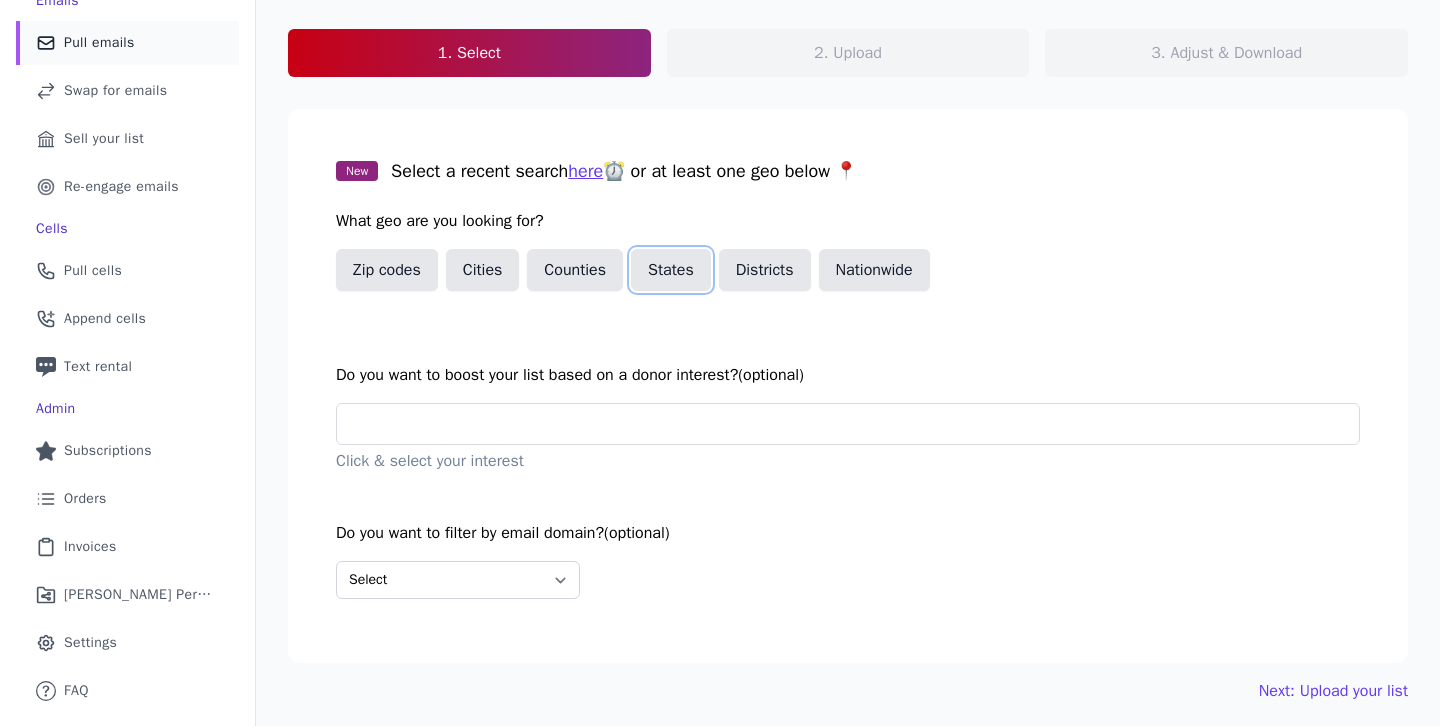 click on "States" at bounding box center (671, 270) 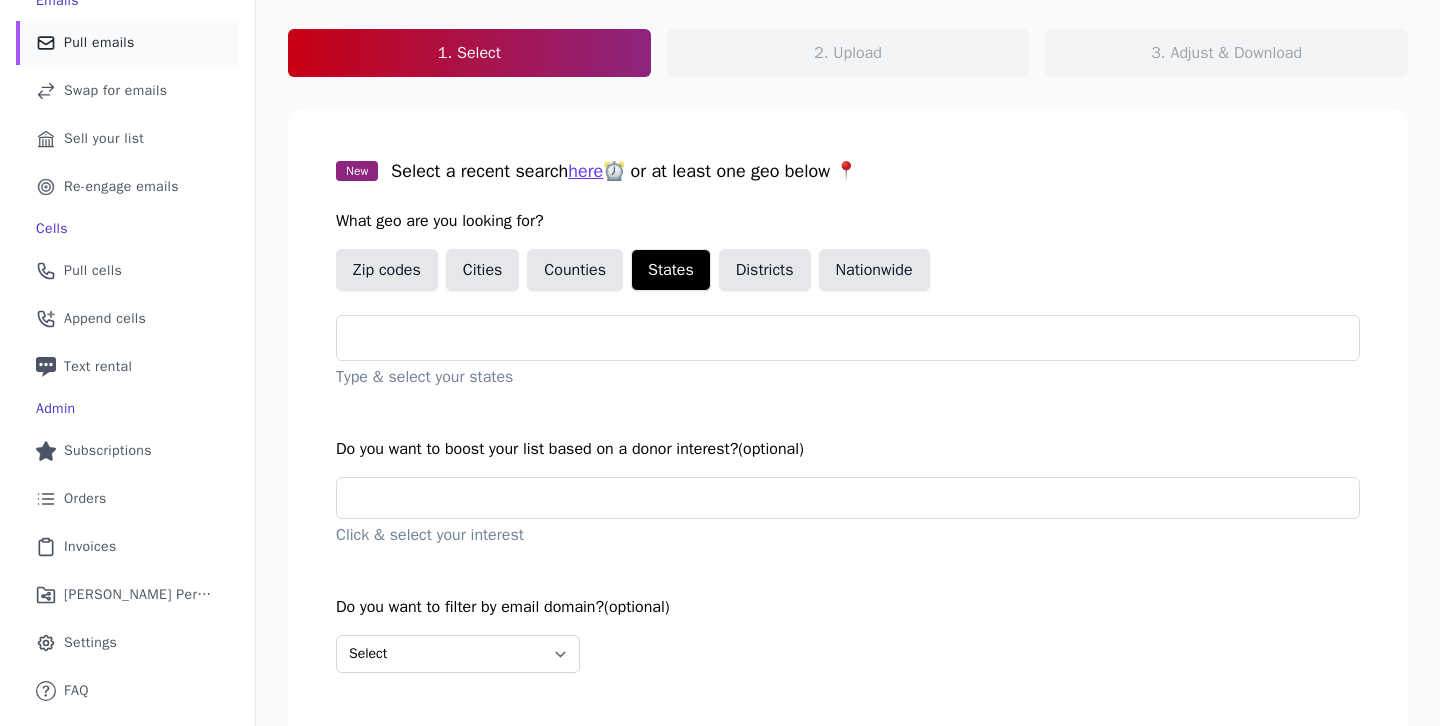 click on "Type & select your states" 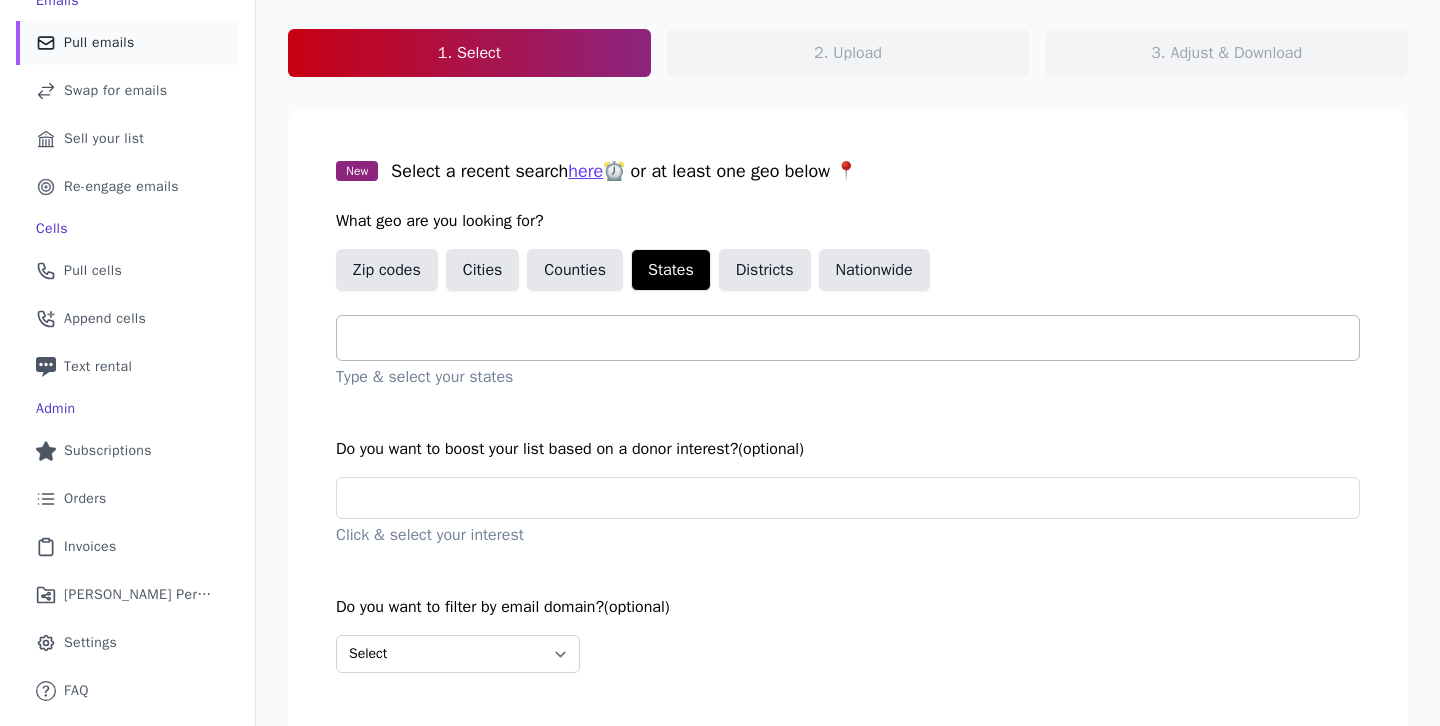 click at bounding box center (856, 338) 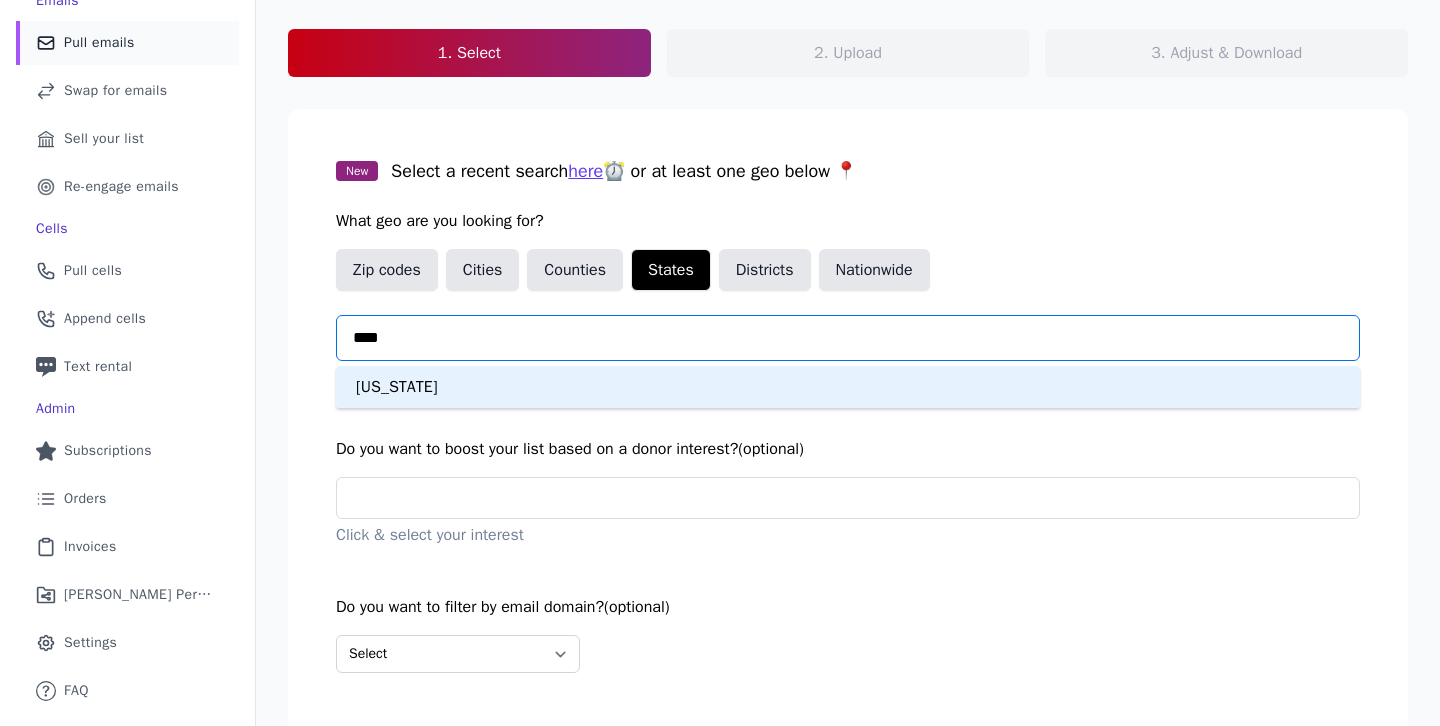 type on "*****" 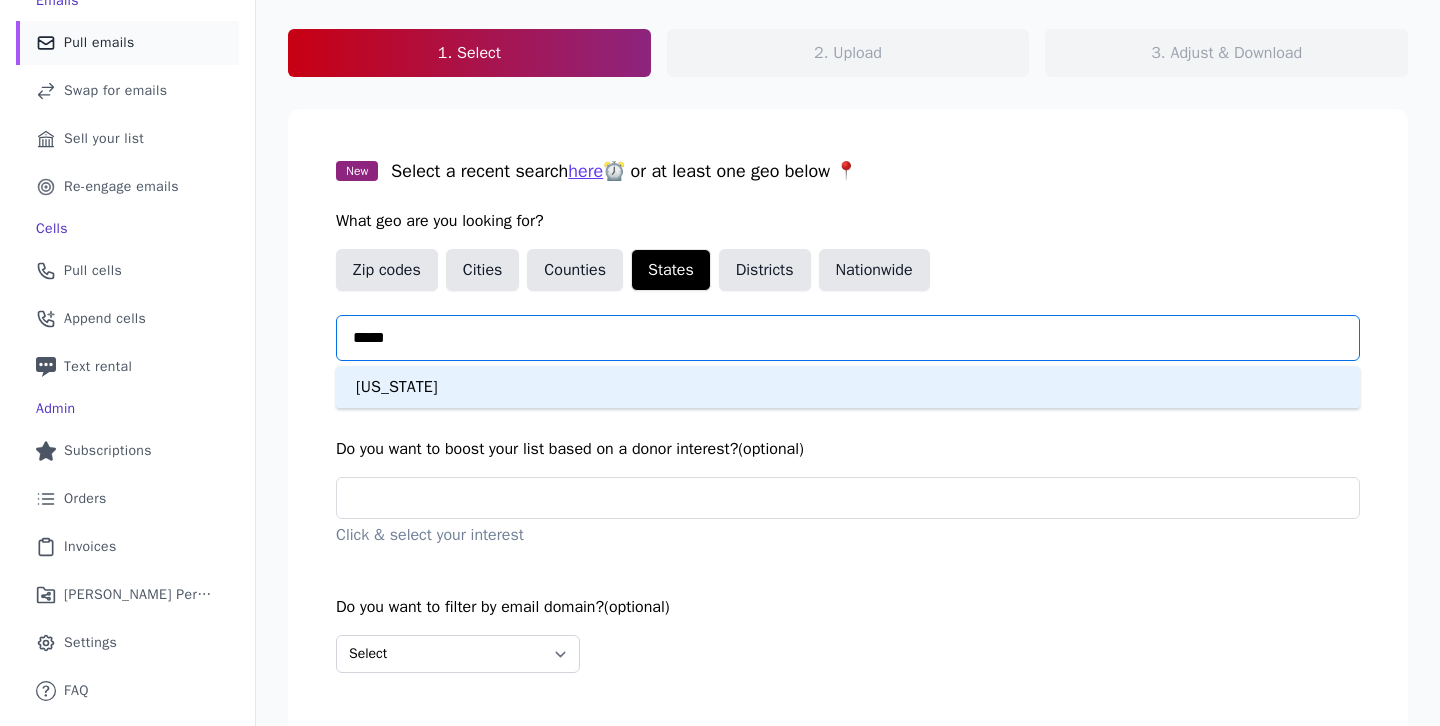 click on "California" at bounding box center (848, 387) 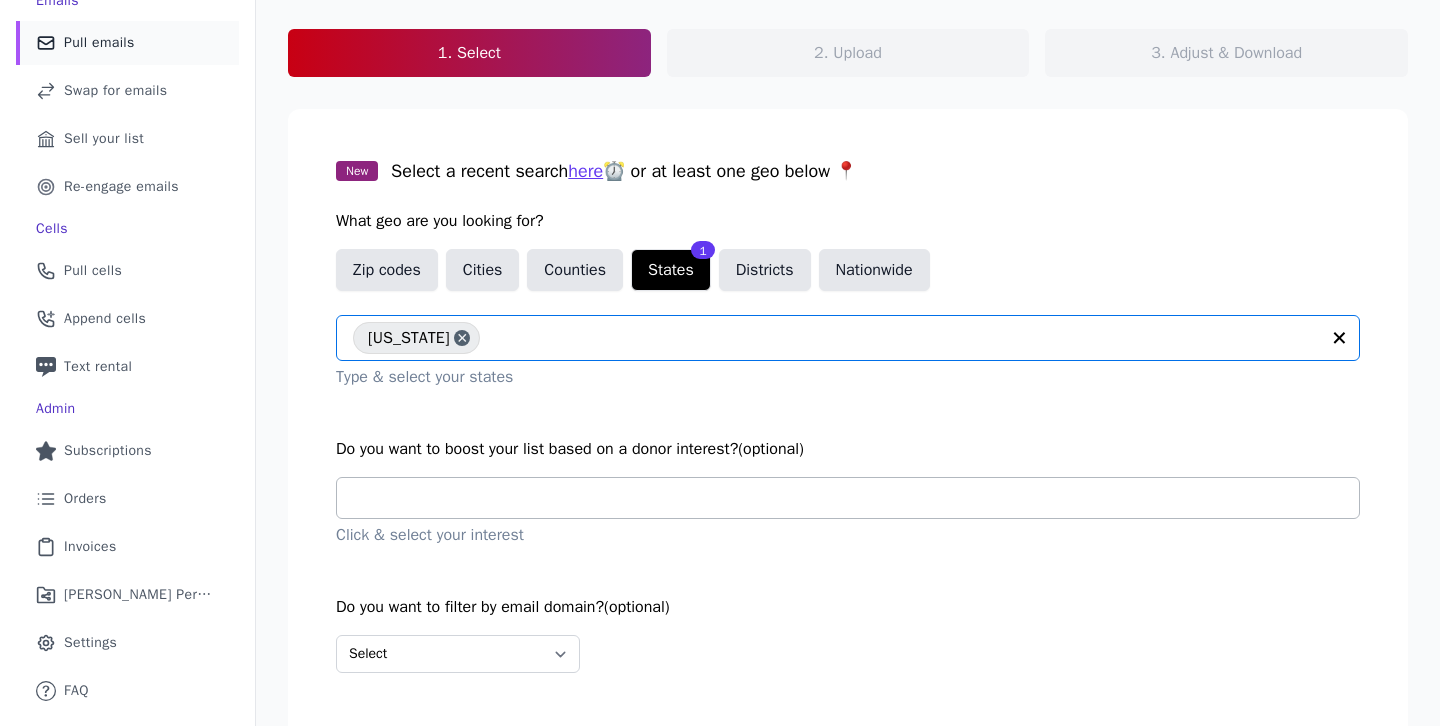 click at bounding box center (856, 498) 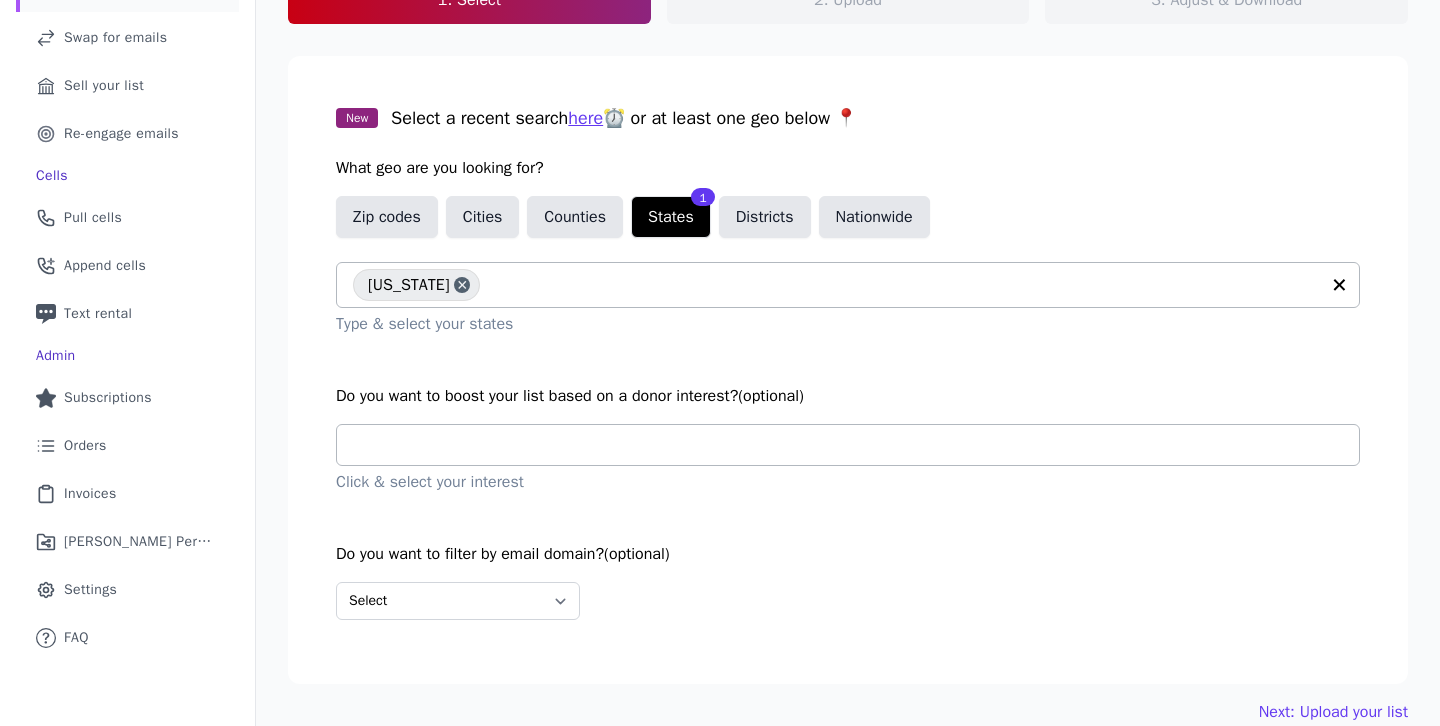 click at bounding box center (856, 445) 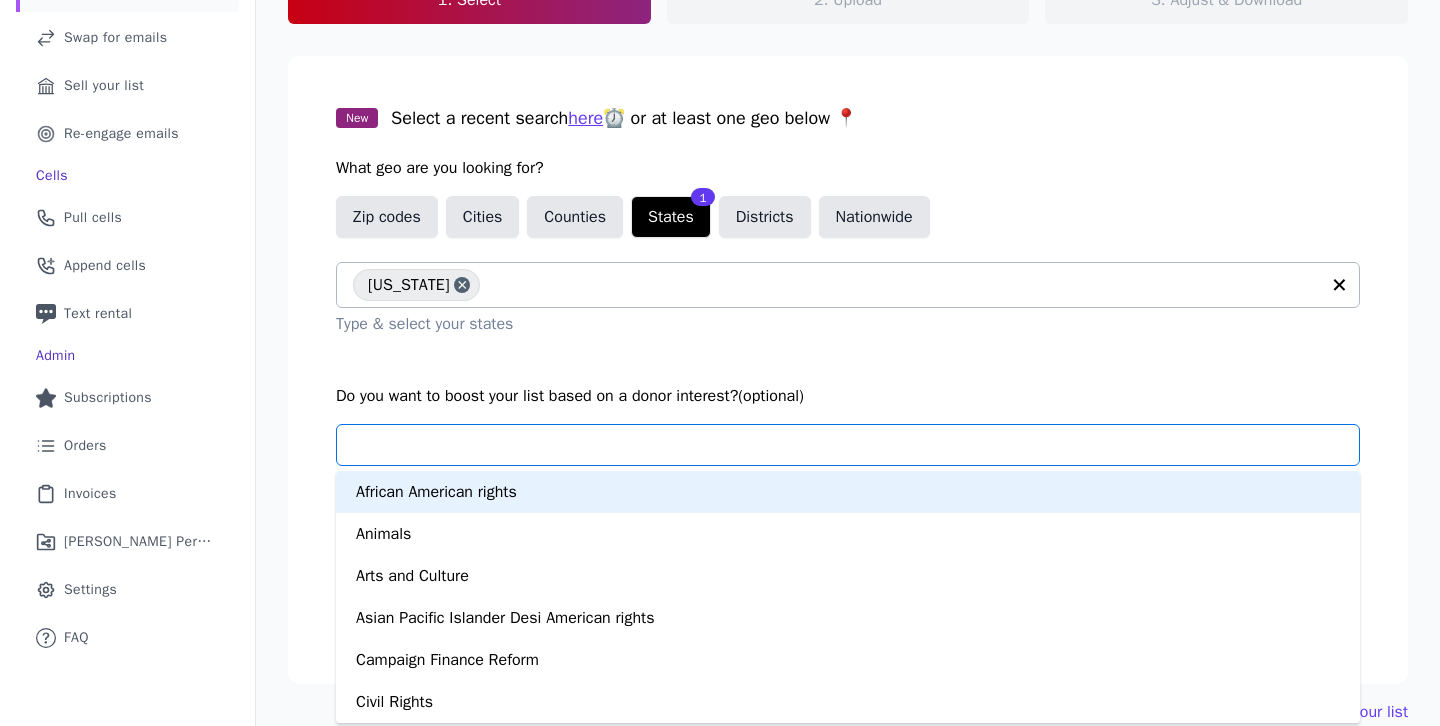 scroll, scrollTop: 275, scrollLeft: 0, axis: vertical 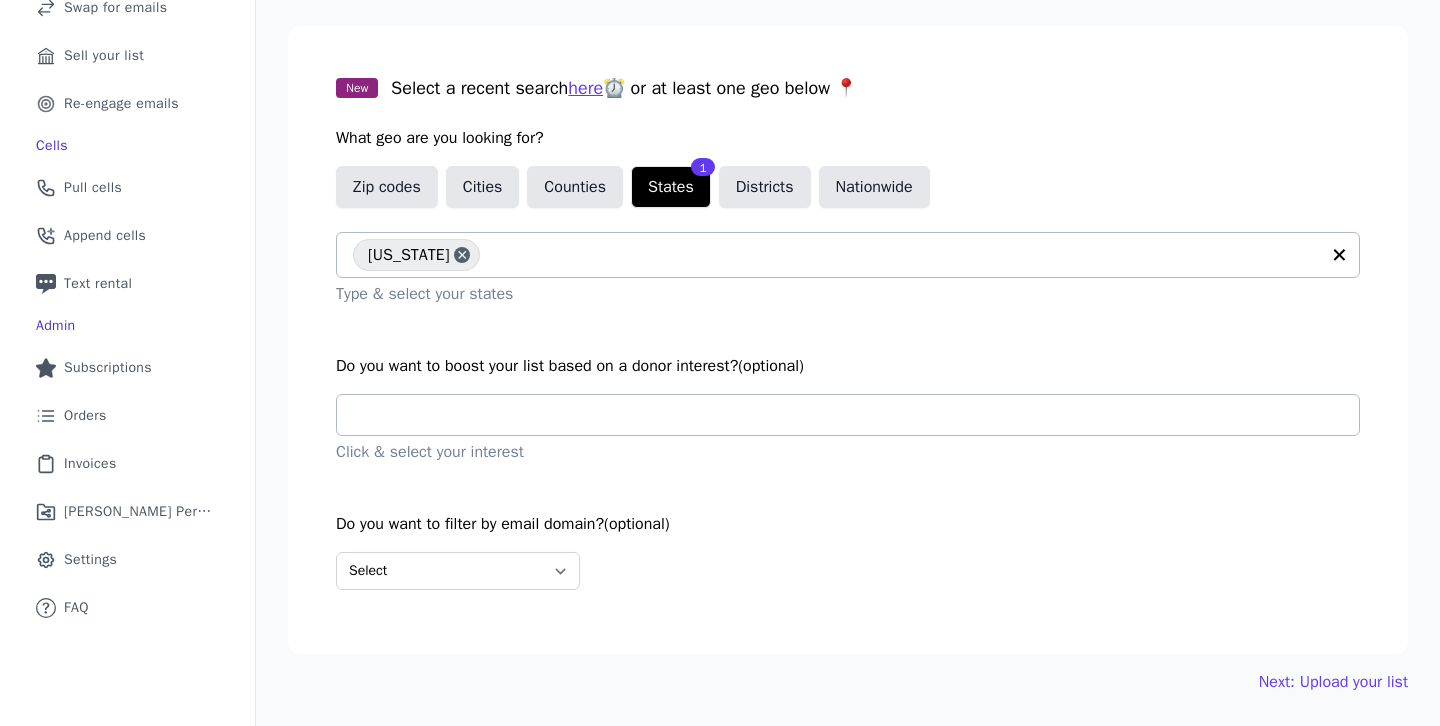 click at bounding box center (856, 415) 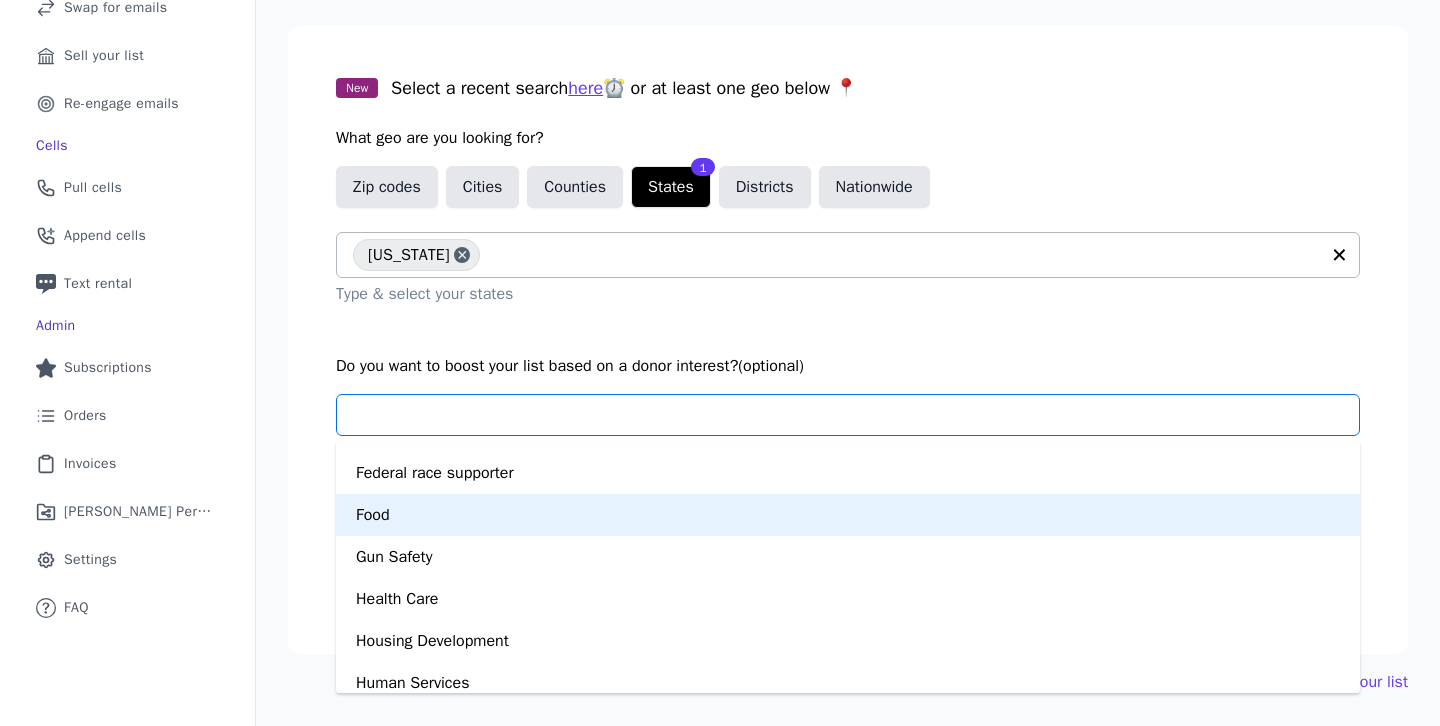 scroll, scrollTop: 556, scrollLeft: 0, axis: vertical 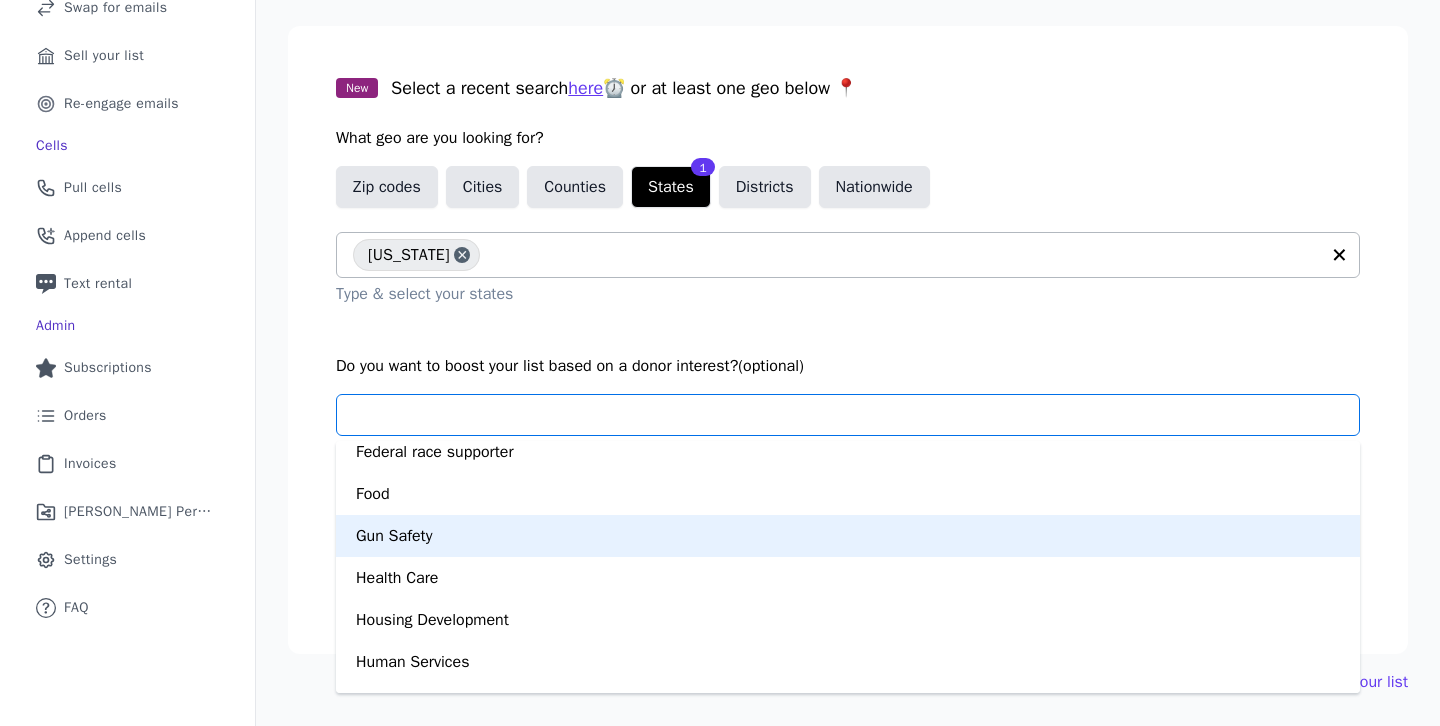 click on "Gun Safety" at bounding box center (848, 536) 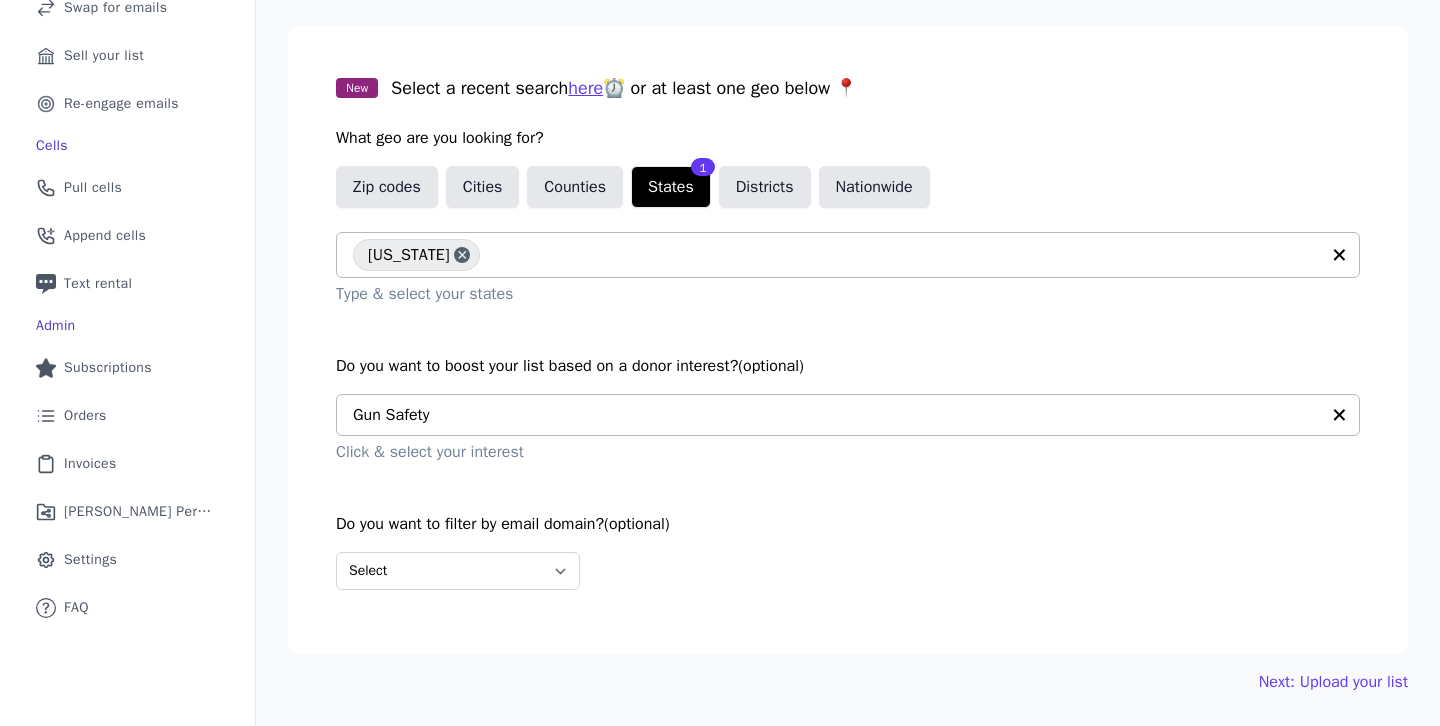 click on "New   Select a recent search  here  ⏰ or at least one geo below 📍   What geo are you looking for?   Zip codes   Cities   Counties   States   1 Districts     Nationwide           California                   Type & select your states   Do you want to boost your list based on a donor interest?
(optional)         Gun Safety               Click & select your interest   Do you want to filter by email domain?  (optional)   Select Include only these domains Include none of these domains" at bounding box center [848, 340] 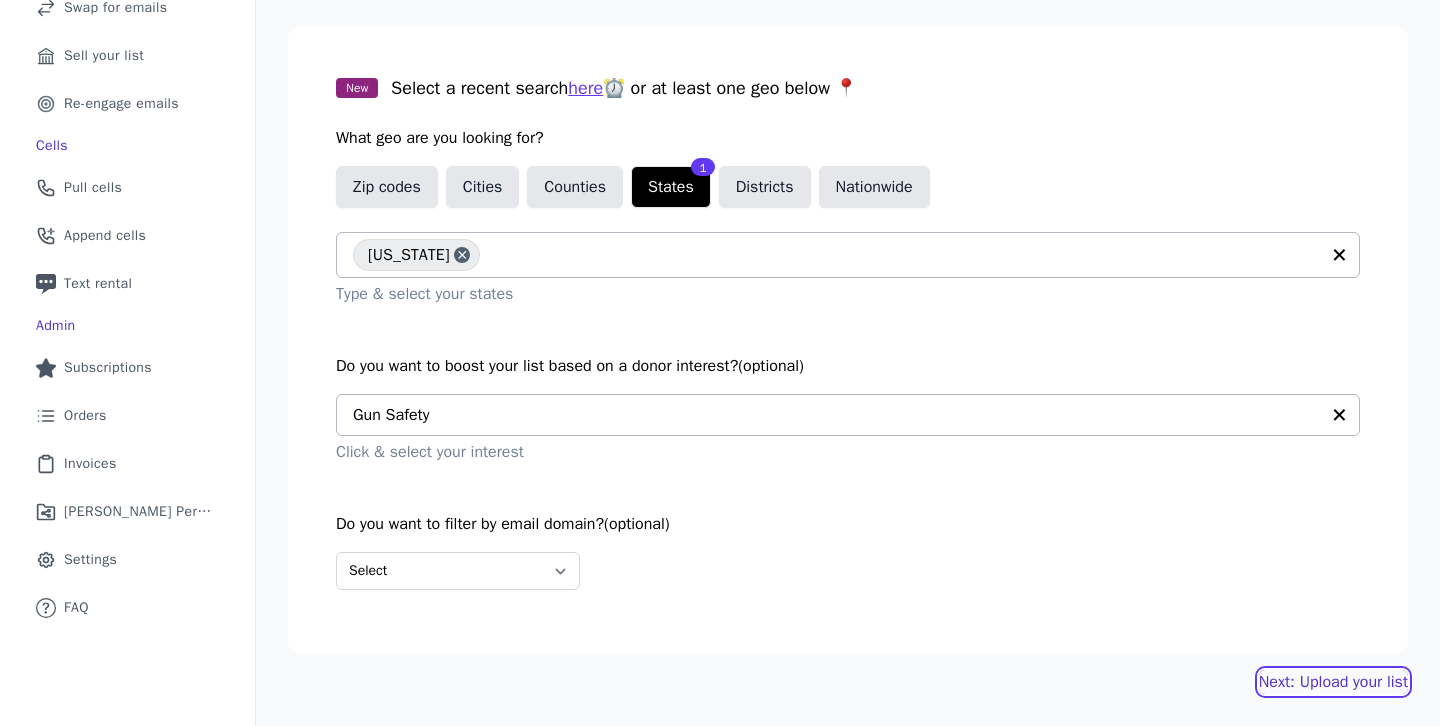 click on "Next: Upload your list" at bounding box center (1333, 682) 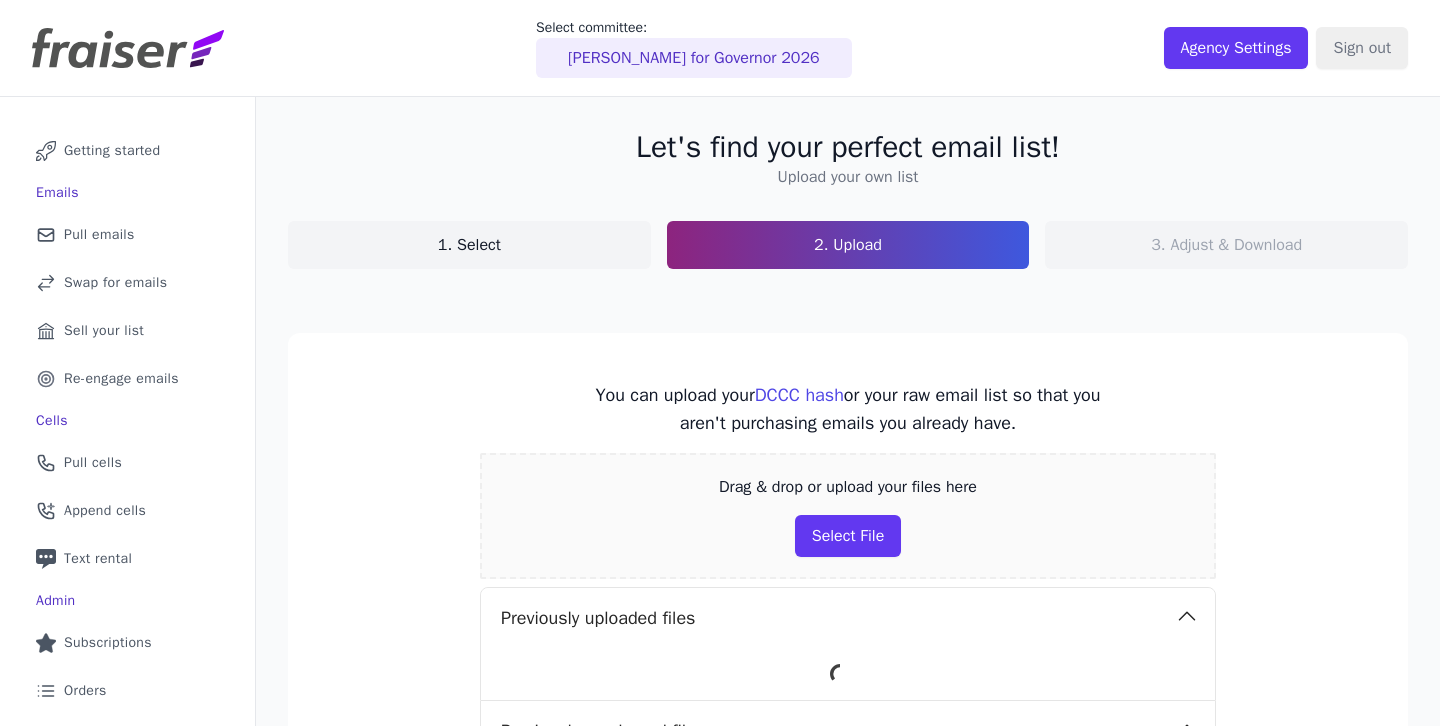 scroll, scrollTop: 0, scrollLeft: 0, axis: both 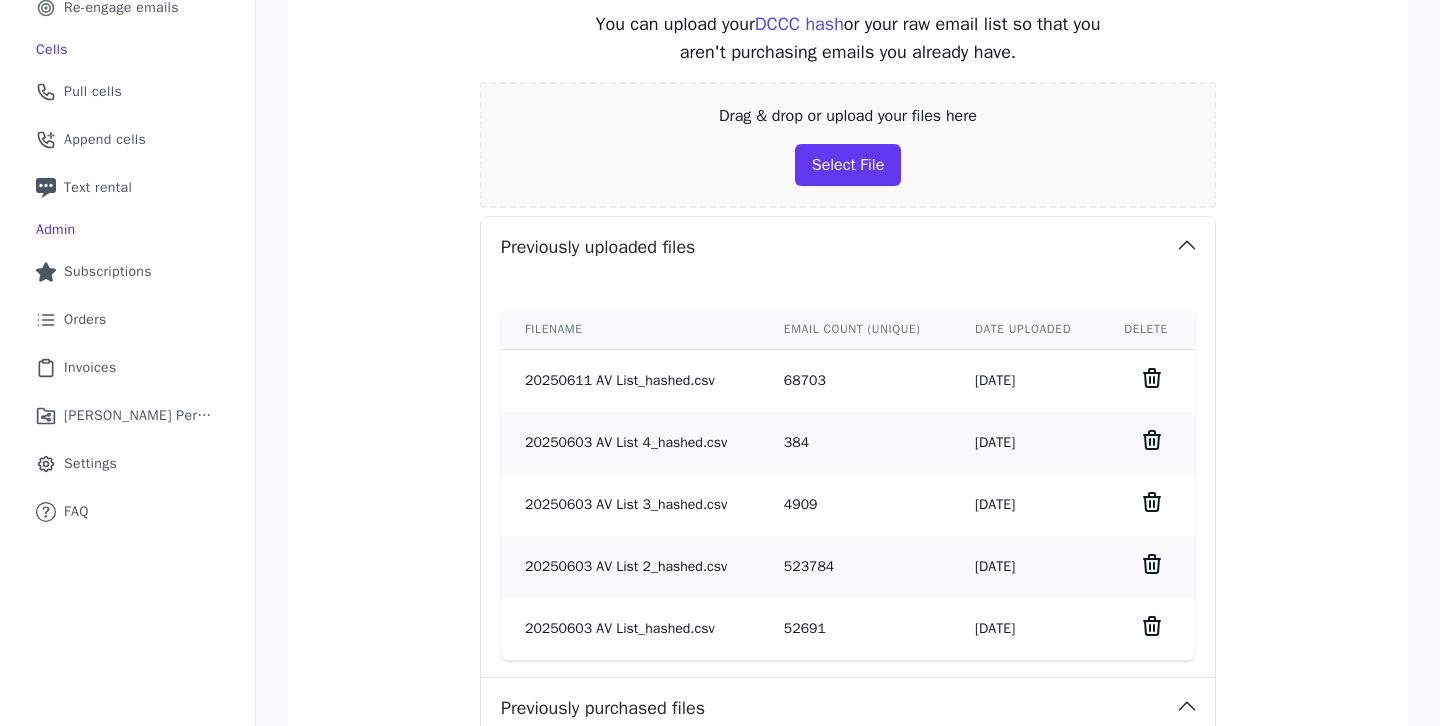 click 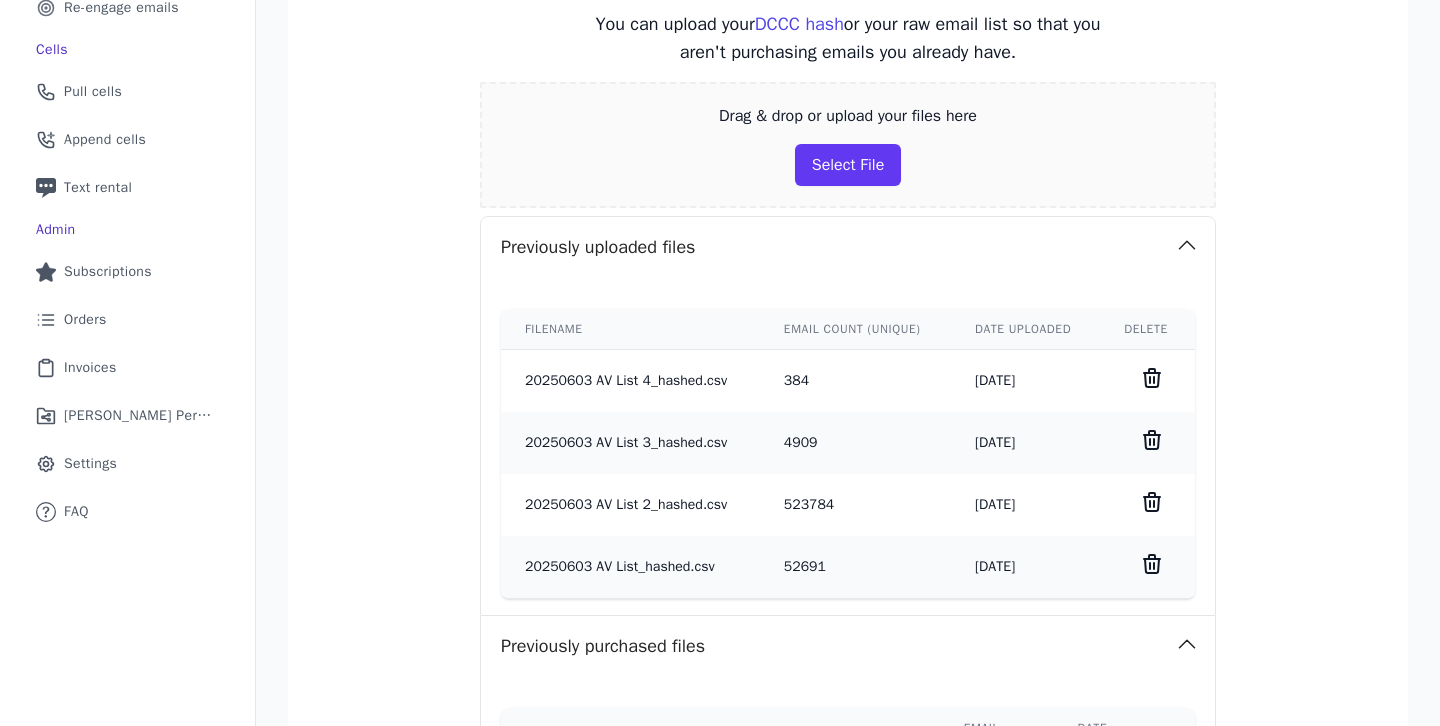 click 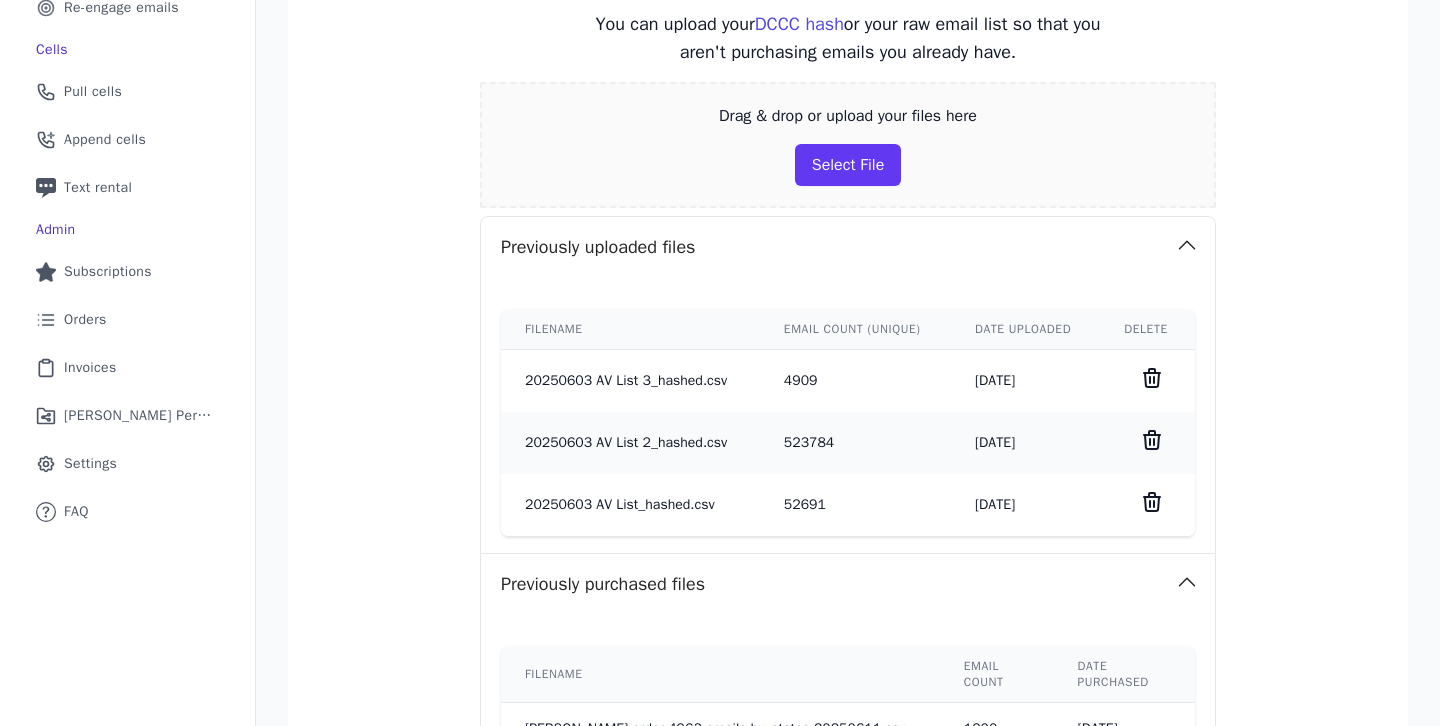 click 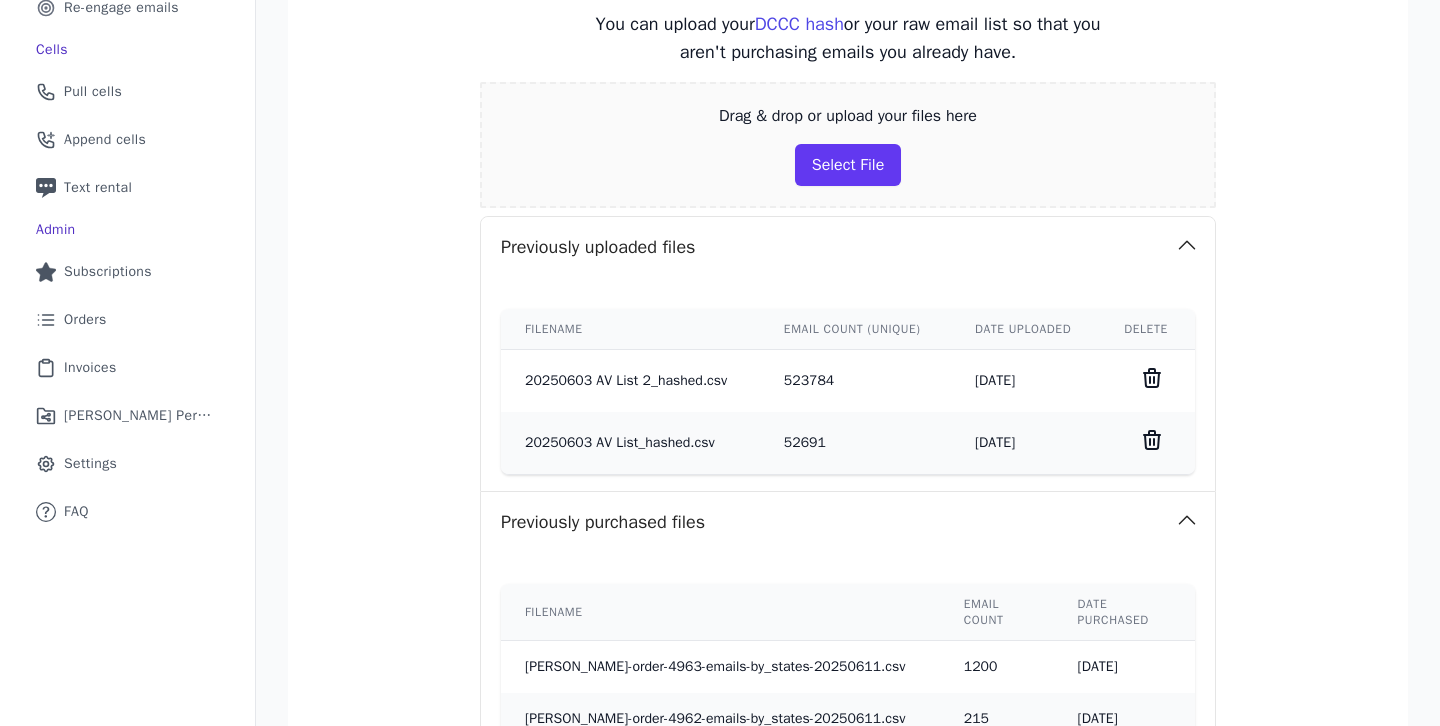 click 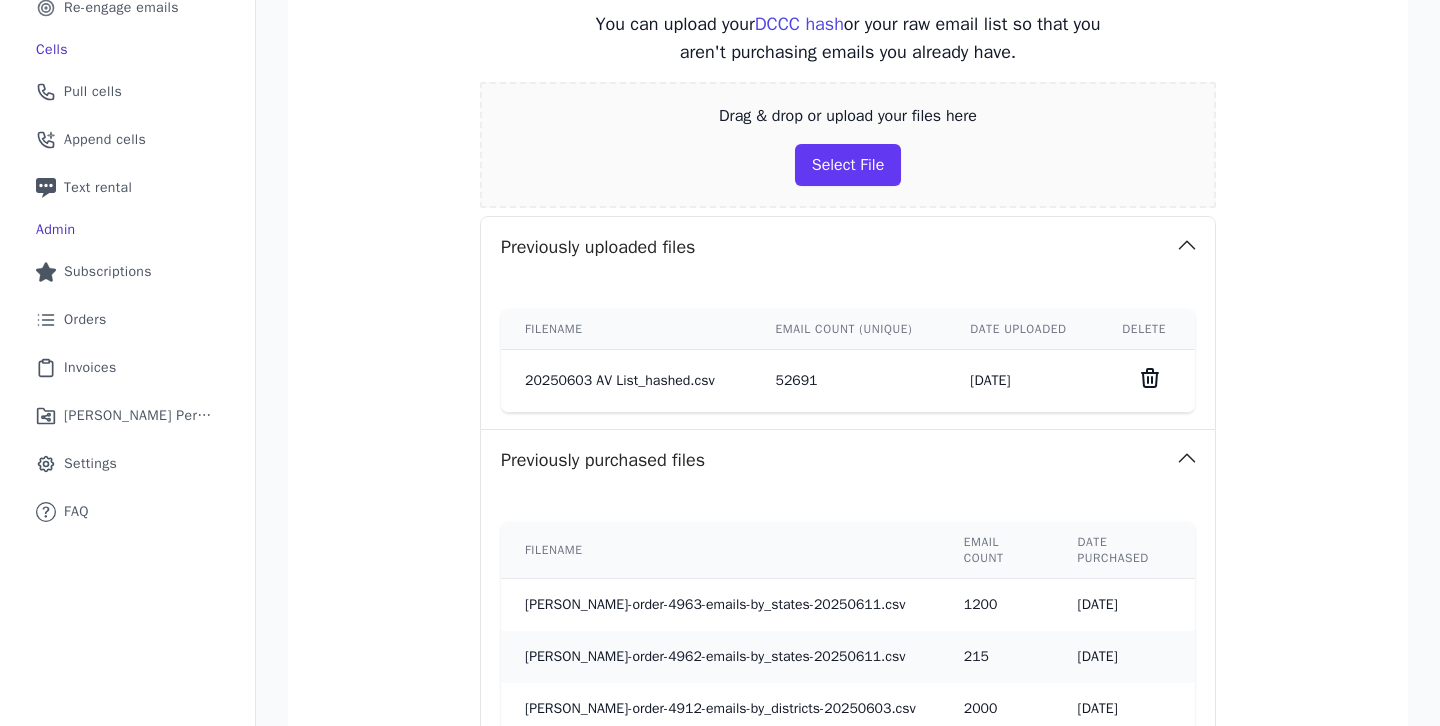 click 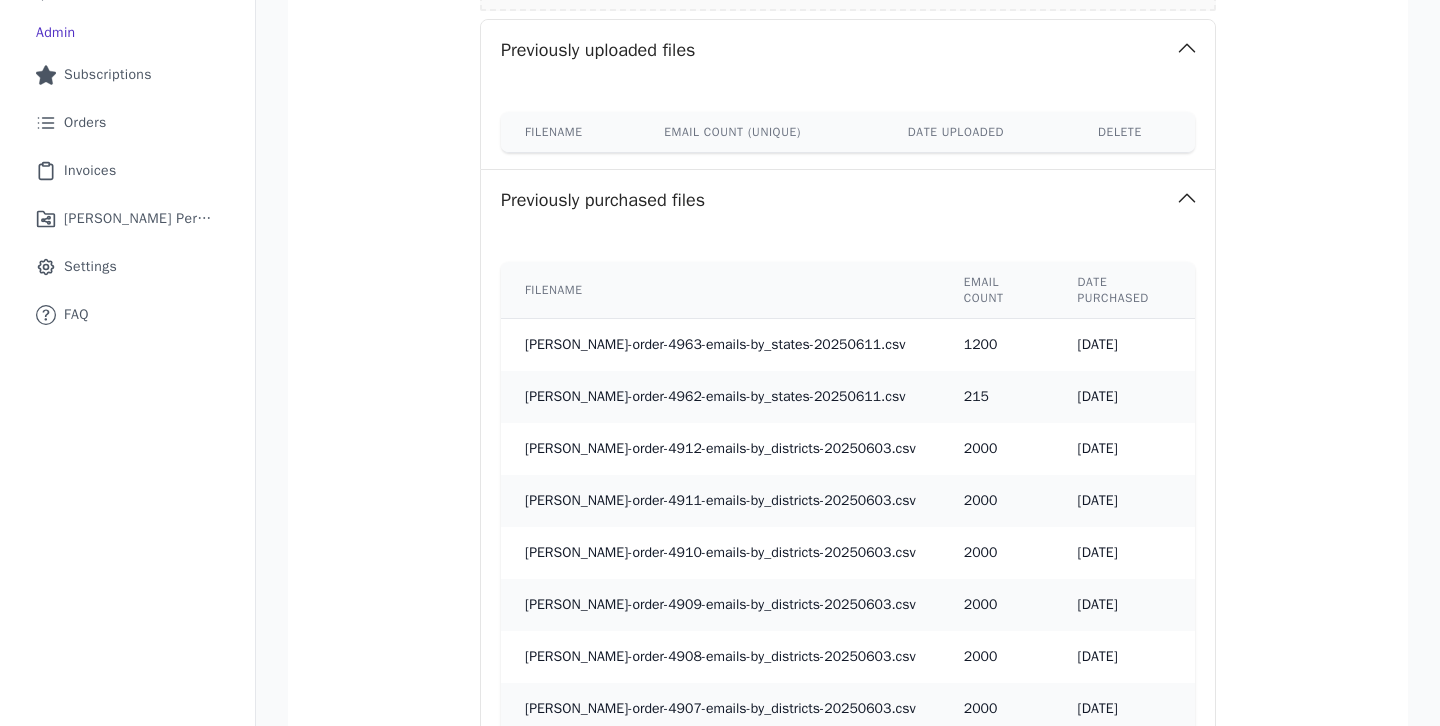 scroll, scrollTop: 193, scrollLeft: 0, axis: vertical 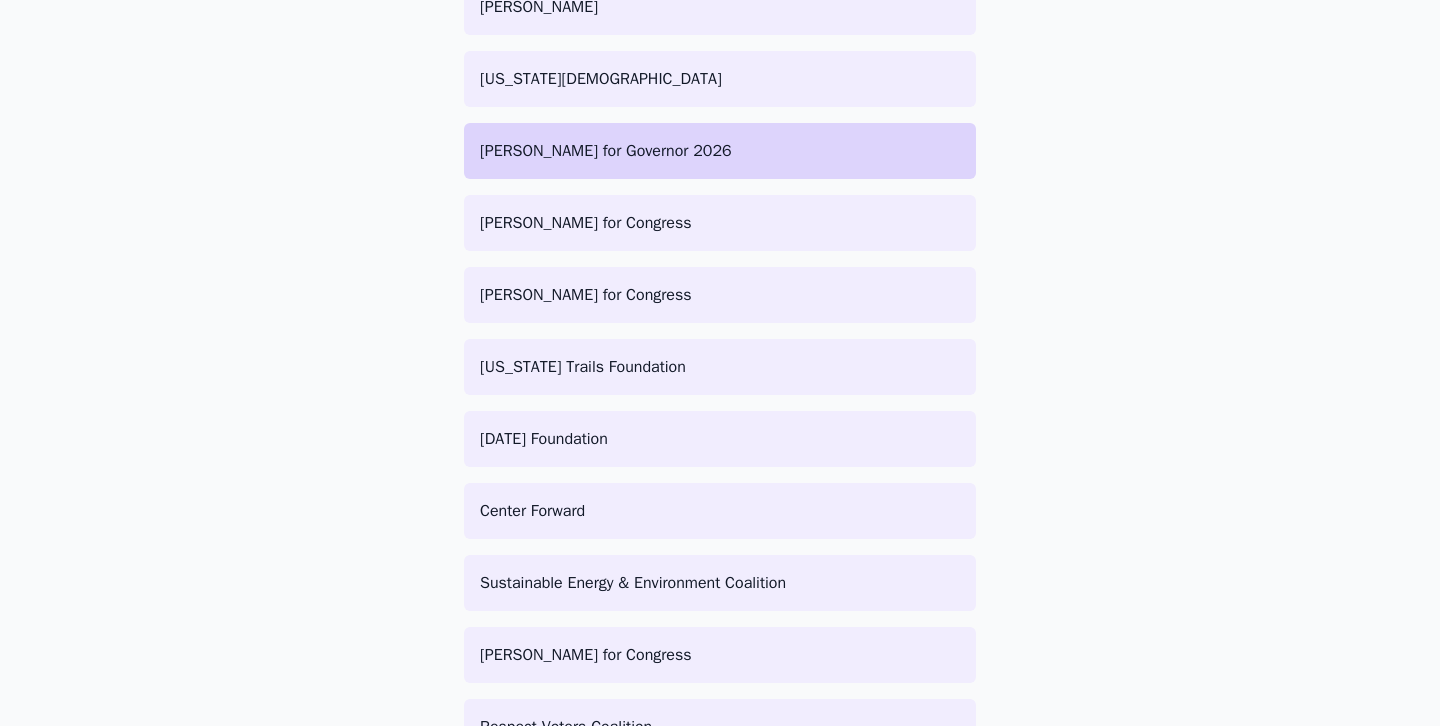click on "[PERSON_NAME] for Governor 2026" 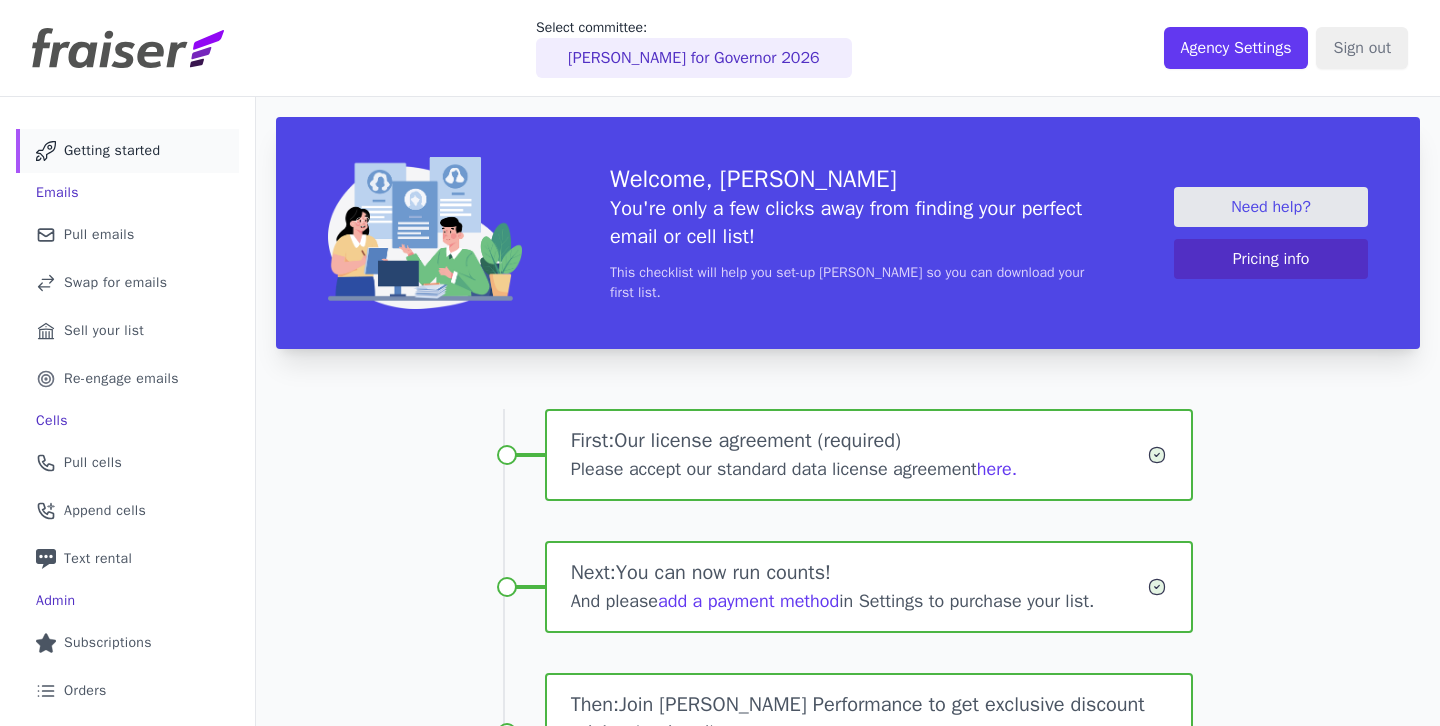 scroll, scrollTop: 0, scrollLeft: 0, axis: both 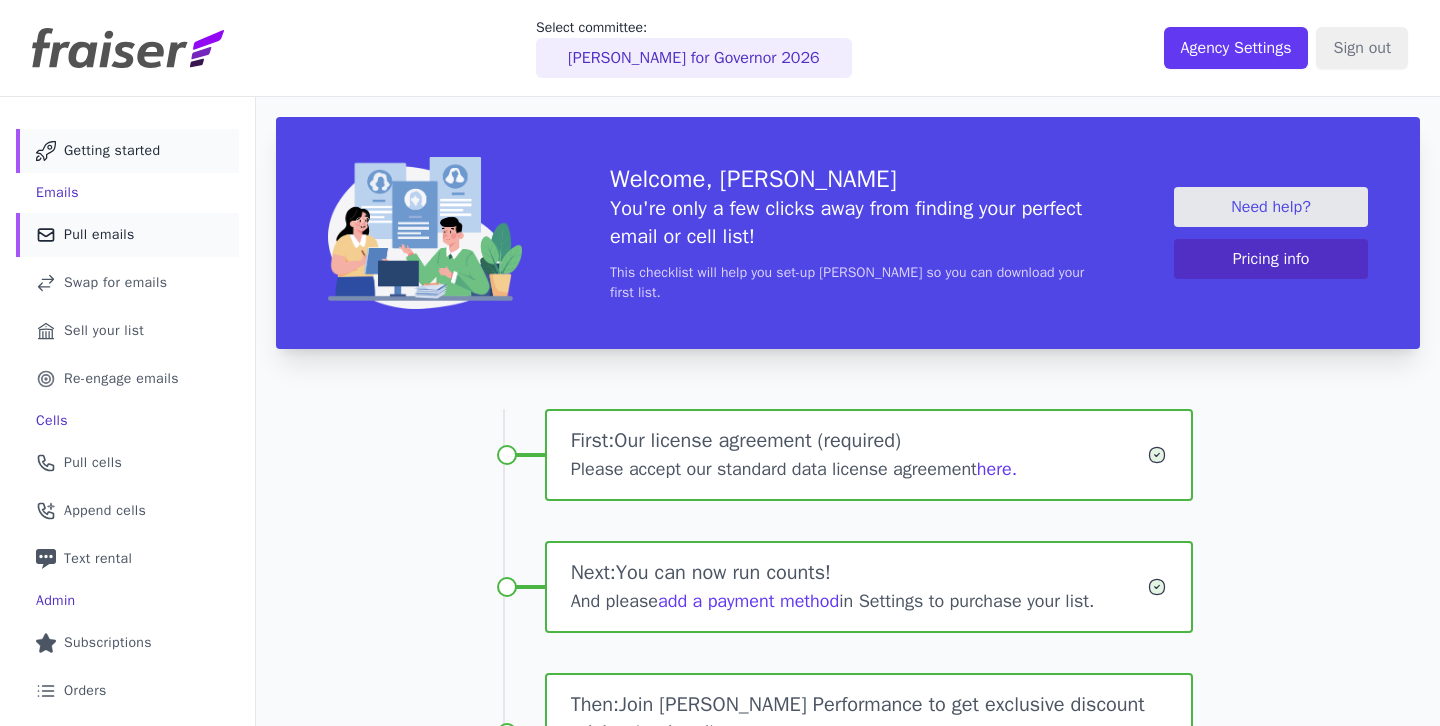 click on "Pull emails" at bounding box center [99, 235] 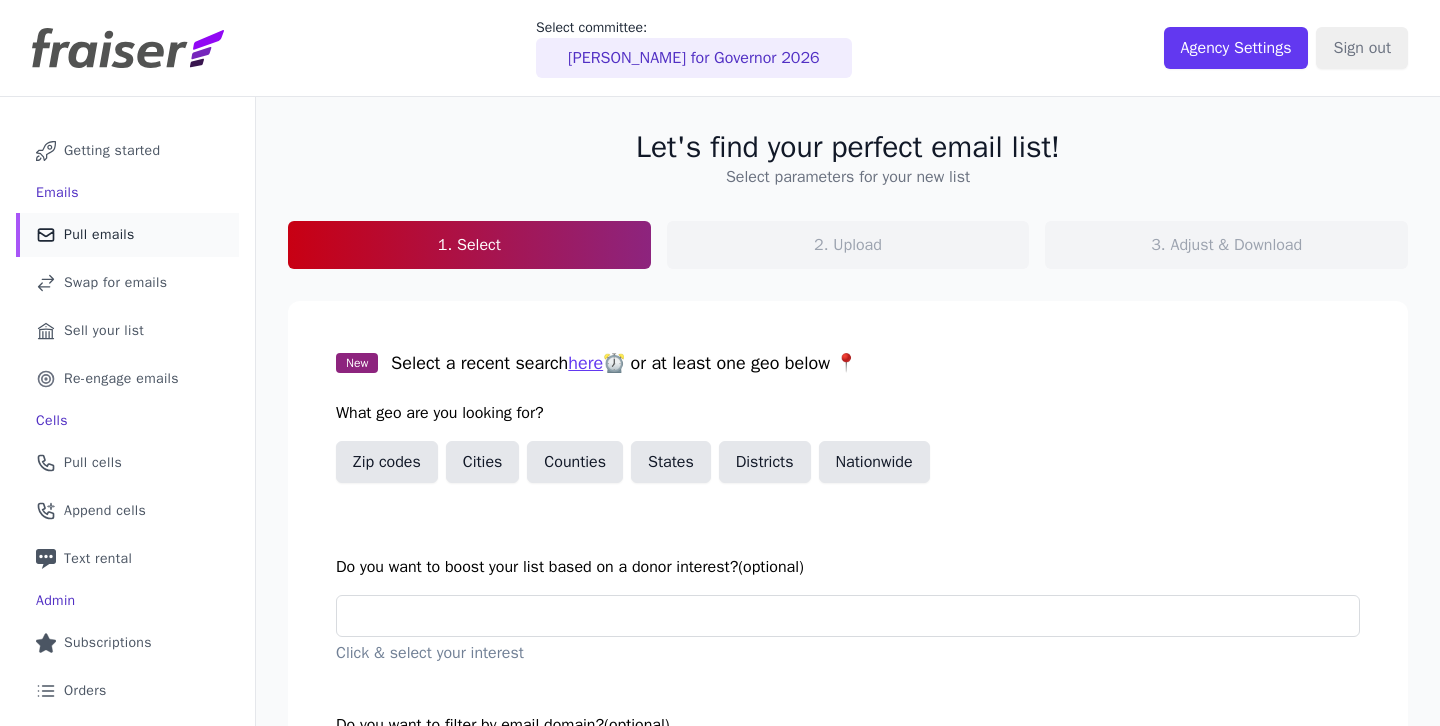 scroll, scrollTop: 0, scrollLeft: 0, axis: both 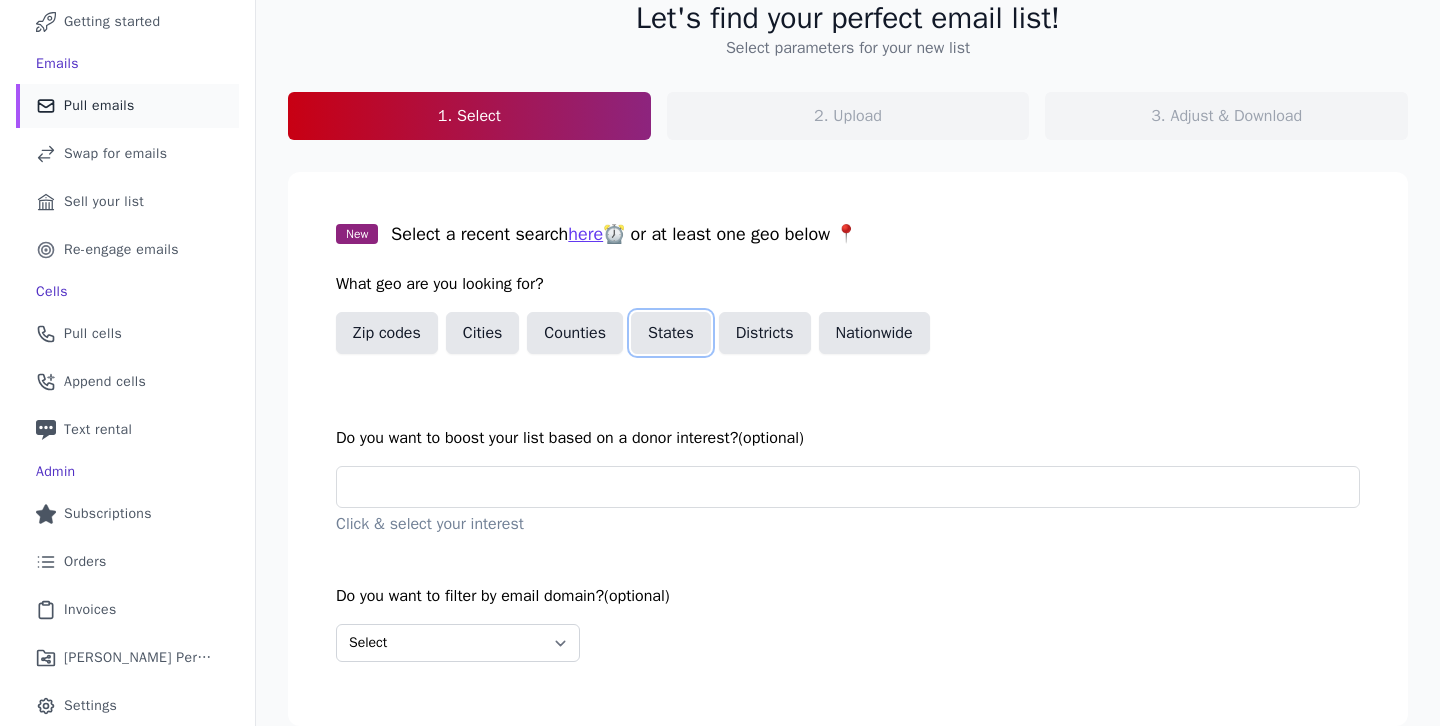 click on "States" at bounding box center (671, 333) 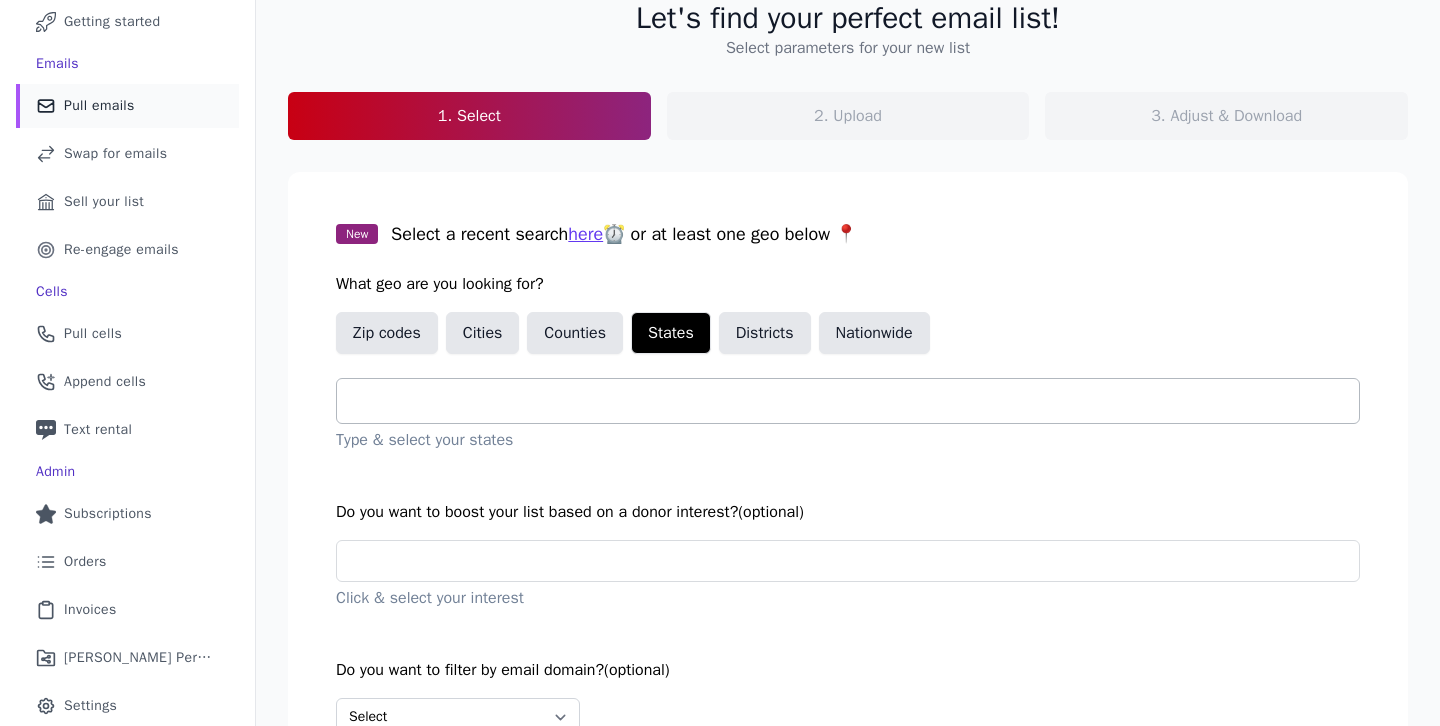 click at bounding box center (856, 401) 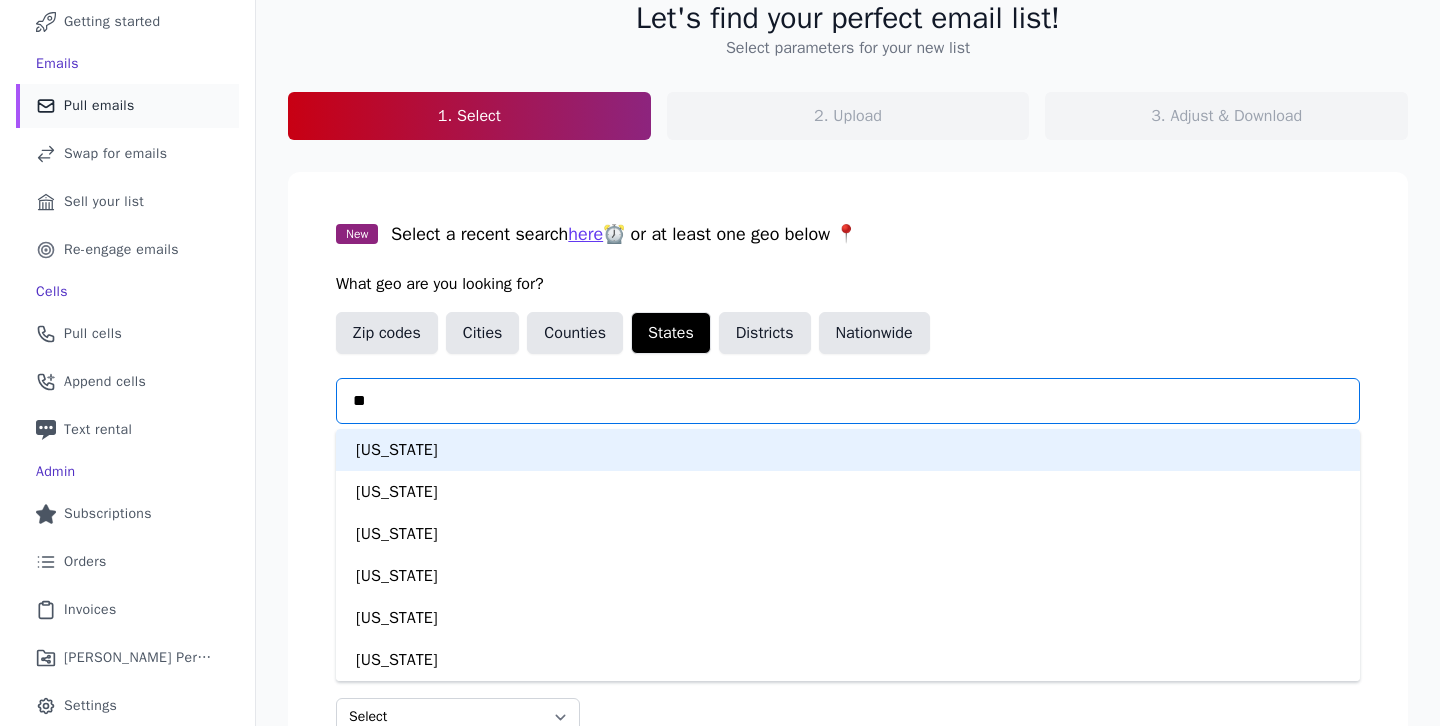 type on "***" 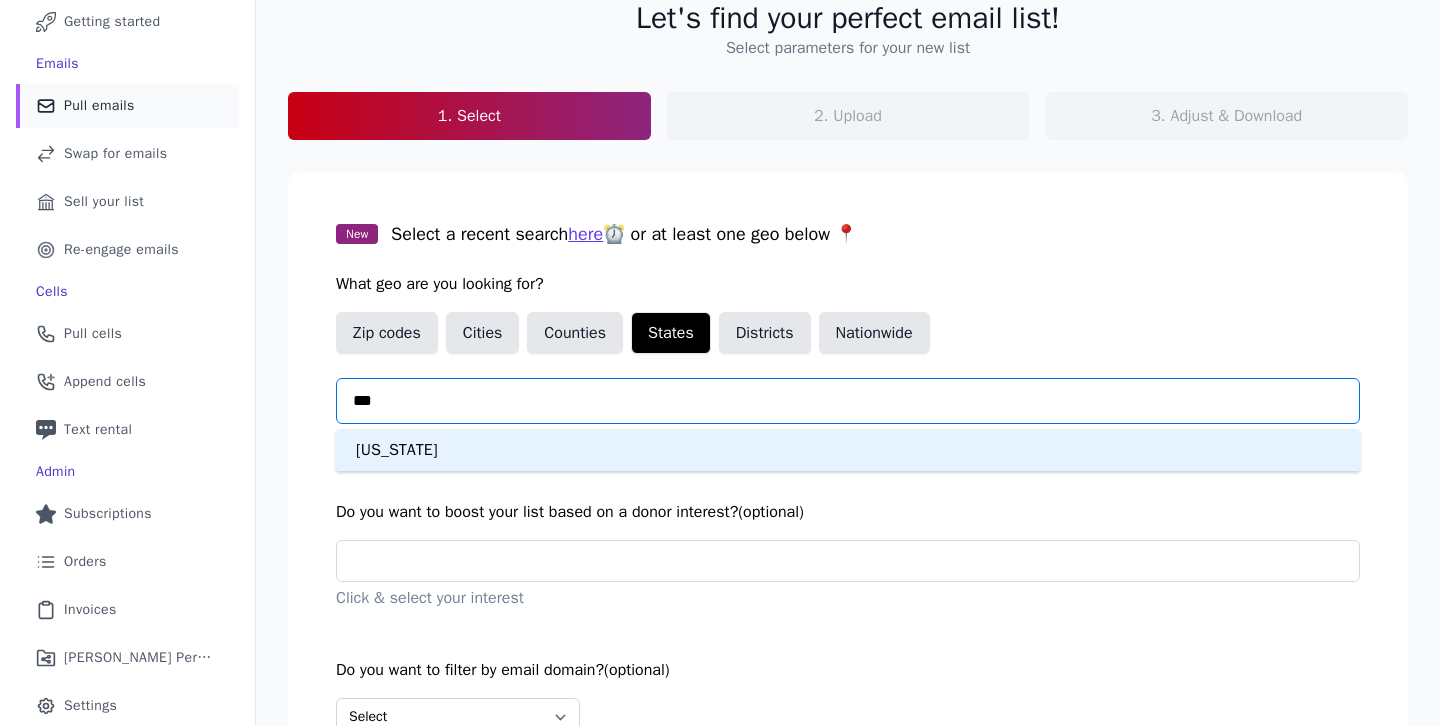 click on "California" at bounding box center (848, 450) 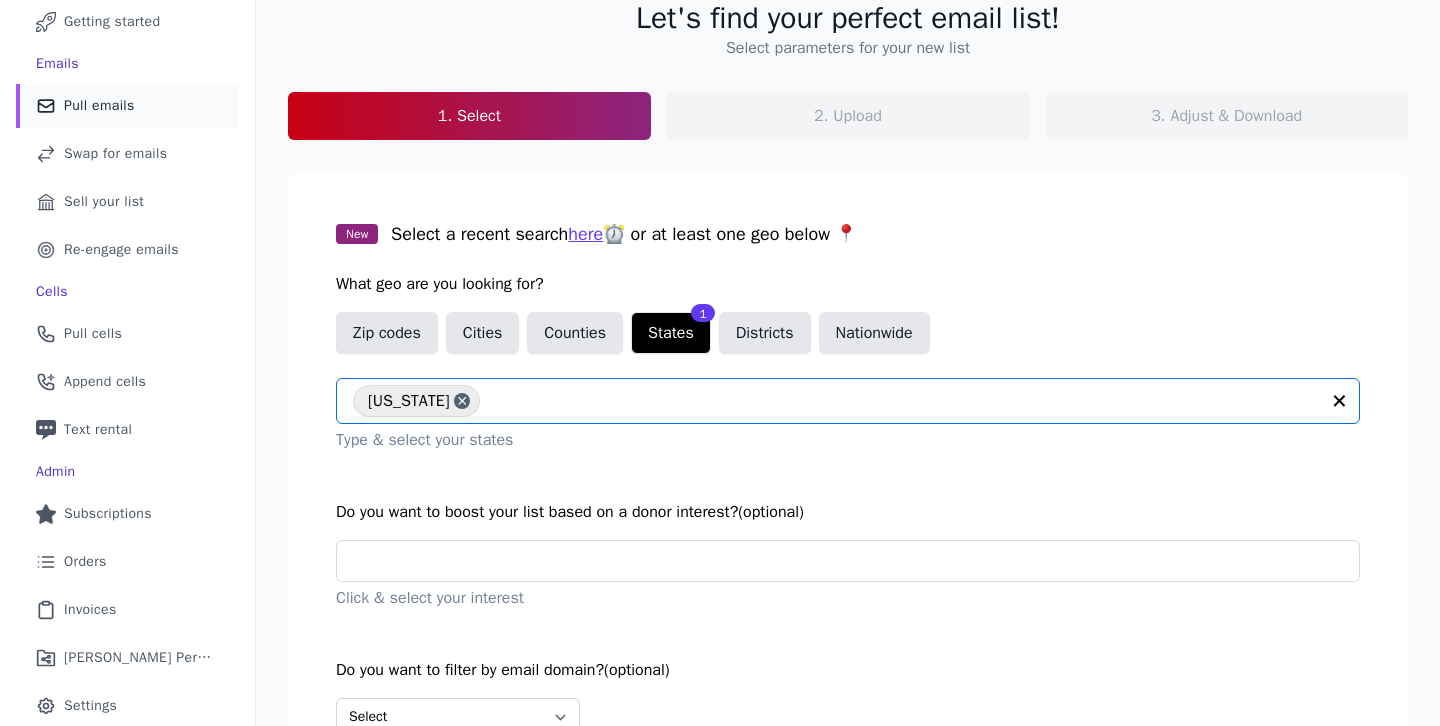 scroll, scrollTop: 275, scrollLeft: 0, axis: vertical 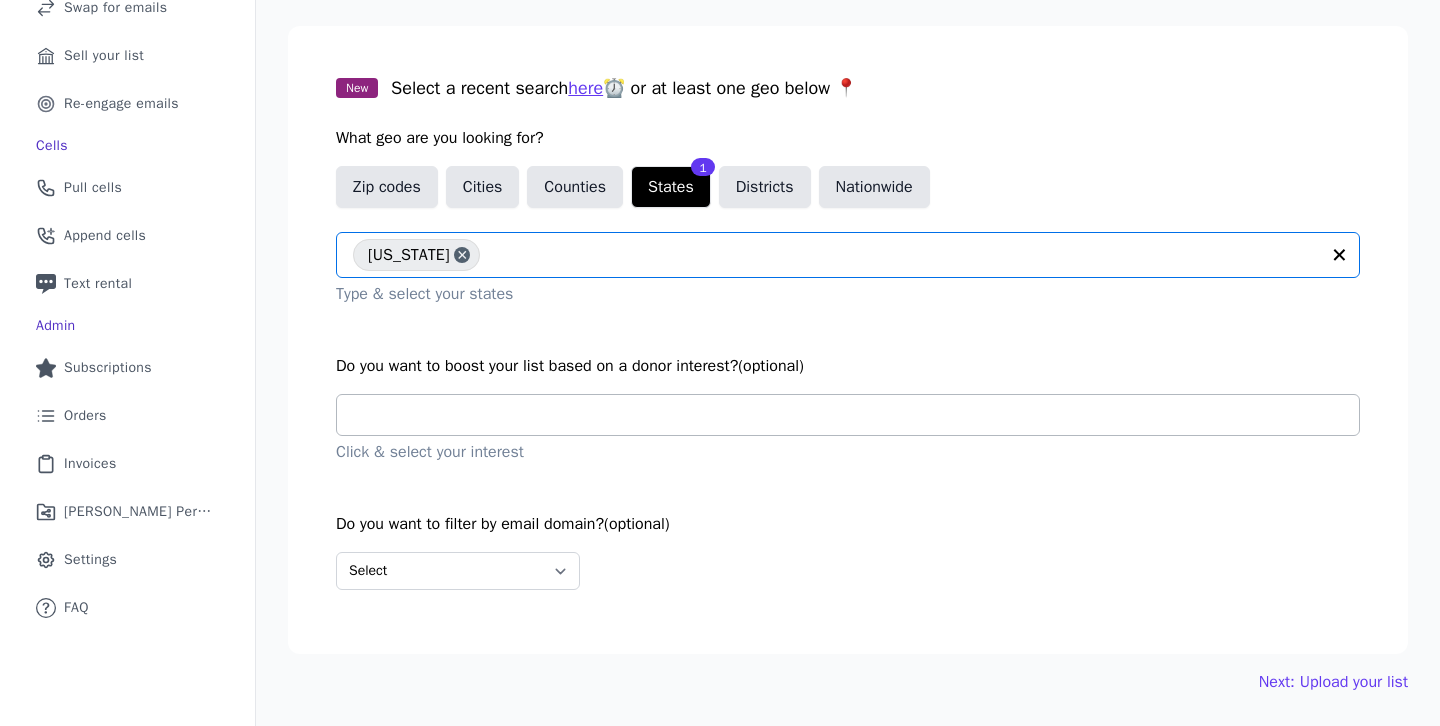 click at bounding box center (856, 415) 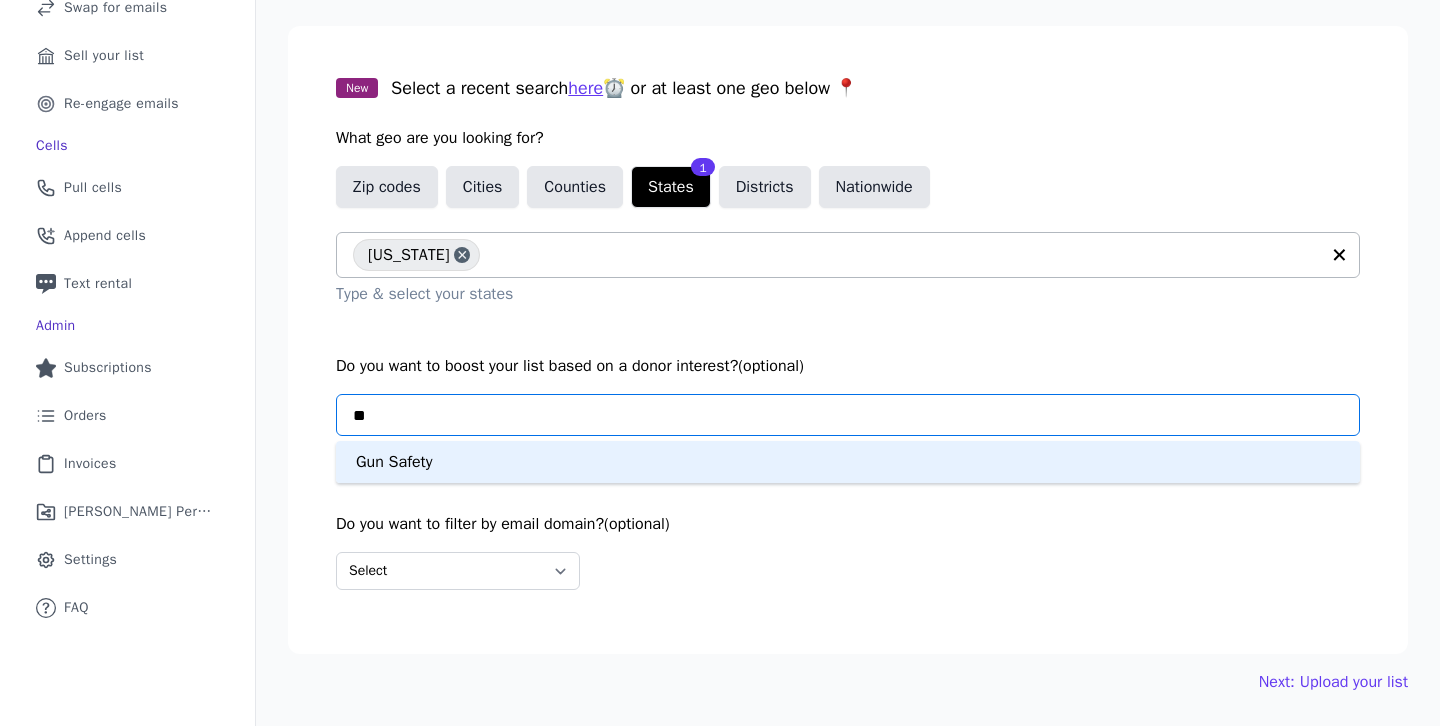 type on "***" 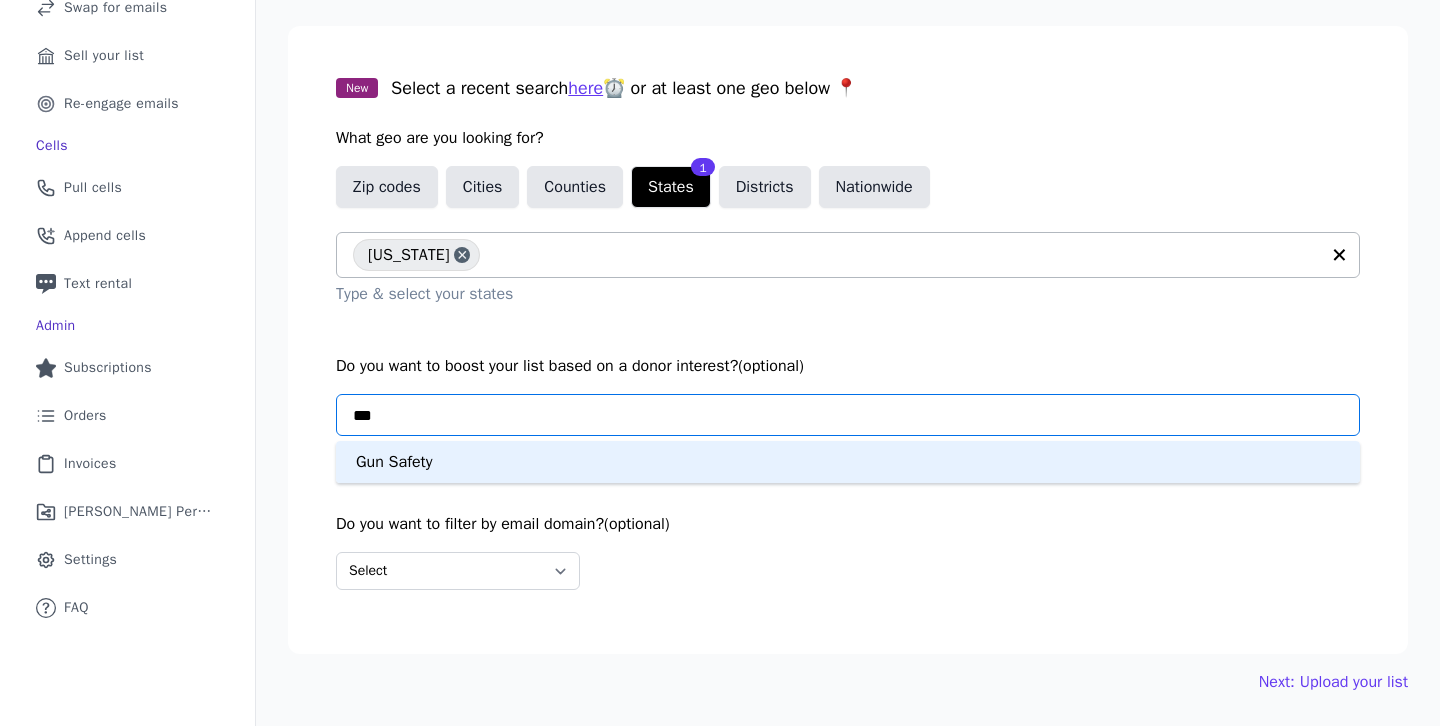 click on "Gun Safety" at bounding box center [848, 462] 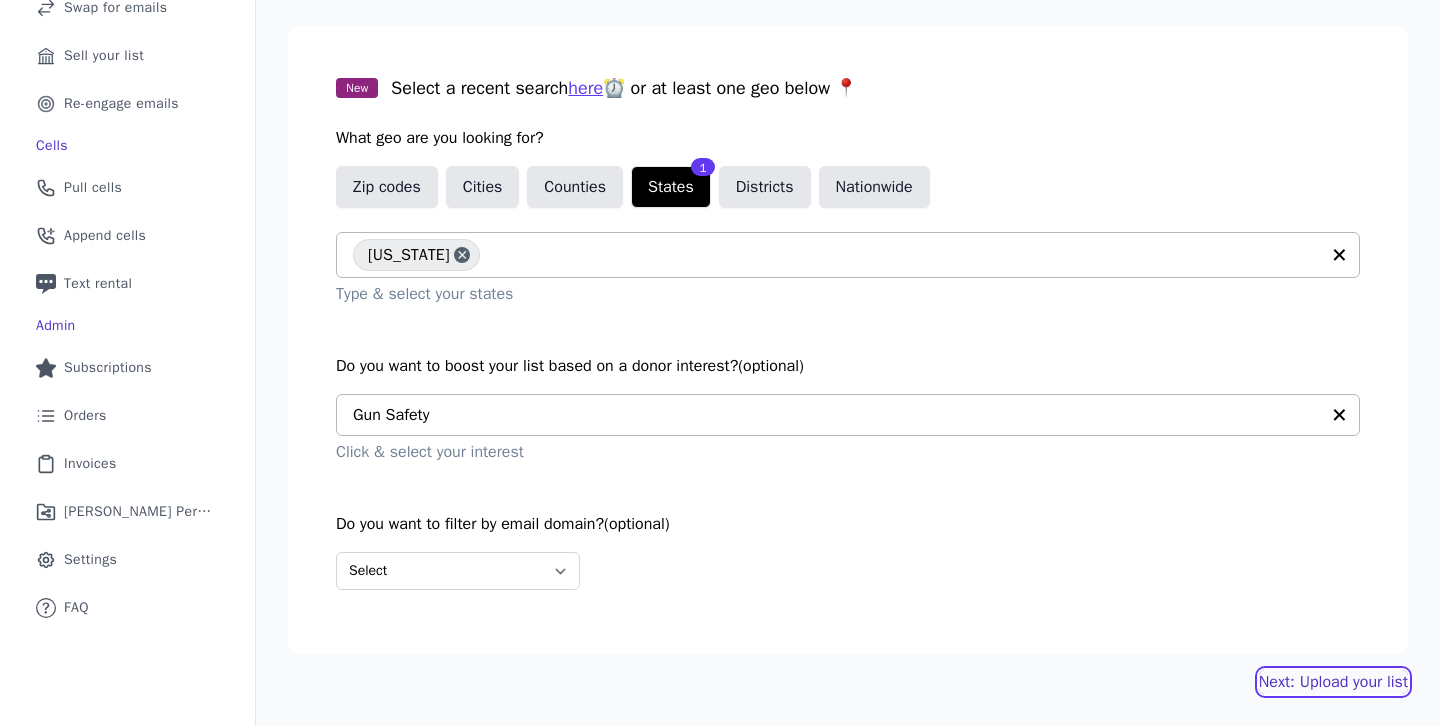 click on "Next: Upload your list" at bounding box center [1333, 682] 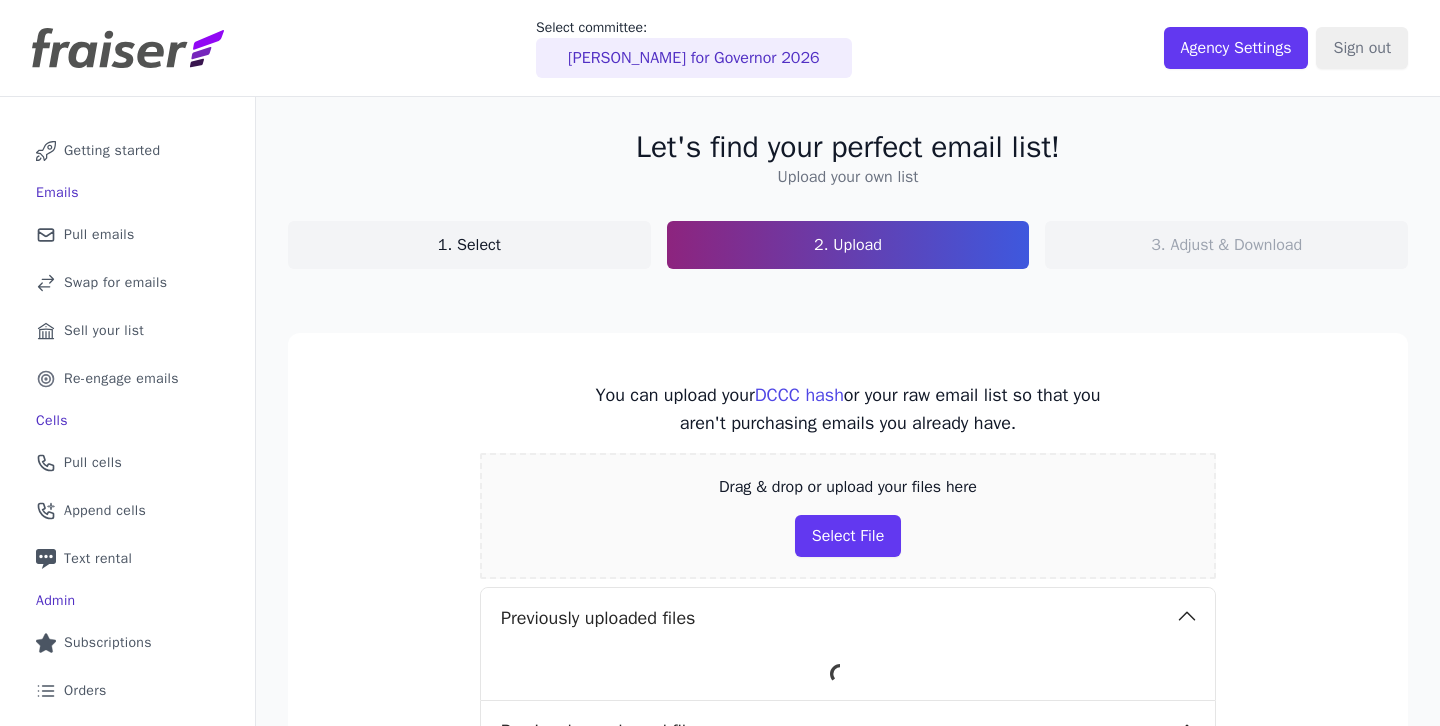 scroll, scrollTop: 0, scrollLeft: 0, axis: both 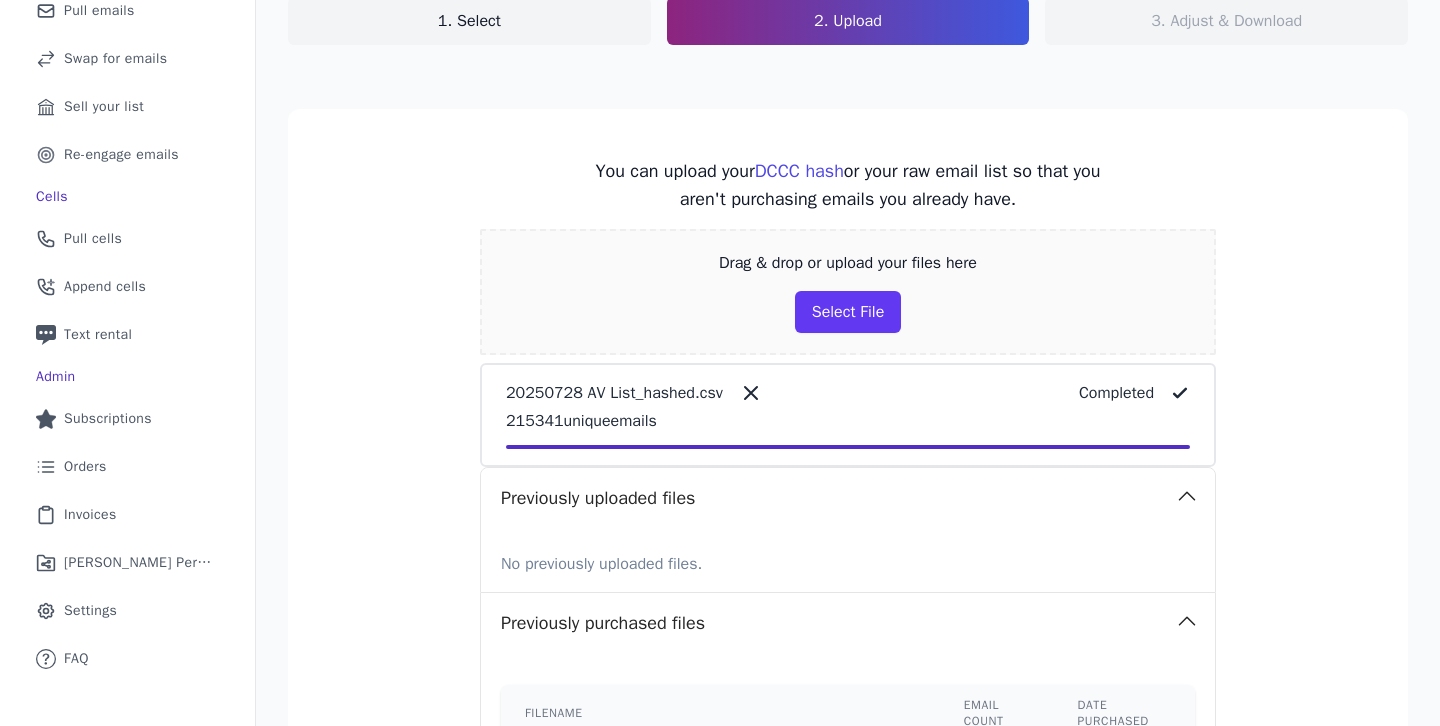 click on "You can upload your  DCCC hash
or your raw email list so that you aren't purchasing emails you already have.   Drag & drop or upload your files here
Select File   20250728 AV List_hashed.csv     Completed
215341  unique  emails     Previously uploaded files      No previously uploaded files.   Previously purchased files      Filename   Email count   Date purchased     [PERSON_NAME]-order-4963-emails-by_states-20250611.csv   1200   [DATE]       [PERSON_NAME]-order-4962-emails-by_states-20250611.csv   215   [DATE]       [PERSON_NAME]-order-4912-emails-by_districts-20250603.csv   2000   [DATE]       [PERSON_NAME]-order-4911-emails-by_districts-20250603.csv   2000   [DATE]       [PERSON_NAME]-order-4910-emails-by_districts-20250603.csv   2000   [DATE]       [PERSON_NAME]-order-4909-emails-by_districts-20250603.csv   2000   [DATE]       [PERSON_NAME]-order-4908-emails-by_districts-20250603.csv   2000   [DATE]       [PERSON_NAME]-order-4907-emails-by_districts-20250603.csv   2000   [DATE]         2000" 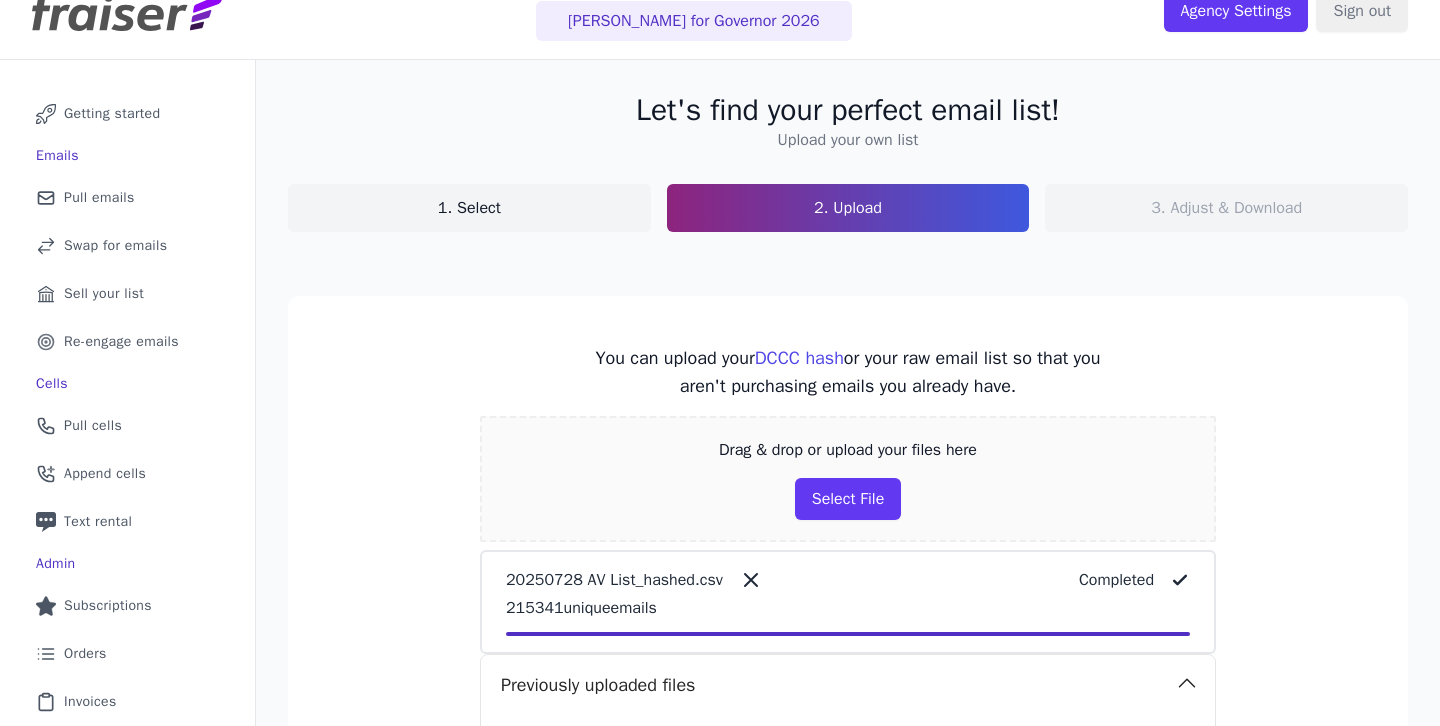 scroll, scrollTop: 40, scrollLeft: 0, axis: vertical 